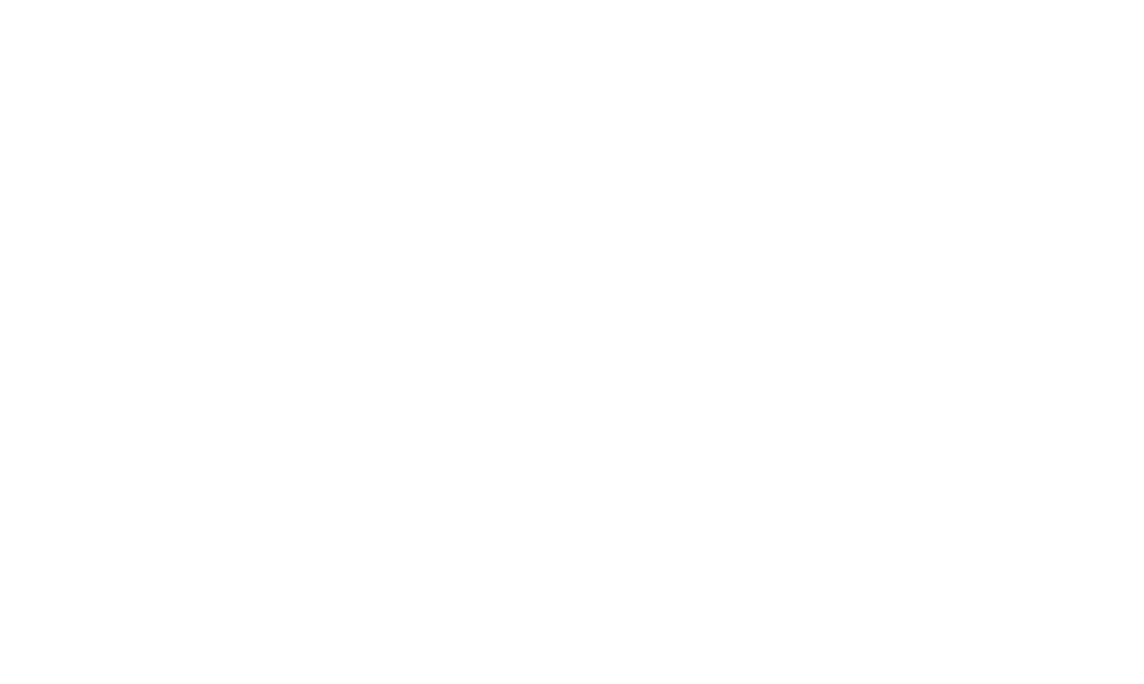scroll, scrollTop: 0, scrollLeft: 0, axis: both 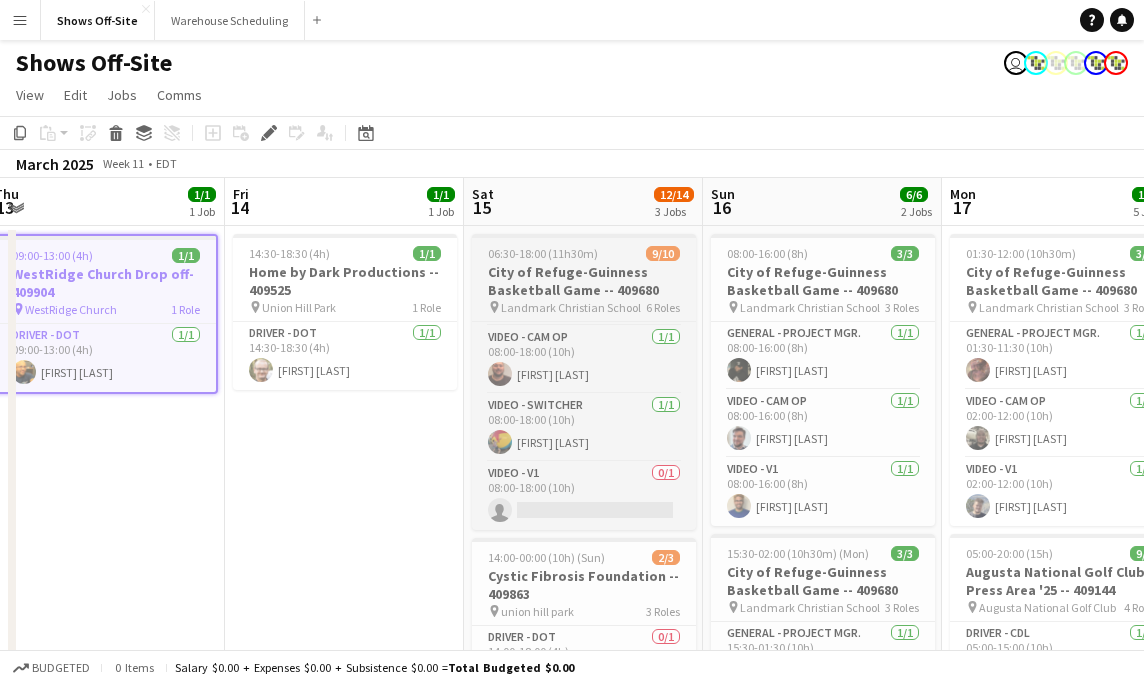click on "06:30-18:00 (11h30m)    9/10   City of Refuge-Guinness Basketball Game -- 409680
pin
Landmark Christian School   6 Roles   Driver - DOT   1/1   06:30-10:30 (4h)
[FIRST] [LAST]  General - Project Mgr.   1/1   08:00-18:00 (10h)
[FIRST] [LAST]  General - Stagehand   5/5   08:00-18:00 (10h)
[FIRST] [LAST] [FIRST] [LAST] [FIRST] [LAST] [FIRST] [LAST] [FIRST] [LAST]  Video - Cam Op   1/1   08:00-18:00 (10h)
[FIRST] [LAST]  Video - Switcher   1/1   08:00-18:00 (10h)
[FIRST] [LAST]  Video - V1   0/1   08:00-18:00 (10h)
single-neutral-actions" at bounding box center [584, 382] 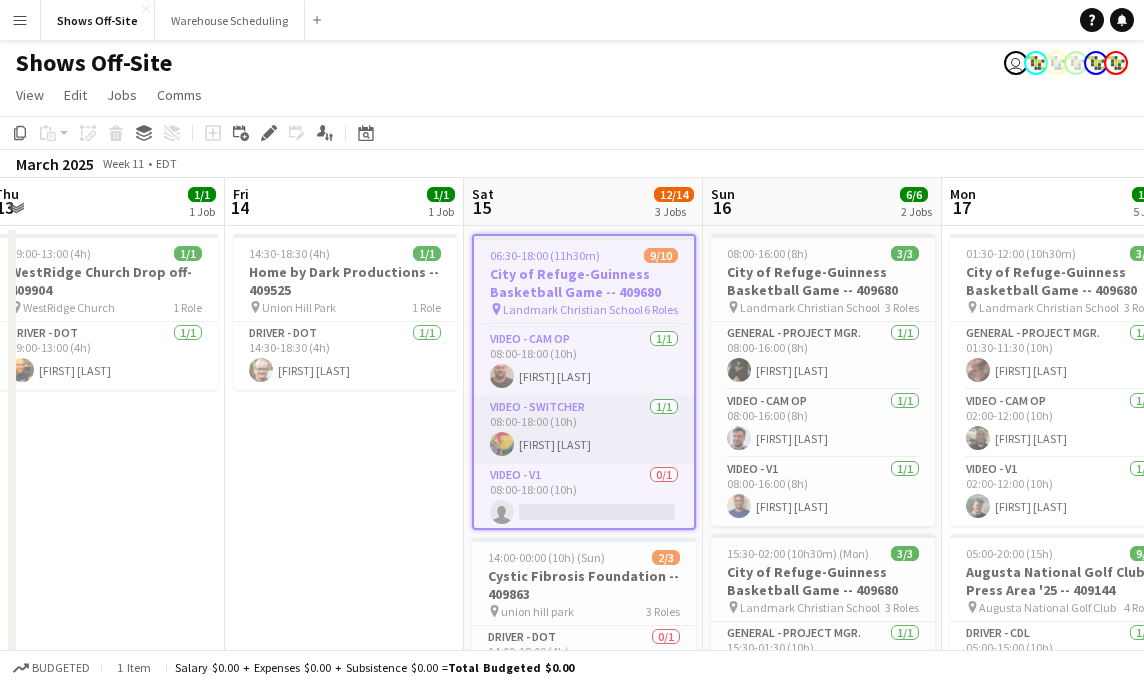 scroll, scrollTop: 320, scrollLeft: 0, axis: vertical 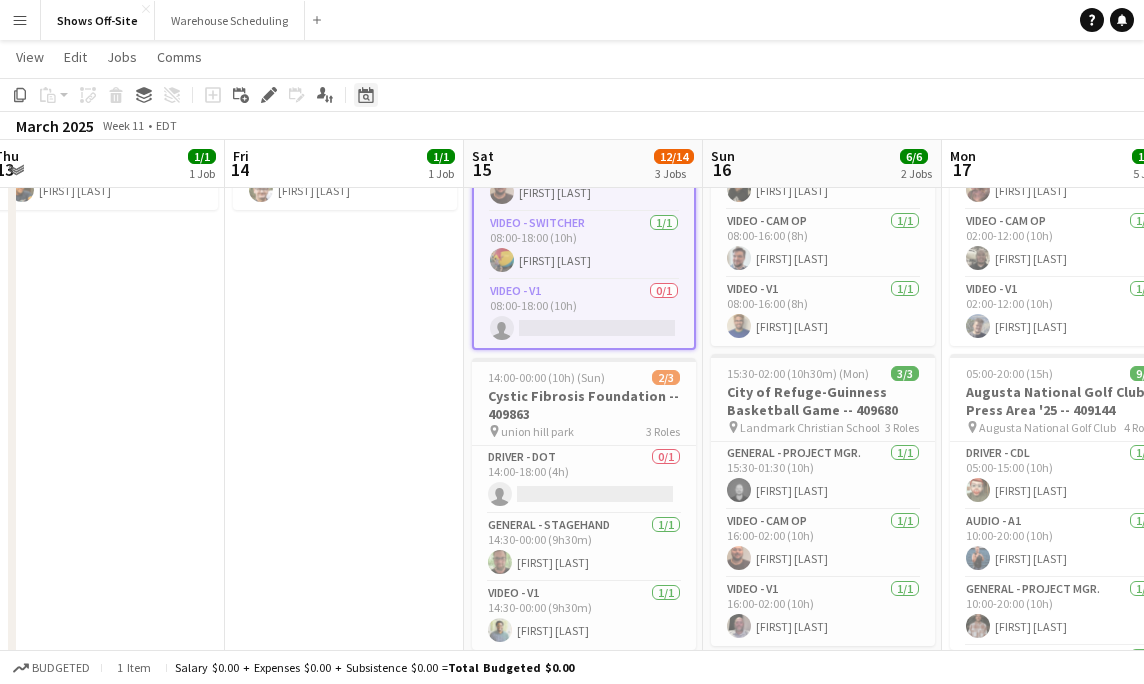 click on "Date picker" 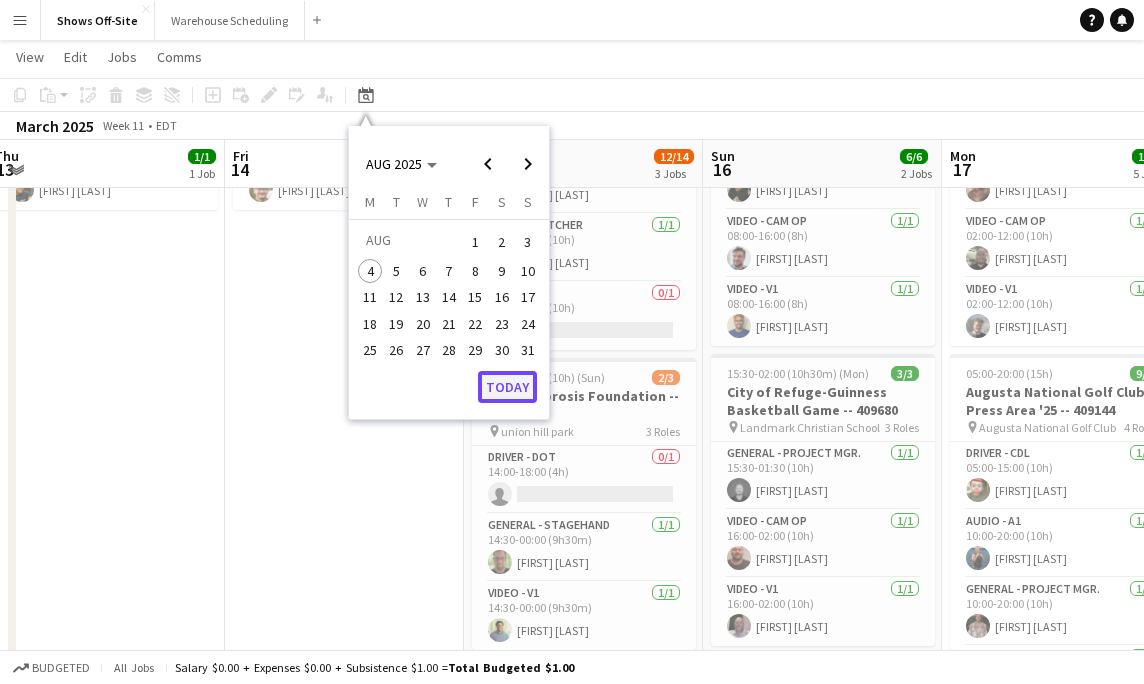 click on "Today" at bounding box center (507, 387) 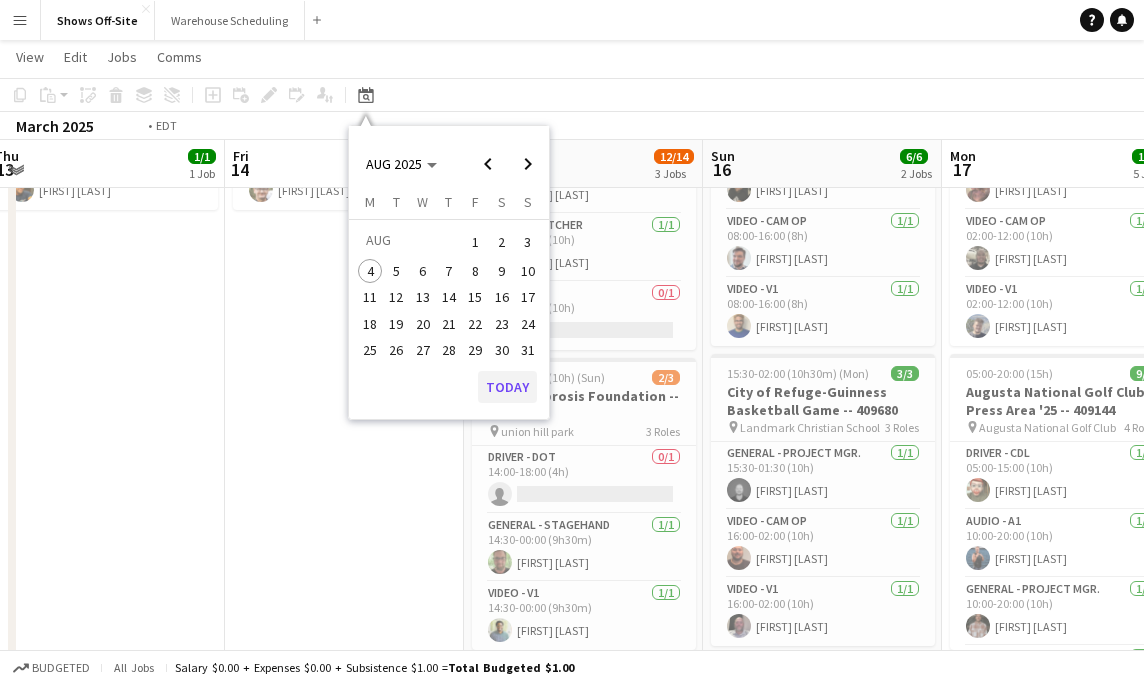 scroll, scrollTop: 0, scrollLeft: 688, axis: horizontal 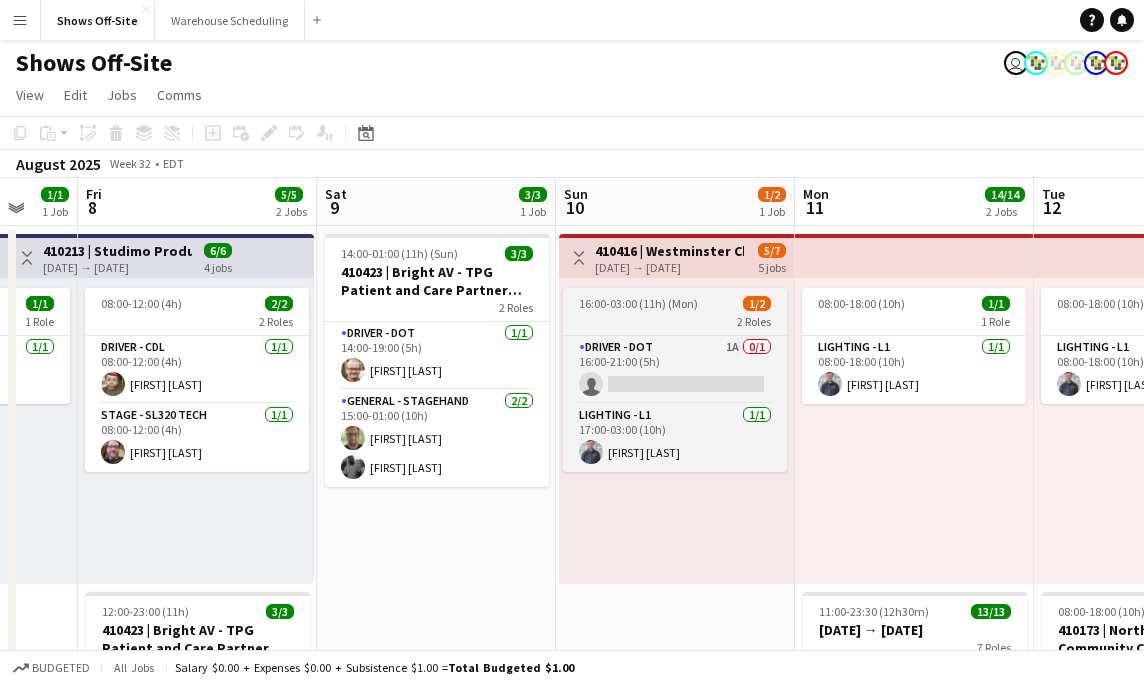click on "16:00-03:00 (11h) (Mon)" at bounding box center (638, 303) 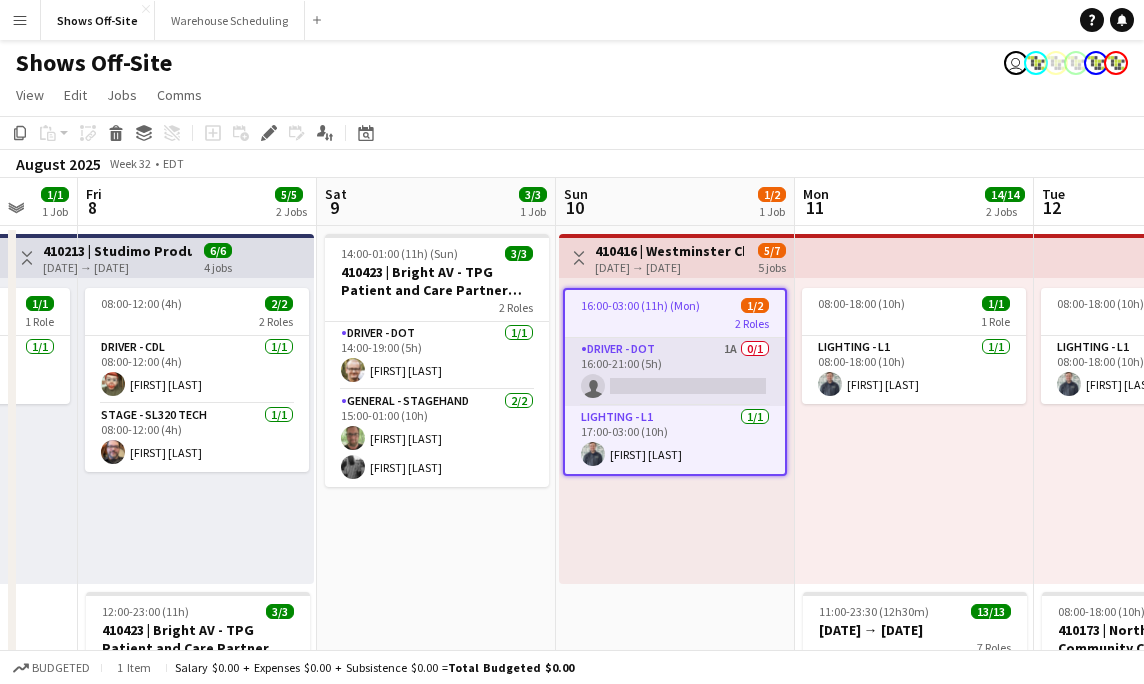 click on "Driver - DOT   1A   0/1   16:00-21:00 (5h)
single-neutral-actions" at bounding box center (675, 372) 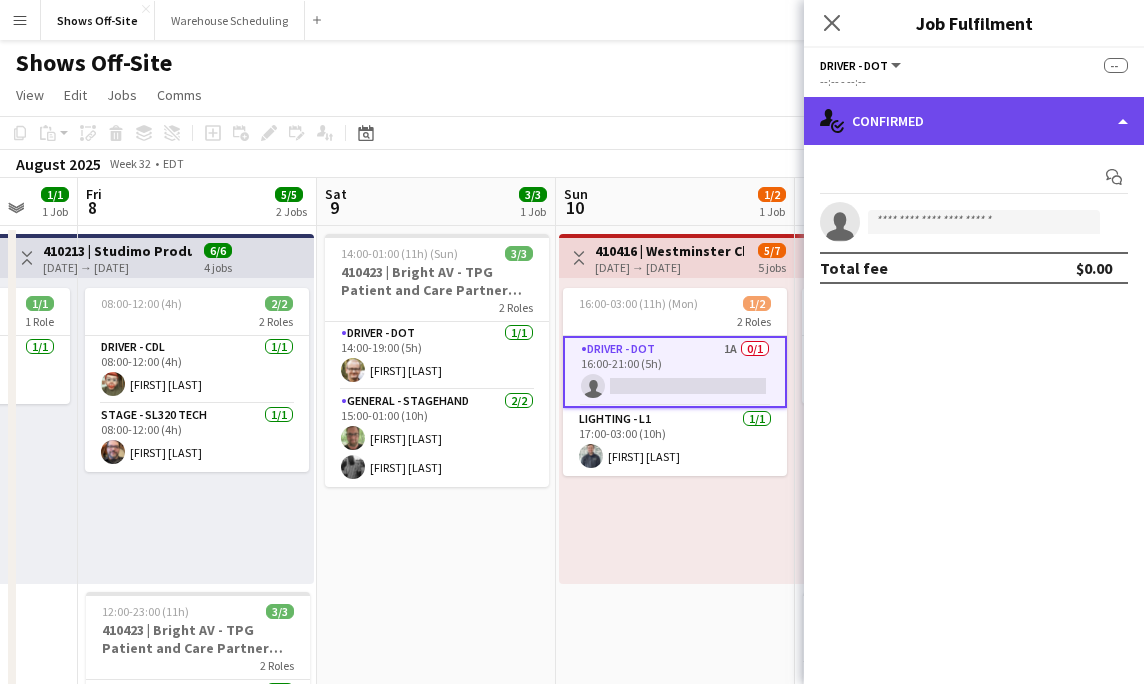 click on "single-neutral-actions-check-2
Confirmed" 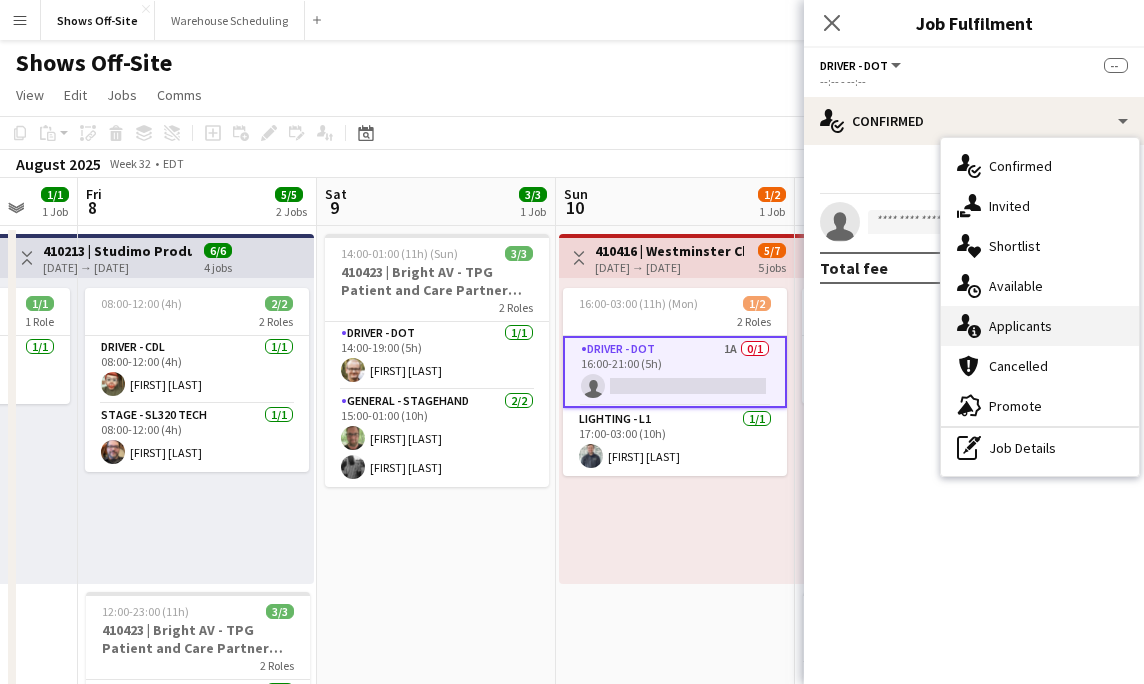 click on "single-neutral-actions-information
Applicants" at bounding box center [1040, 326] 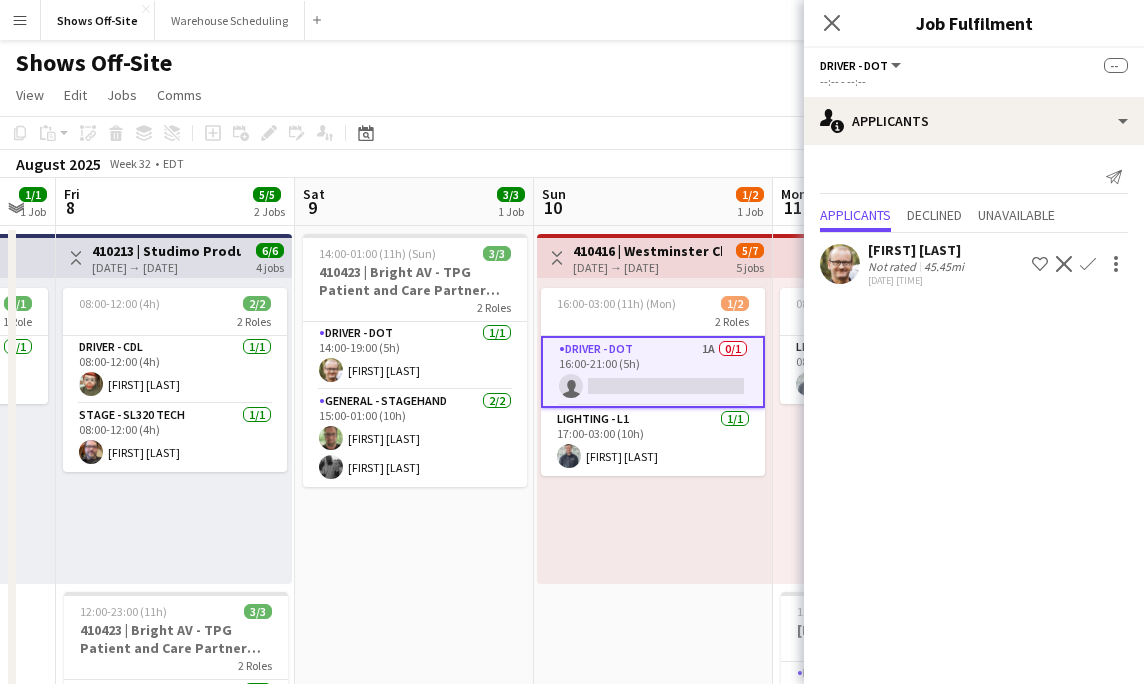 scroll, scrollTop: 0, scrollLeft: 681, axis: horizontal 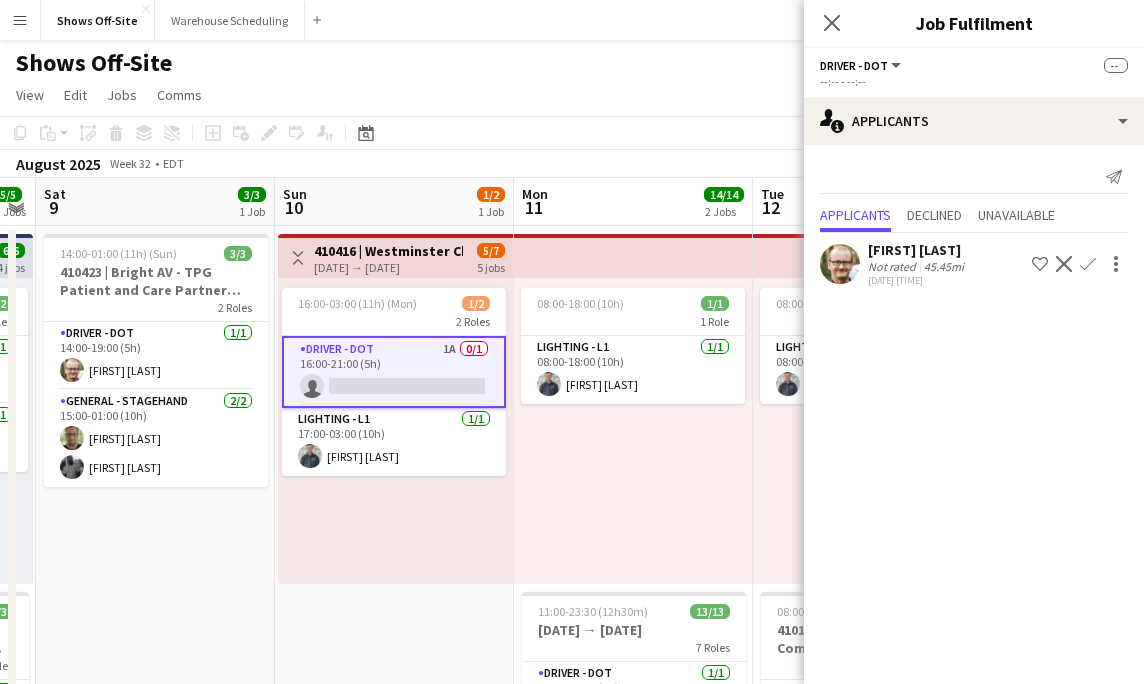 click on "Confirm" 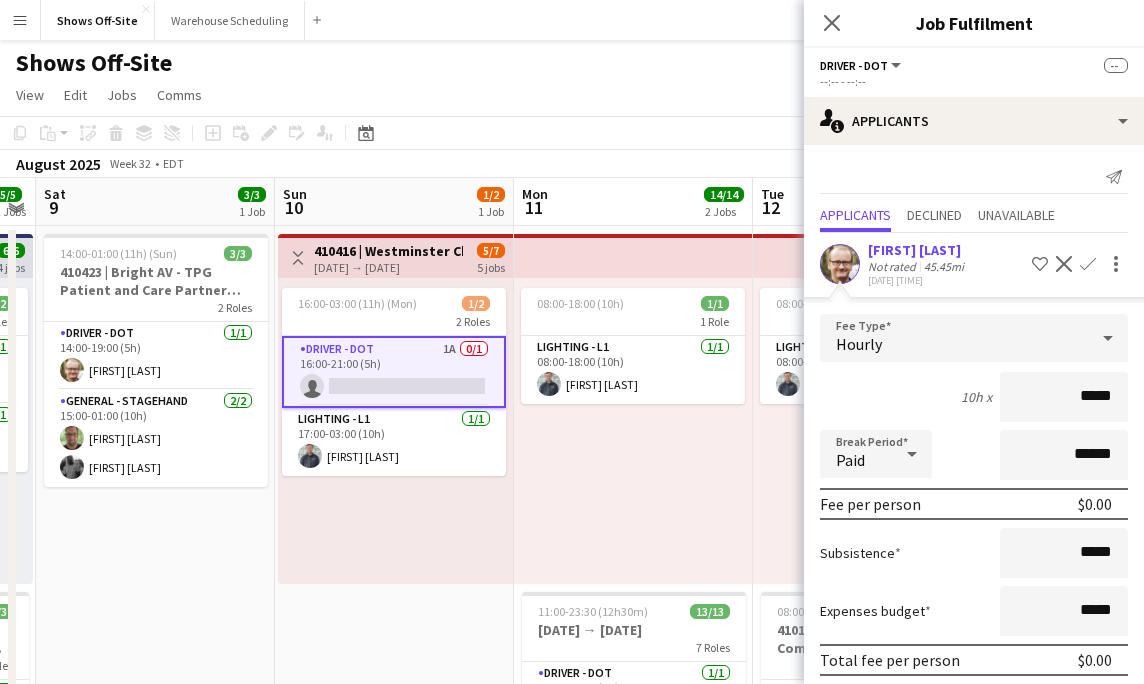 scroll, scrollTop: 77, scrollLeft: 0, axis: vertical 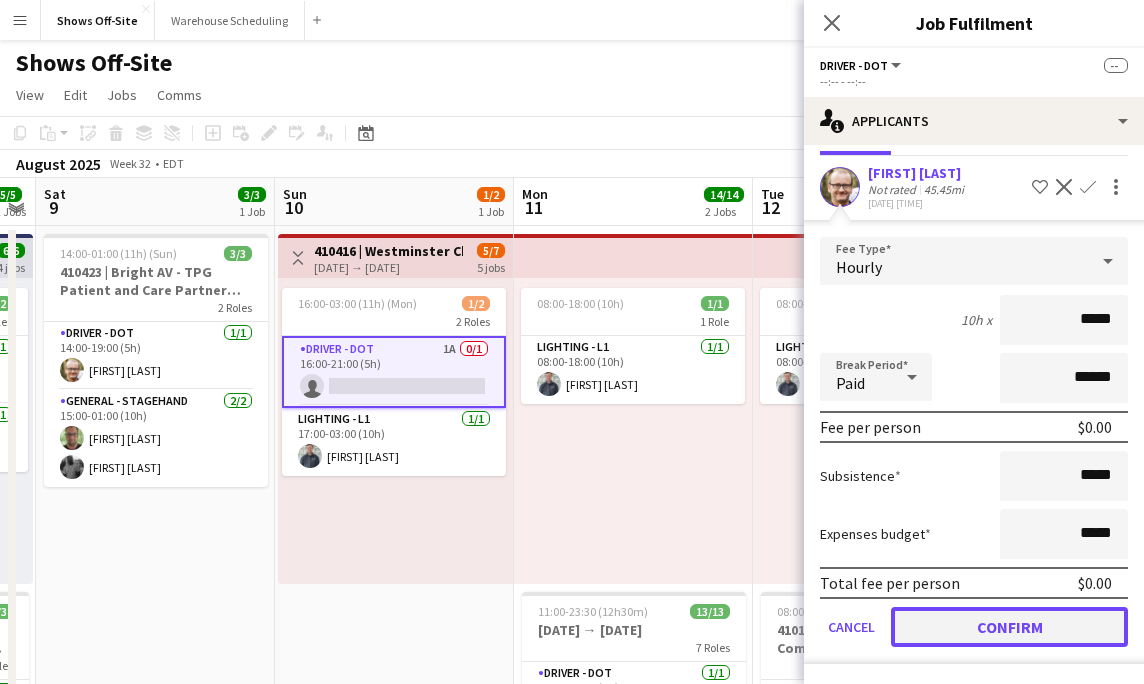 click on "Confirm" 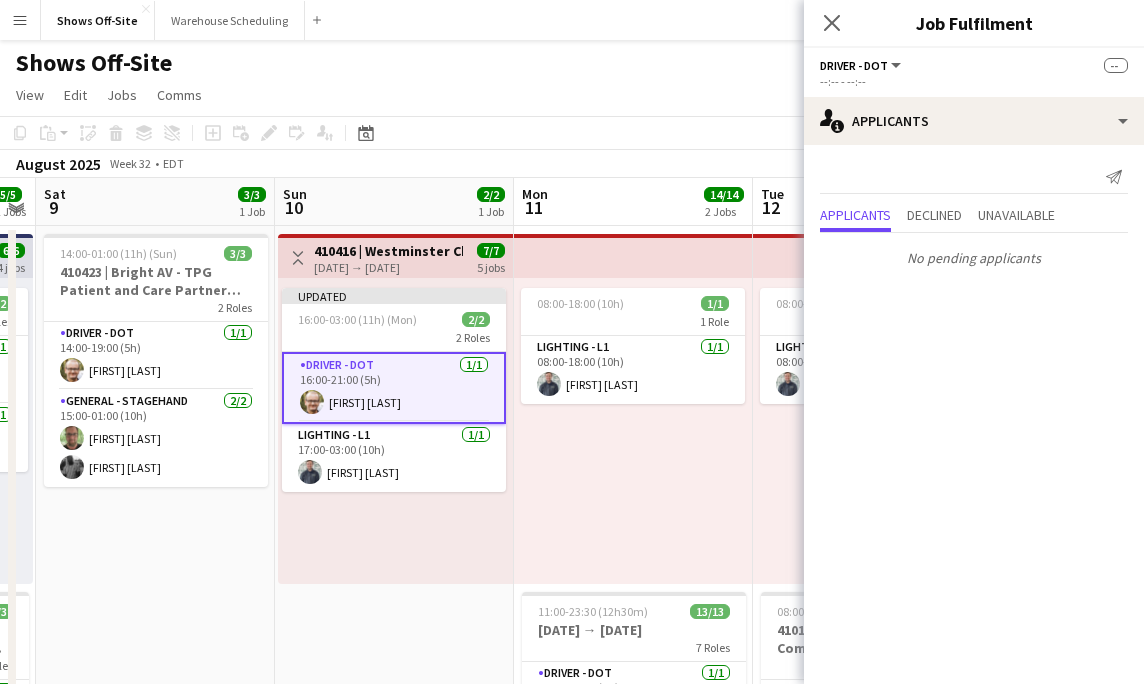 scroll, scrollTop: 0, scrollLeft: 0, axis: both 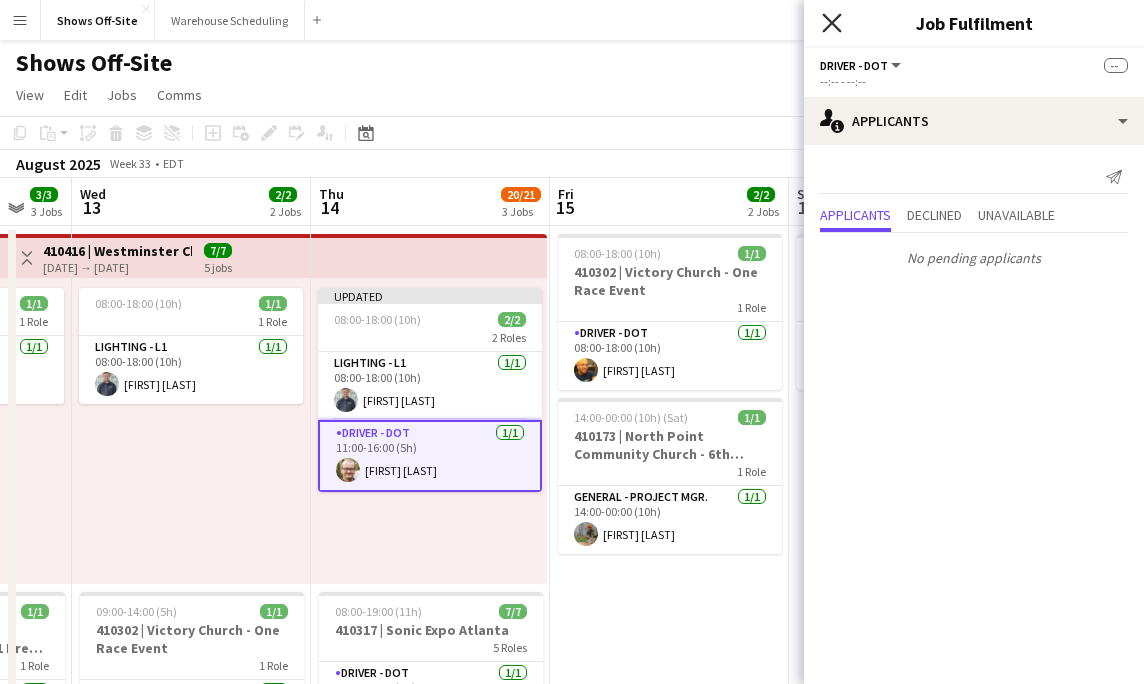 click on "Close pop-in" 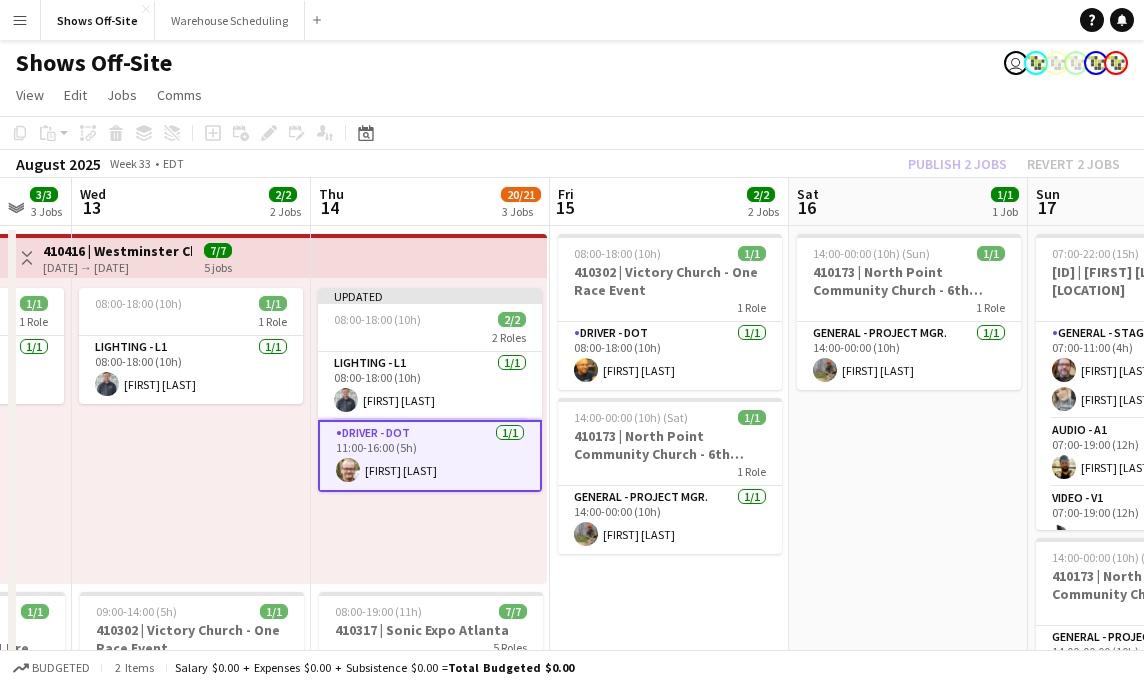 click on "Publish 2 jobs   Revert 2 jobs" 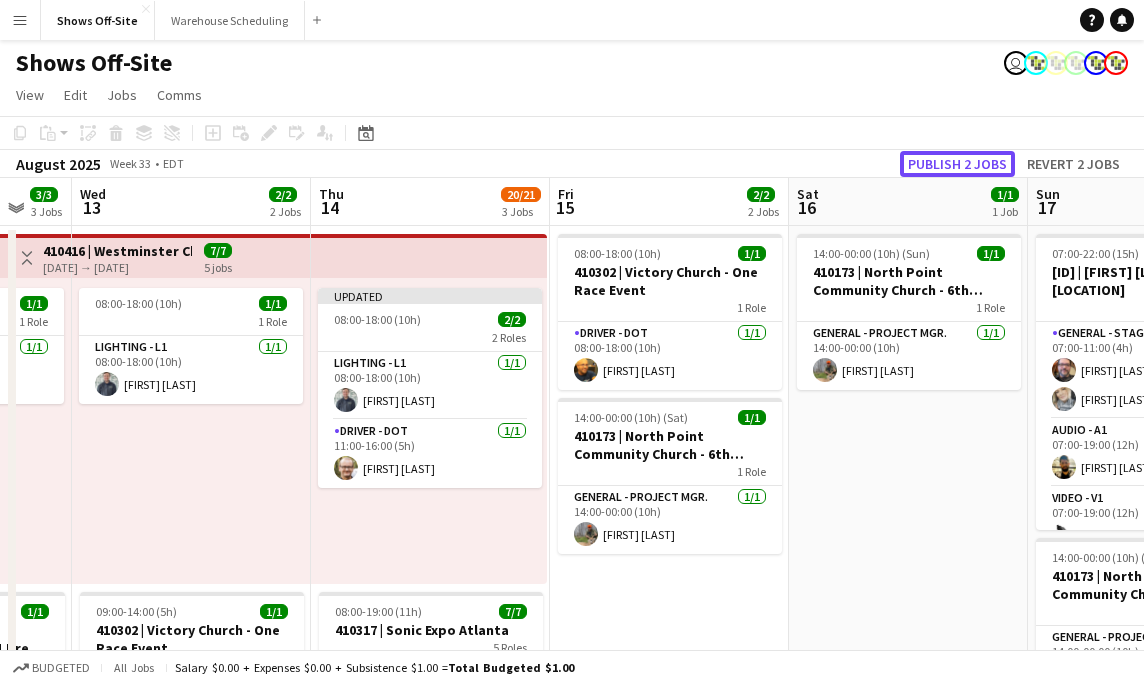 click on "Publish 2 jobs" 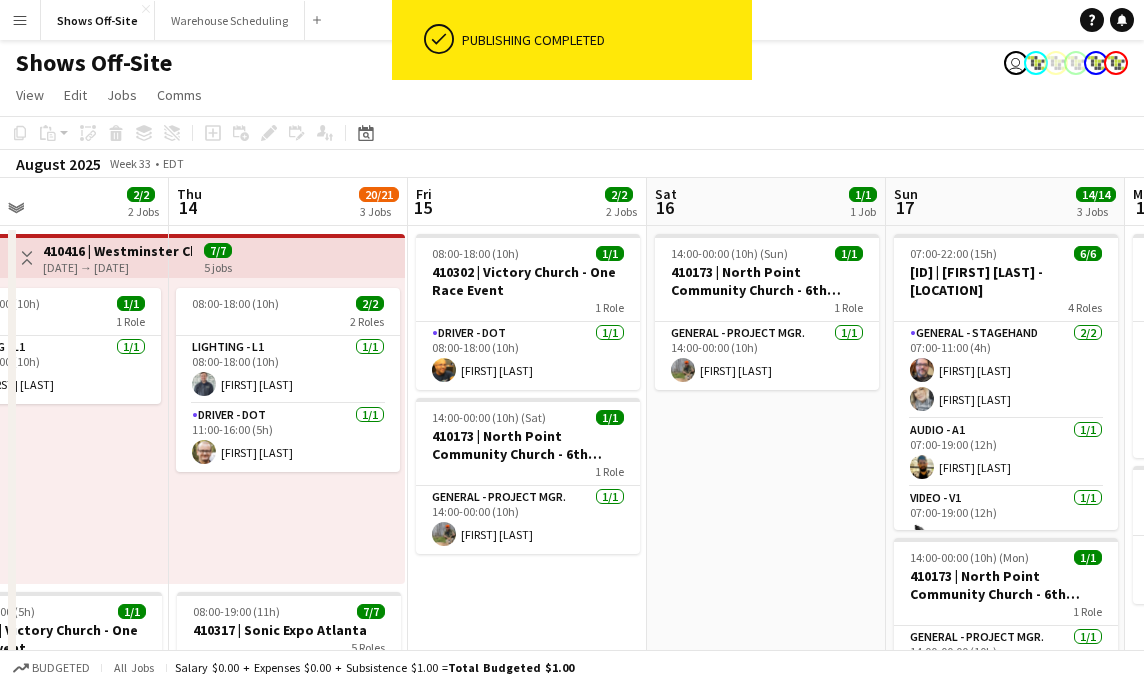scroll, scrollTop: 0, scrollLeft: 821, axis: horizontal 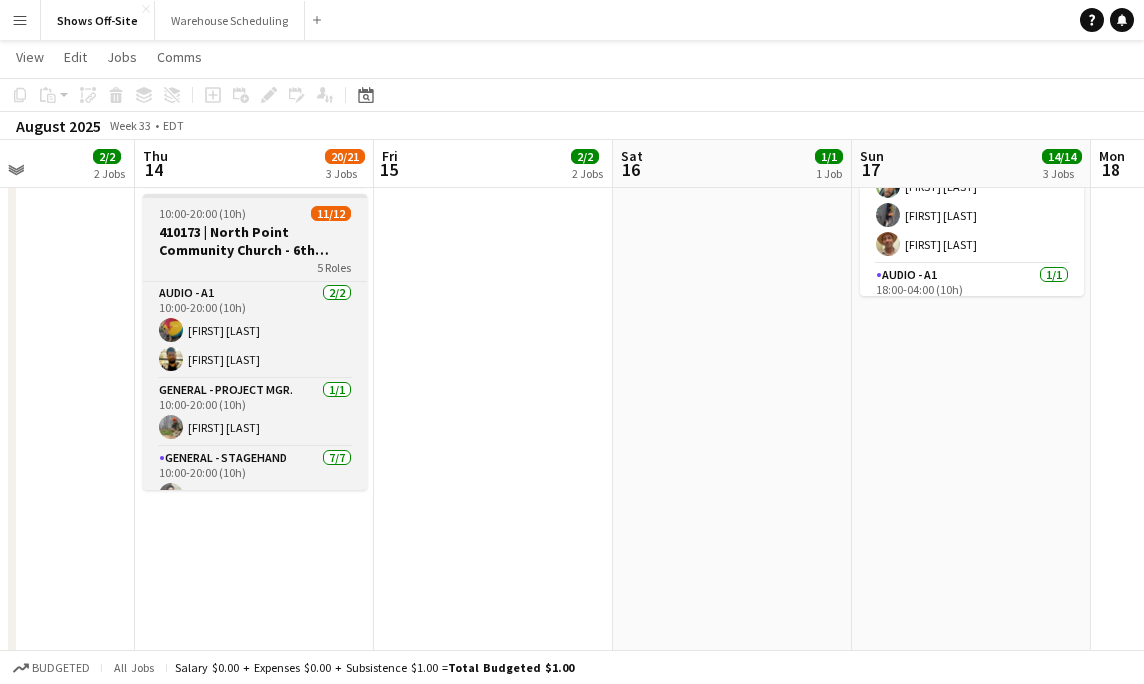click on "10:00-20:00 (10h)    11/12" at bounding box center [255, 213] 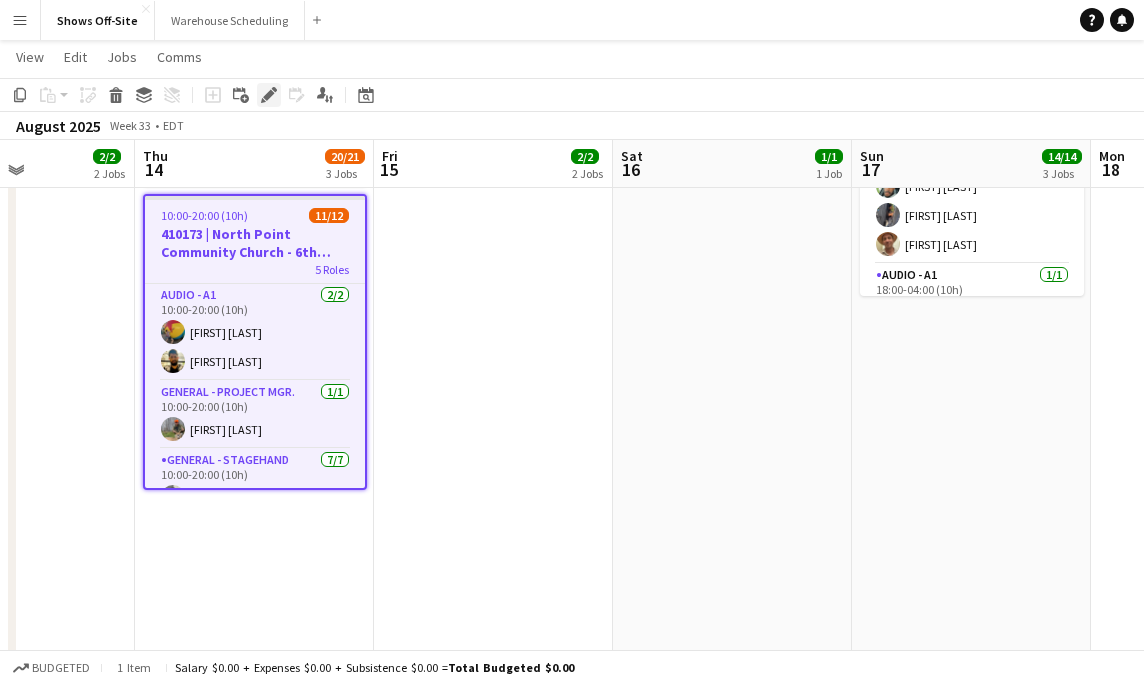 click 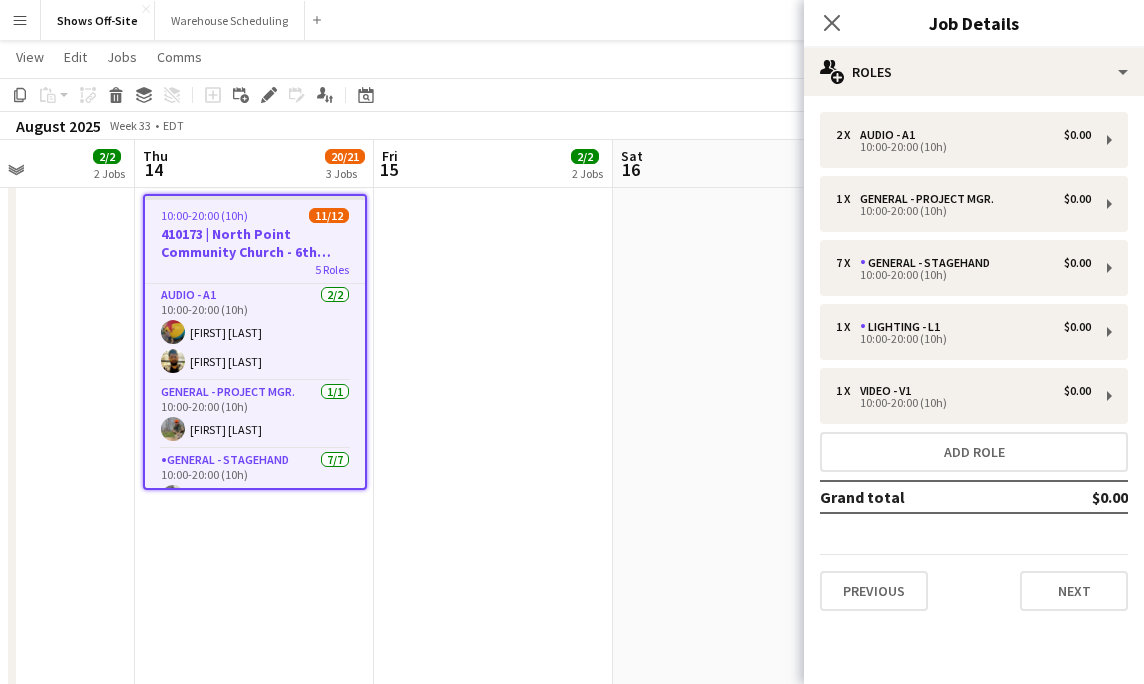 scroll, scrollTop: 701, scrollLeft: 0, axis: vertical 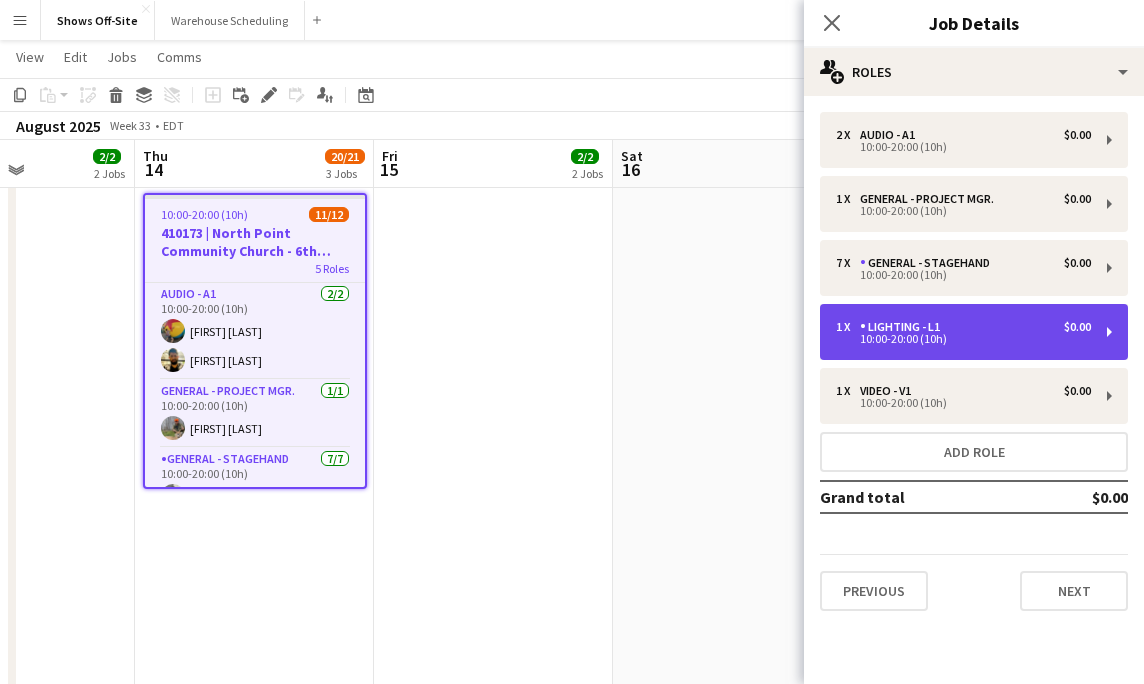 click on "Lighting - L1" at bounding box center (904, 327) 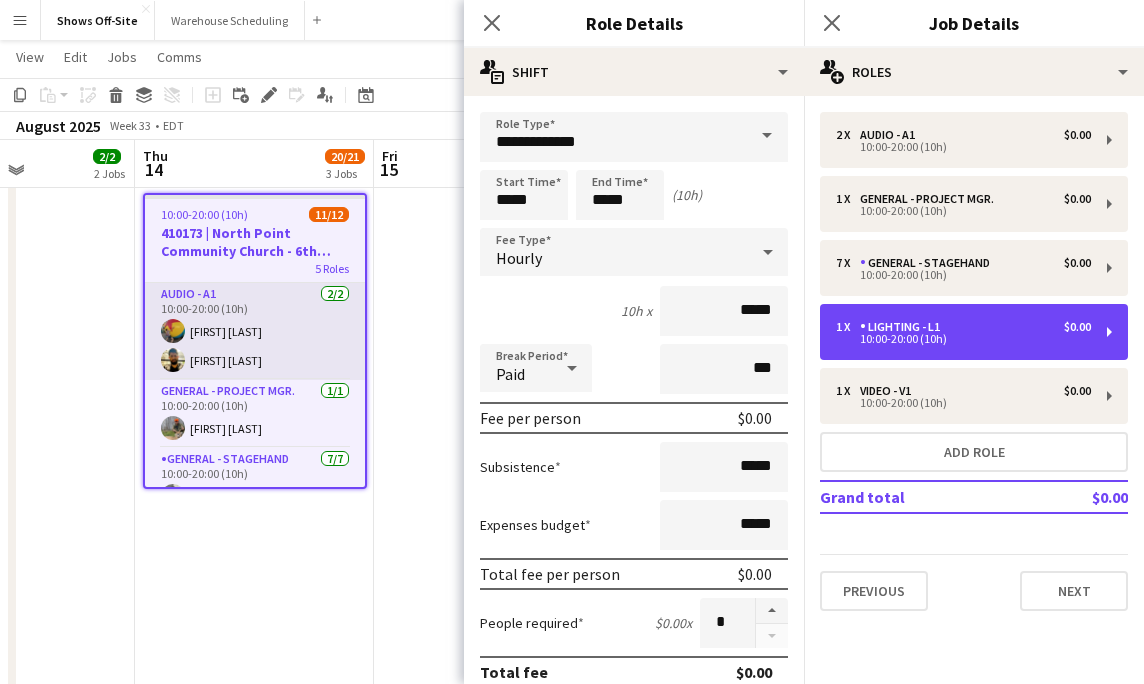 scroll, scrollTop: 339, scrollLeft: 0, axis: vertical 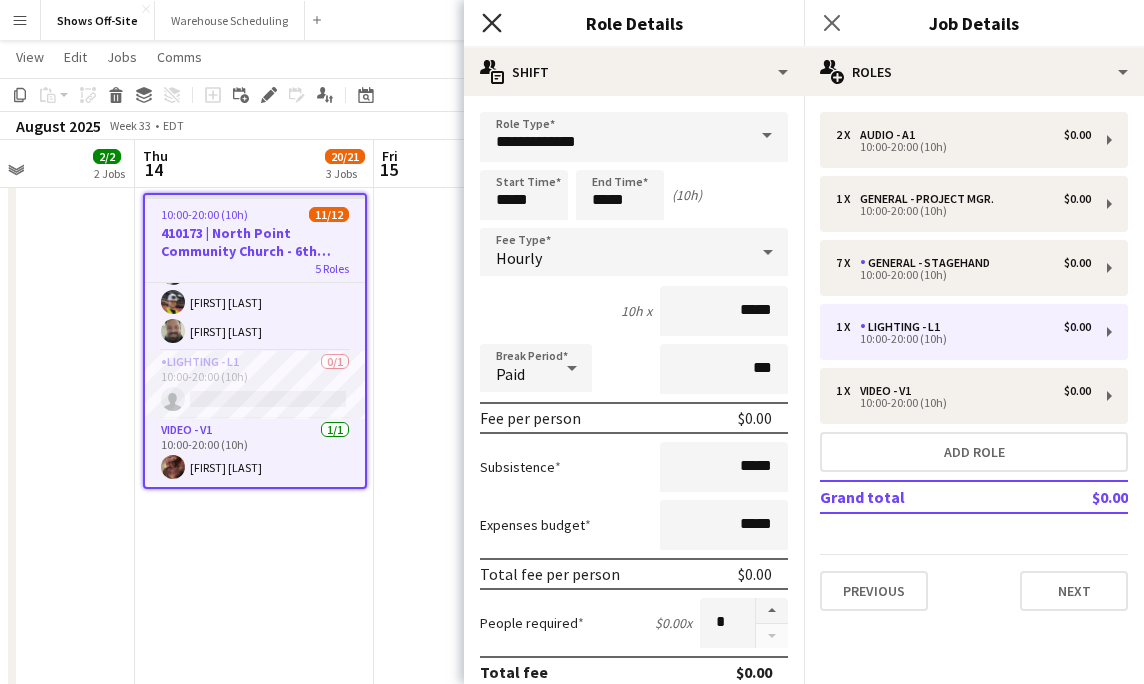click 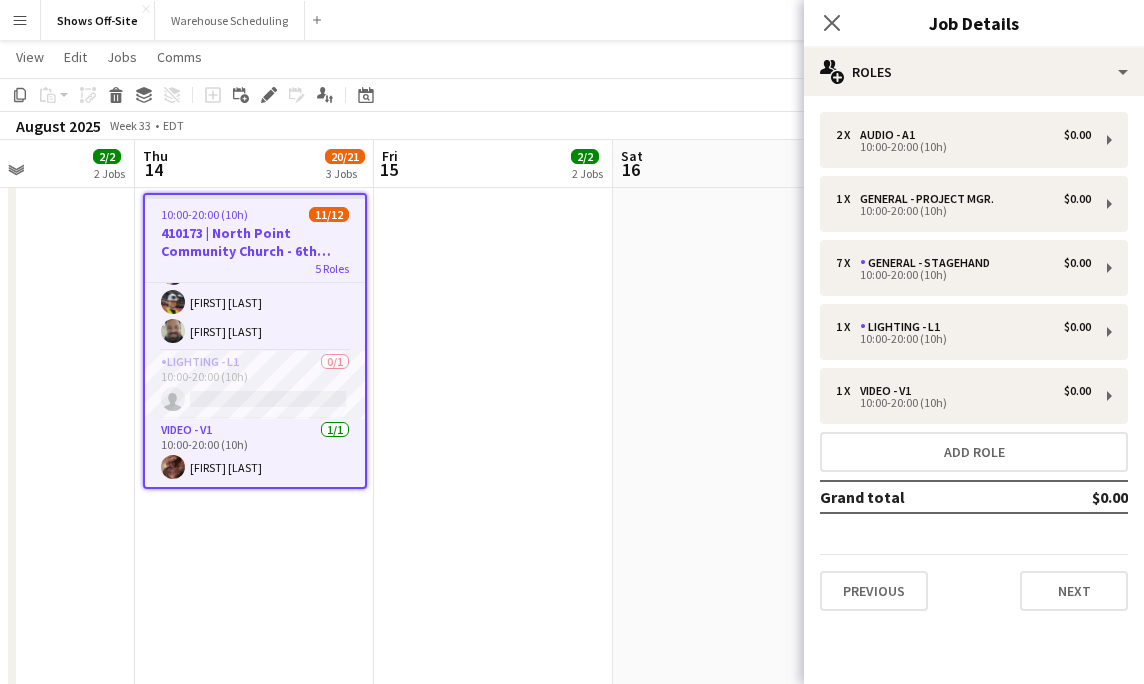 click on "Close pop-in" 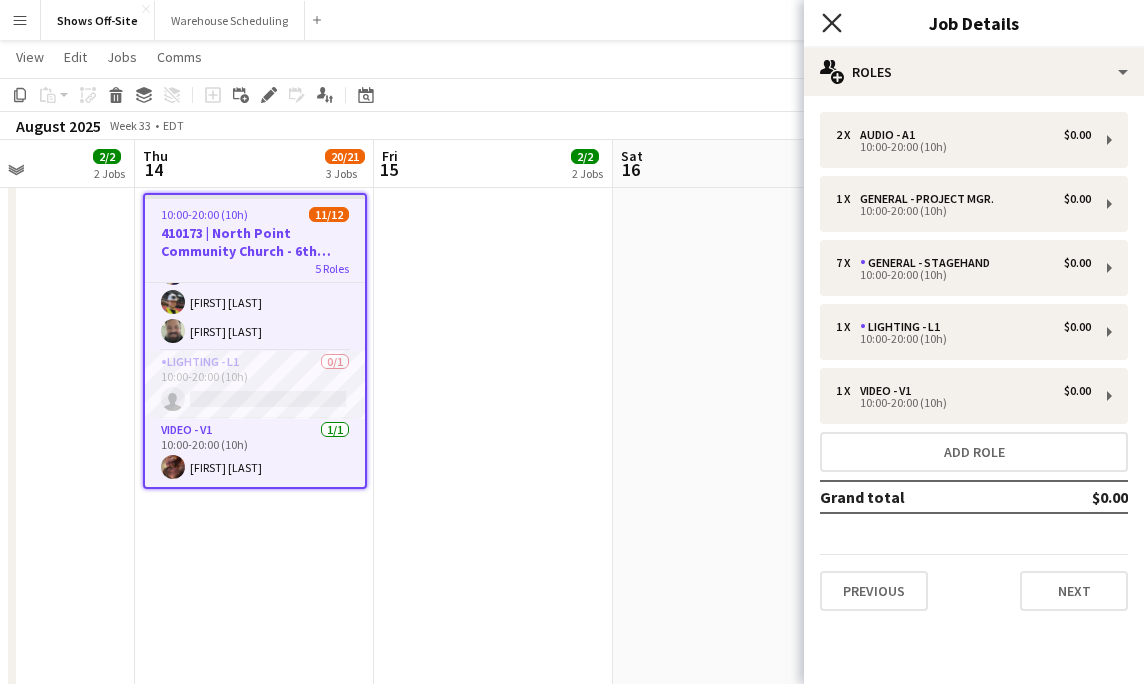 click on "Close pop-in" 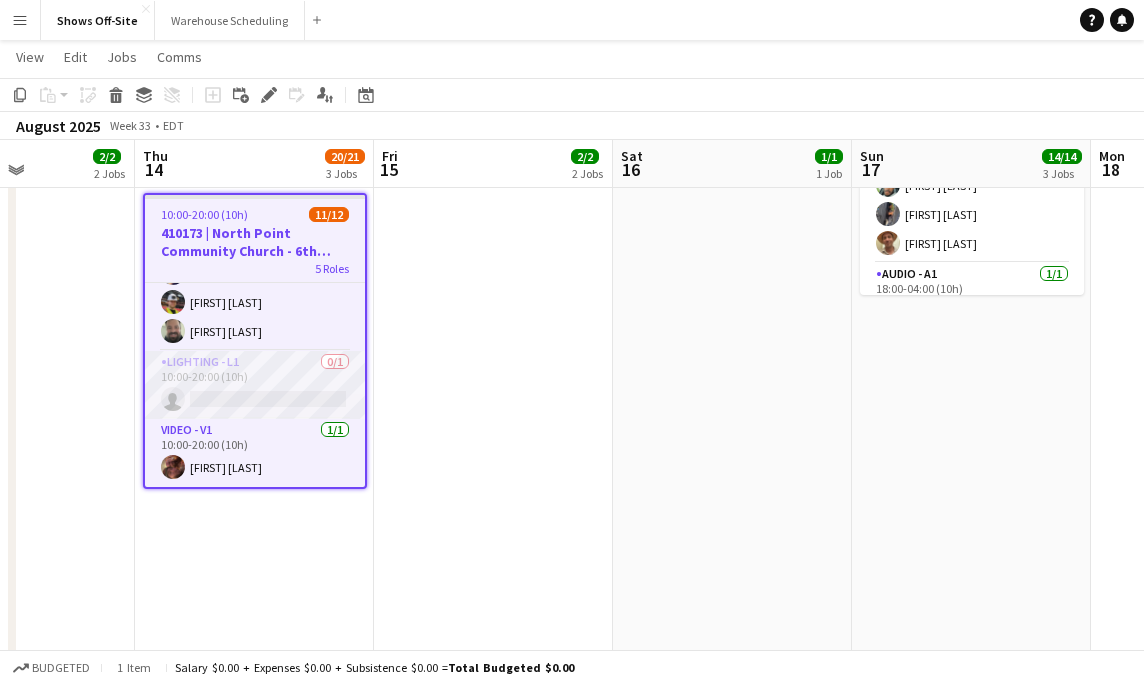 click on "Lighting - L1   0/1   10:00-20:00 (10h)
single-neutral-actions" at bounding box center [255, 385] 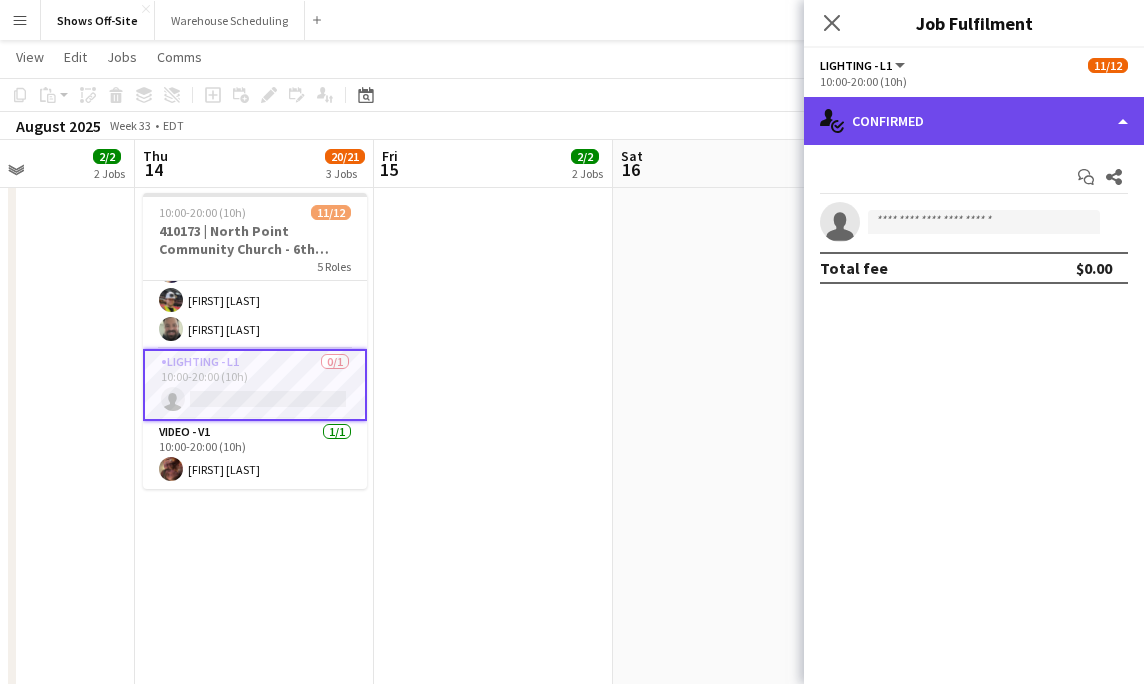 click on "single-neutral-actions-check-2
Confirmed" 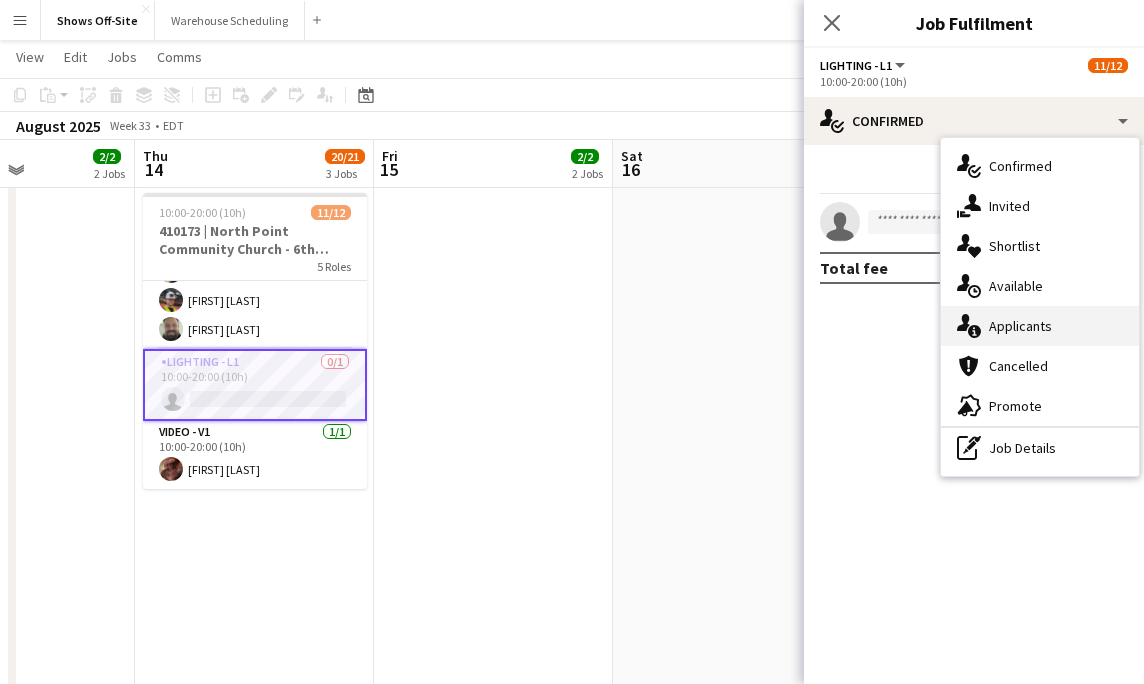 click on "single-neutral-actions-information
Applicants" at bounding box center (1040, 326) 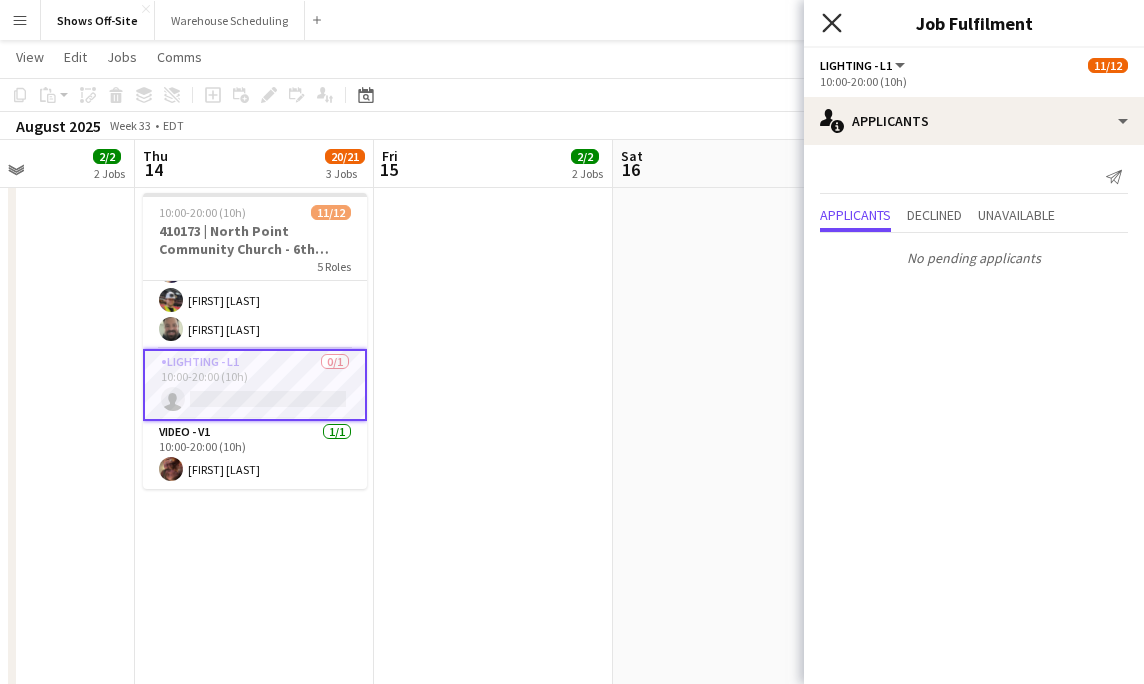 click on "Close pop-in" 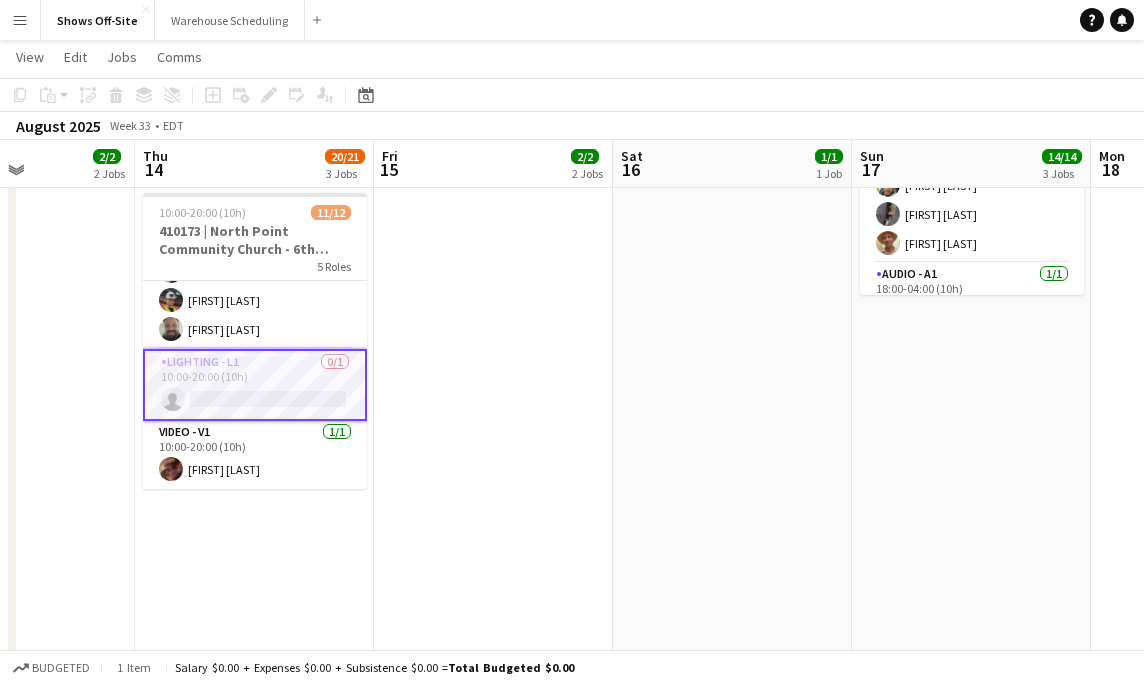 click on "14:00-00:00 (10h) (Sun)   1/1   410173 | North Point Community Church - 6th Grade Fall Camp FFA 2025   1 Role   General - Project Mgr.   1/1   14:00-00:00 (10h)
[FIRST] [LAST]" at bounding box center (732, 598) 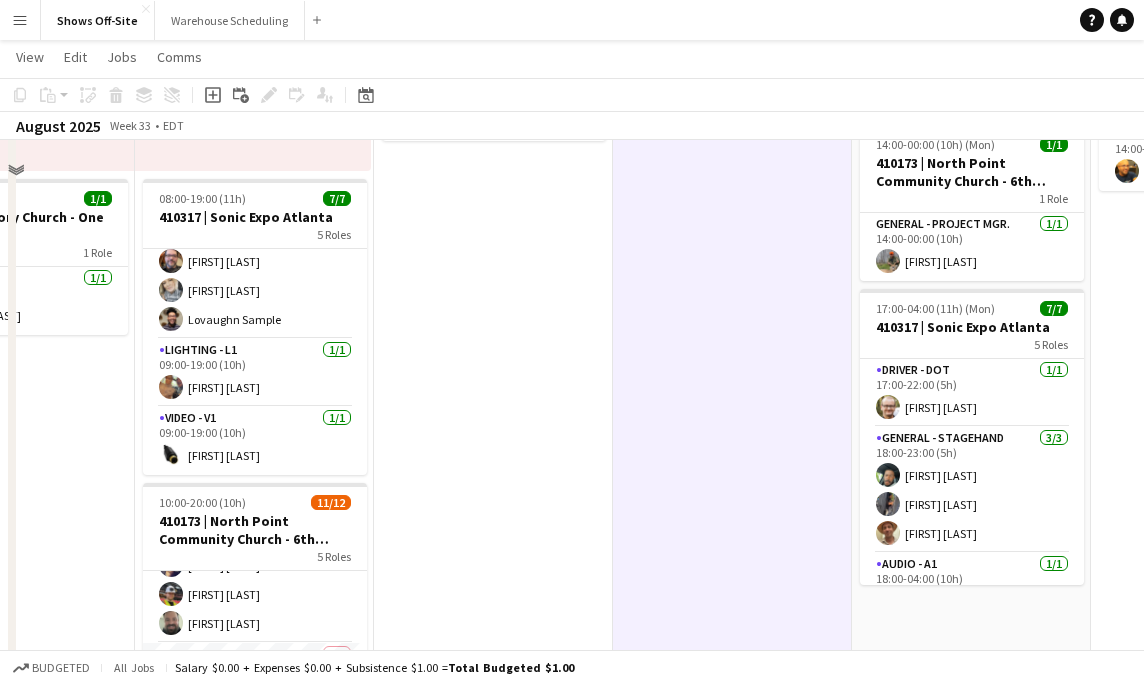 scroll, scrollTop: 0, scrollLeft: 0, axis: both 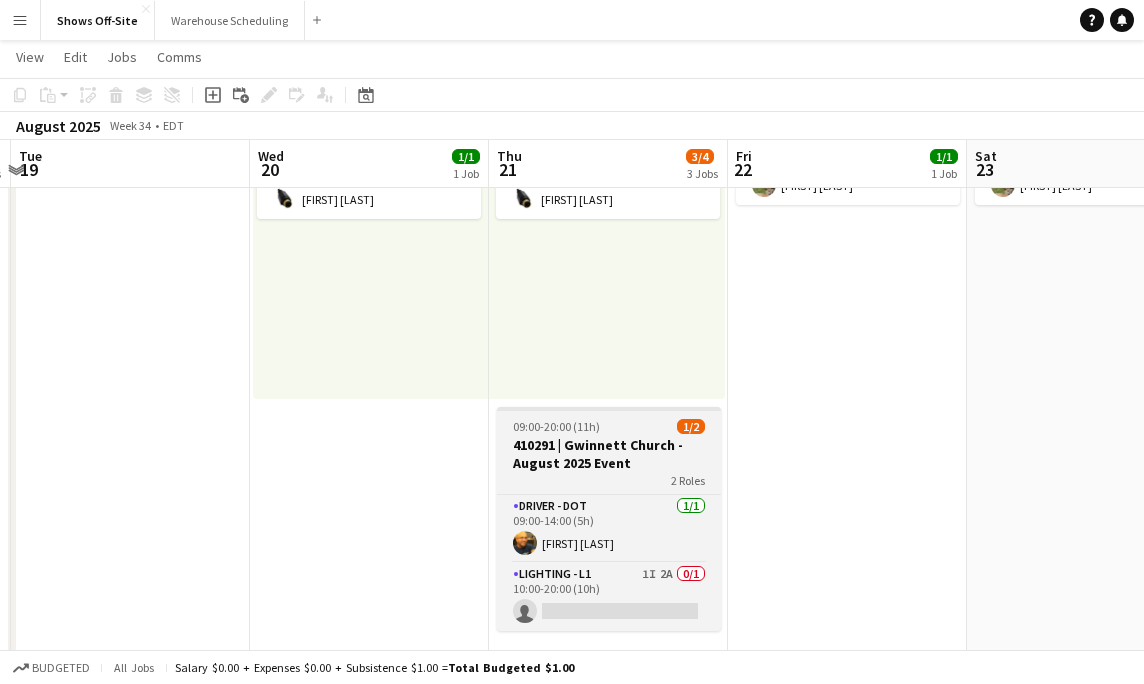 click on "09:00-20:00 (11h)    1/2" at bounding box center [609, 426] 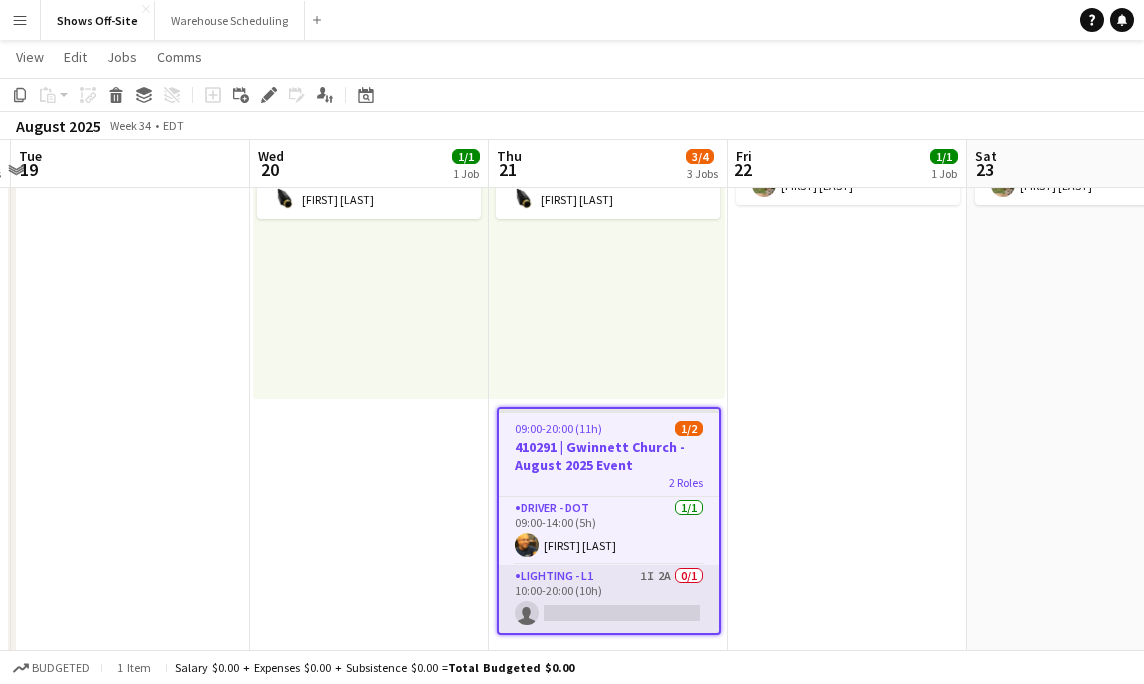 click on "Lighting - L1   1I   2A   0/1   10:00-20:00 (10h)
single-neutral-actions" at bounding box center (609, 599) 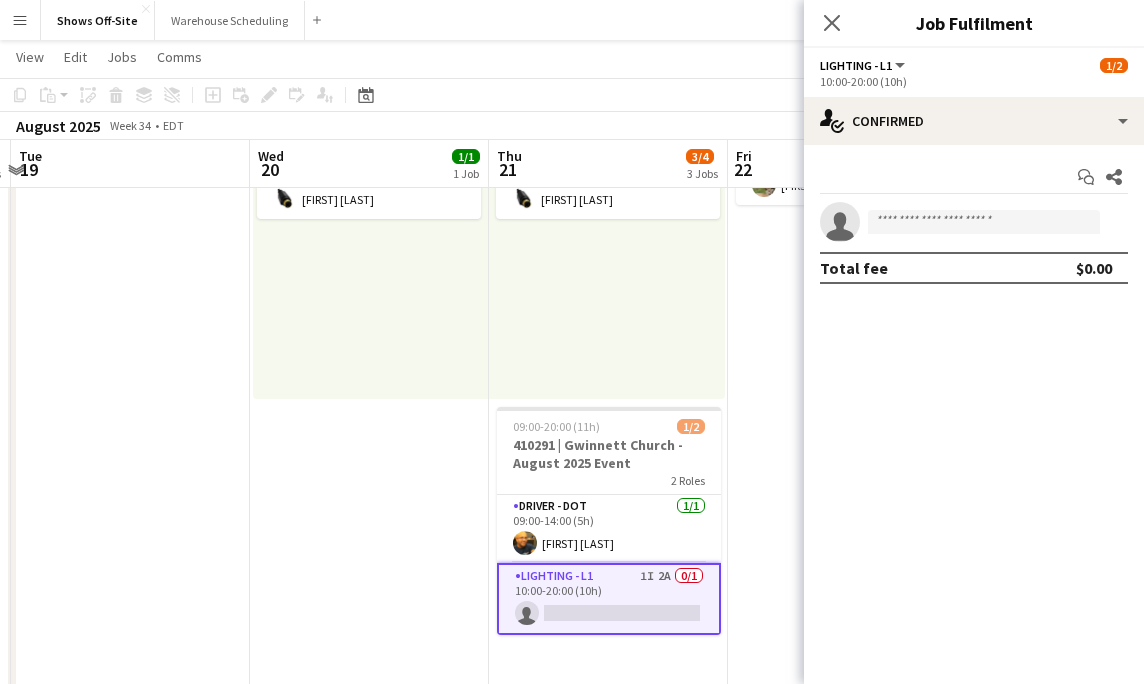 click on "10:00-20:00 (10h)" 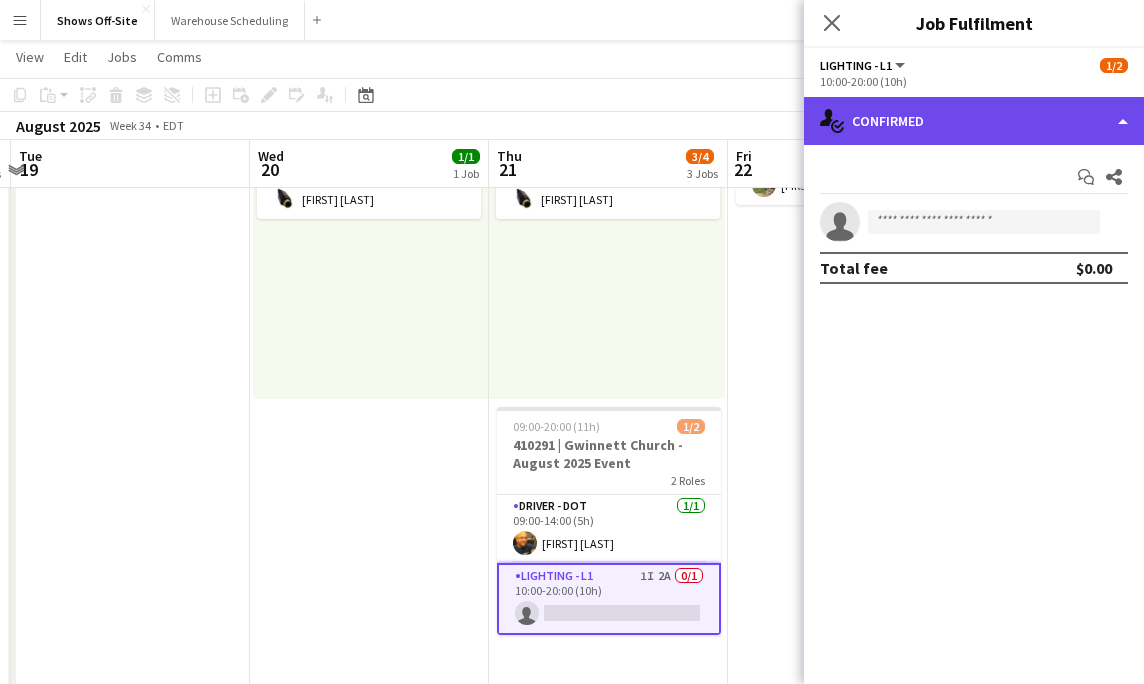 click on "single-neutral-actions-check-2
Confirmed" 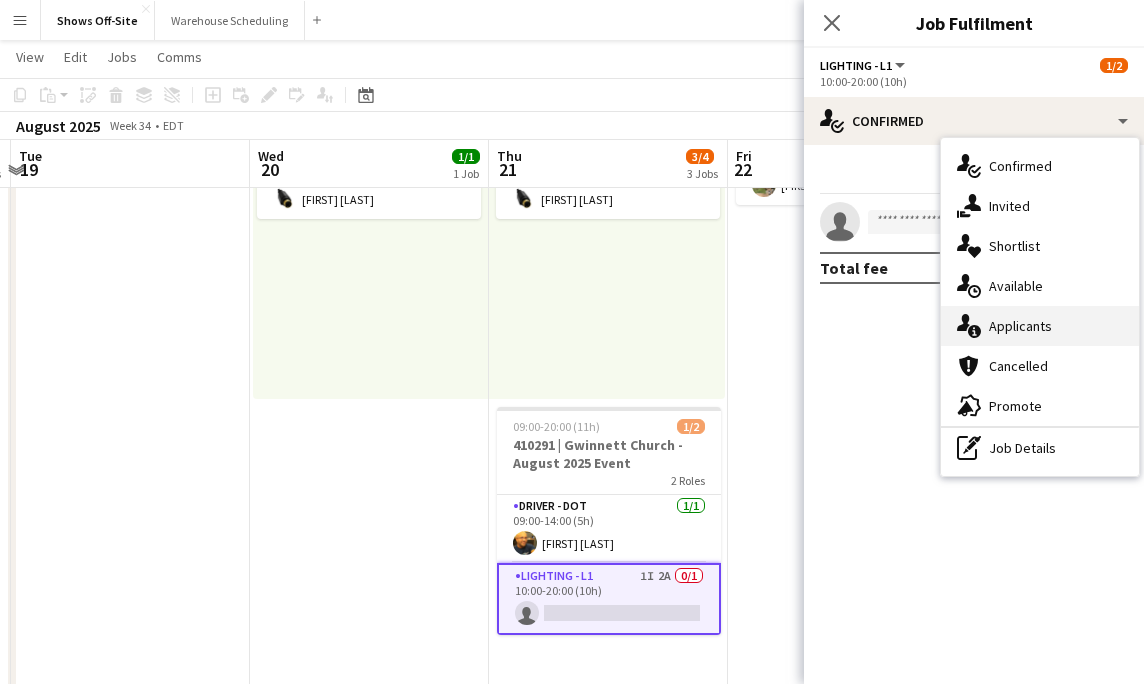 click on "single-neutral-actions-information
Applicants" at bounding box center [1040, 326] 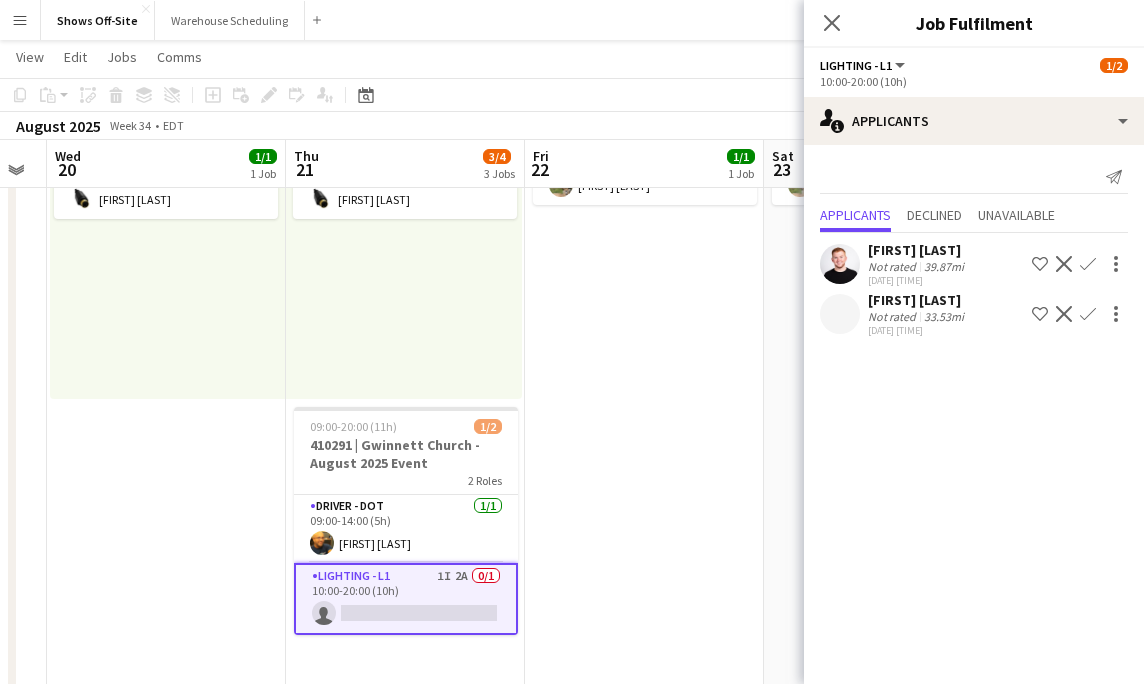 scroll, scrollTop: 0, scrollLeft: 669, axis: horizontal 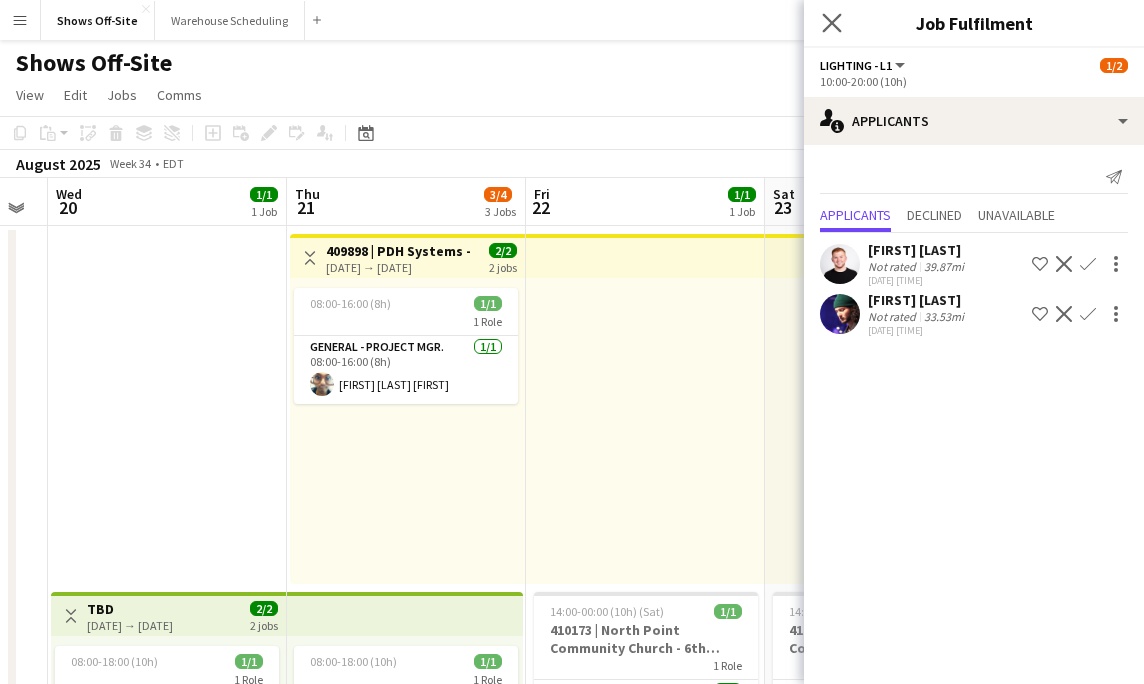 click on "Close pop-in" 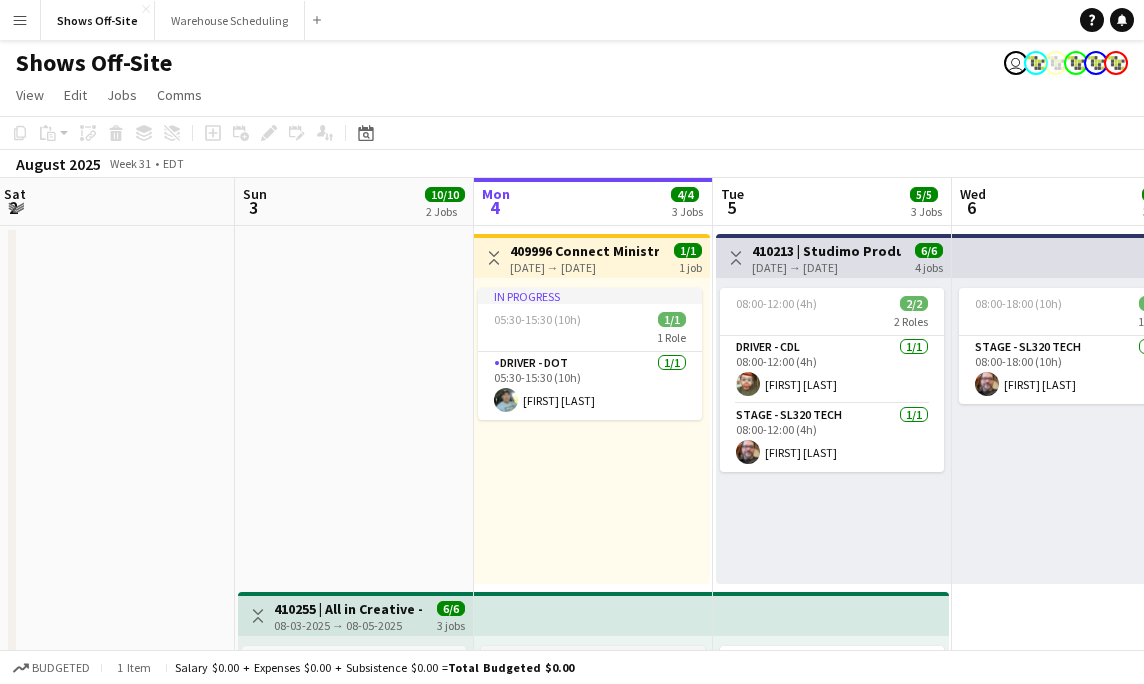 scroll, scrollTop: 0, scrollLeft: 554, axis: horizontal 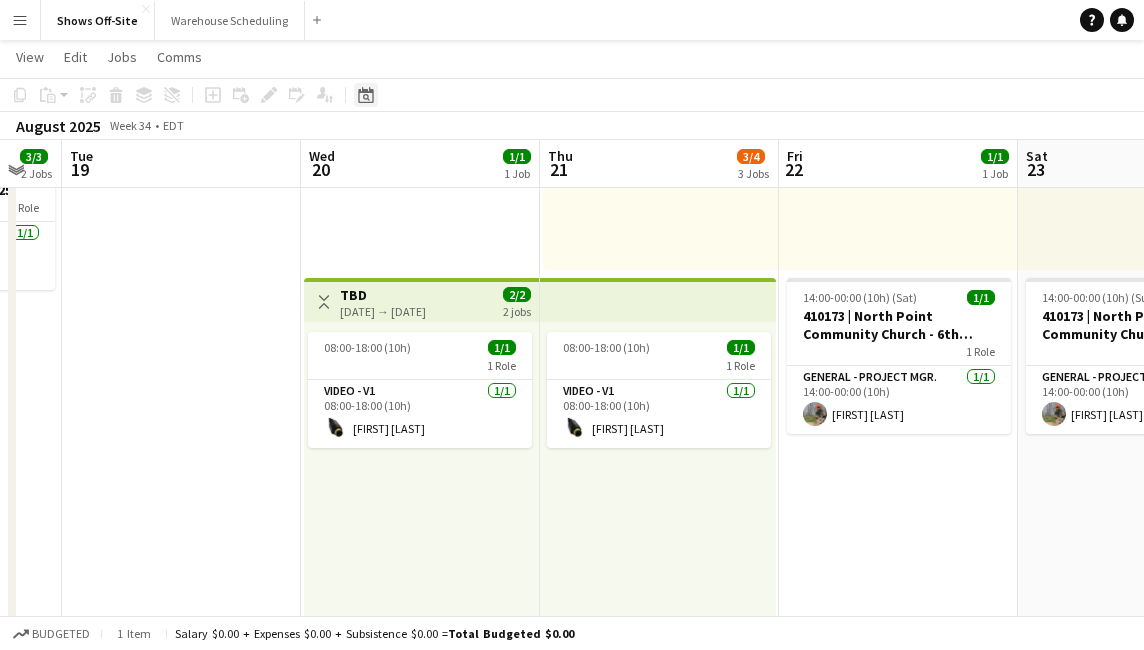 click on "Date picker" at bounding box center [366, 95] 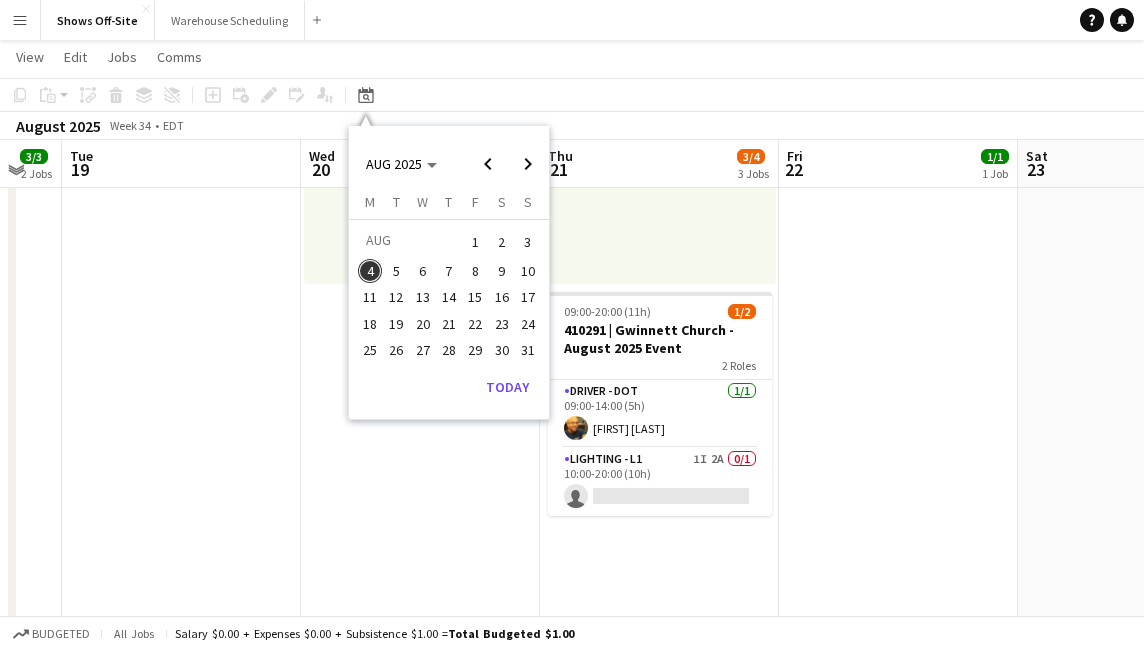 scroll, scrollTop: 655, scrollLeft: 0, axis: vertical 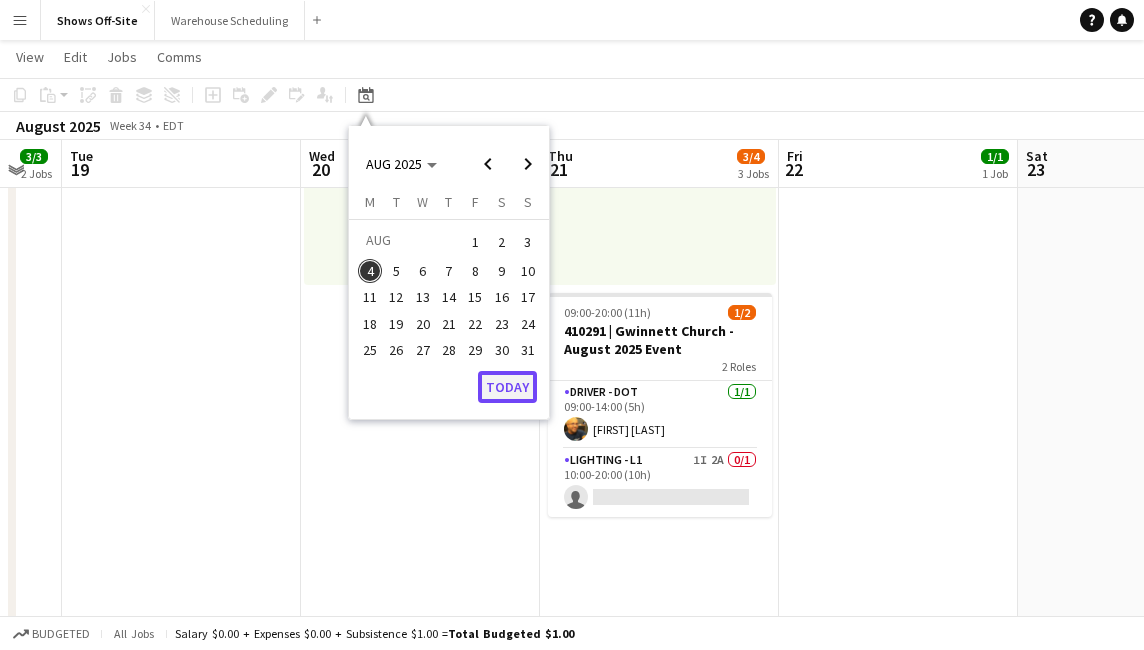 click on "Today" at bounding box center [507, 387] 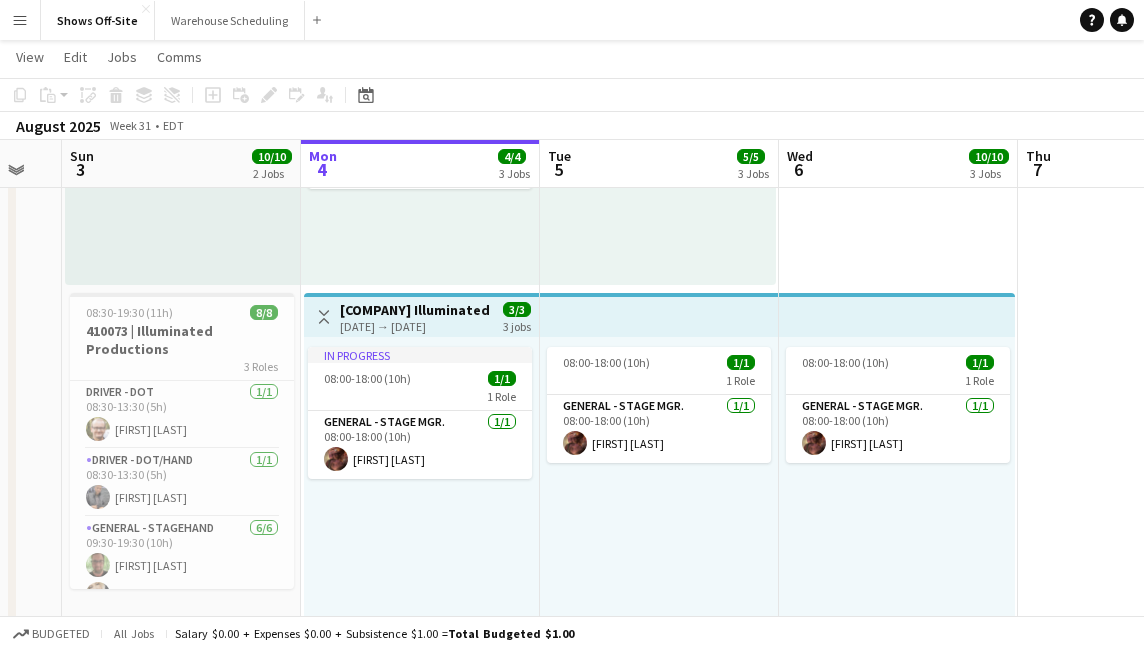 scroll, scrollTop: 0, scrollLeft: 688, axis: horizontal 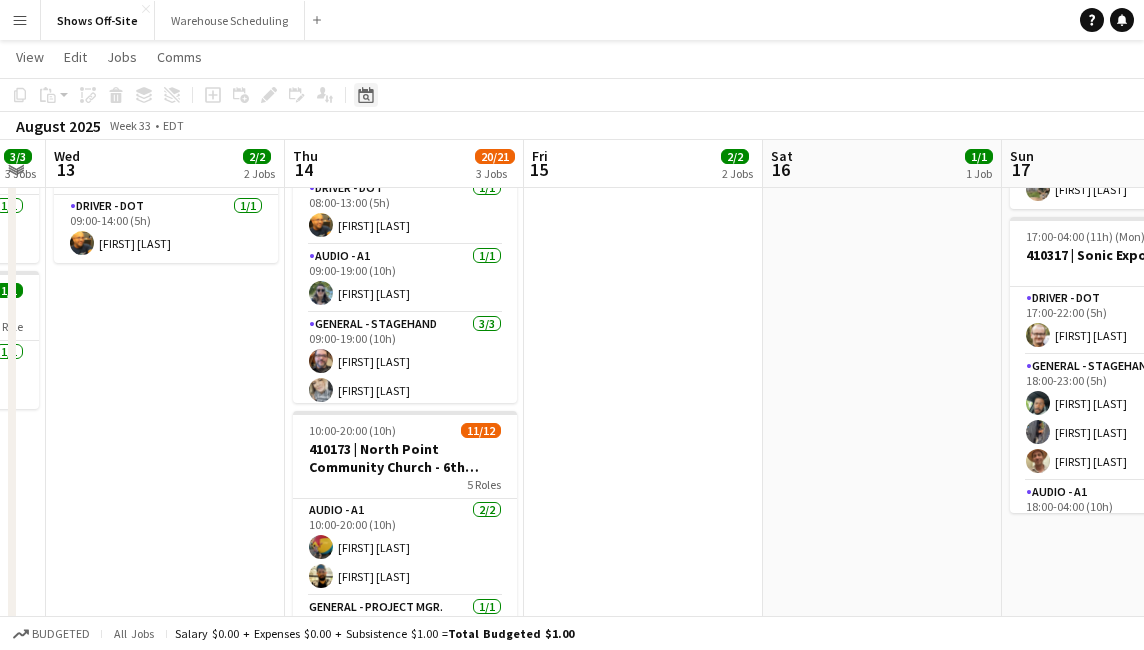 click 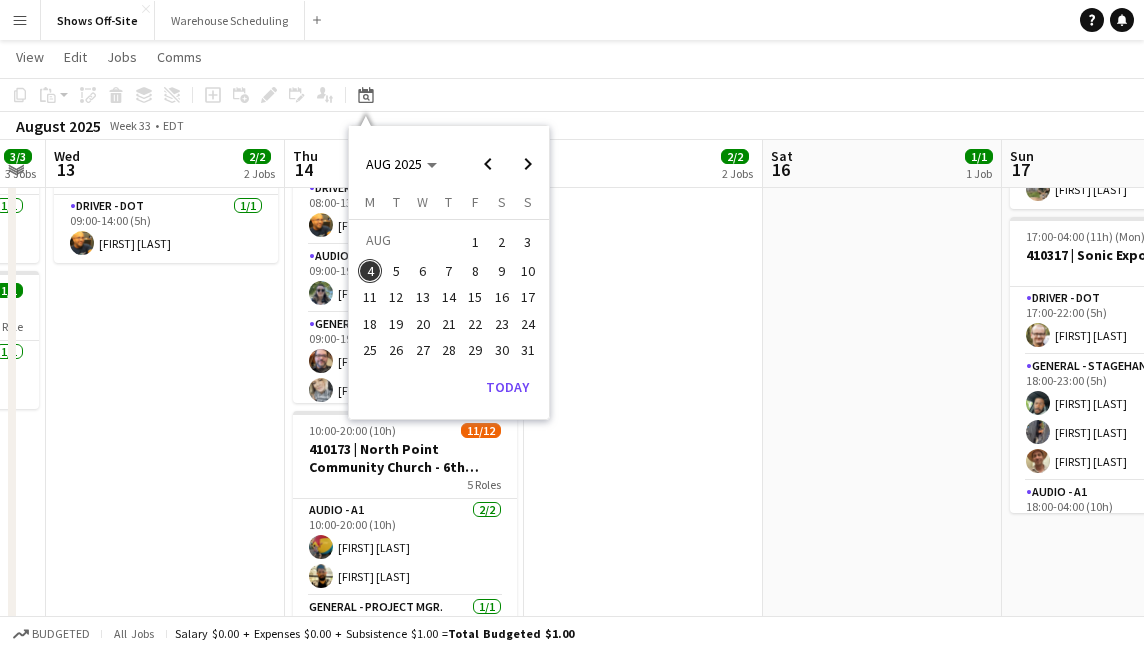 click on "21" at bounding box center [449, 324] 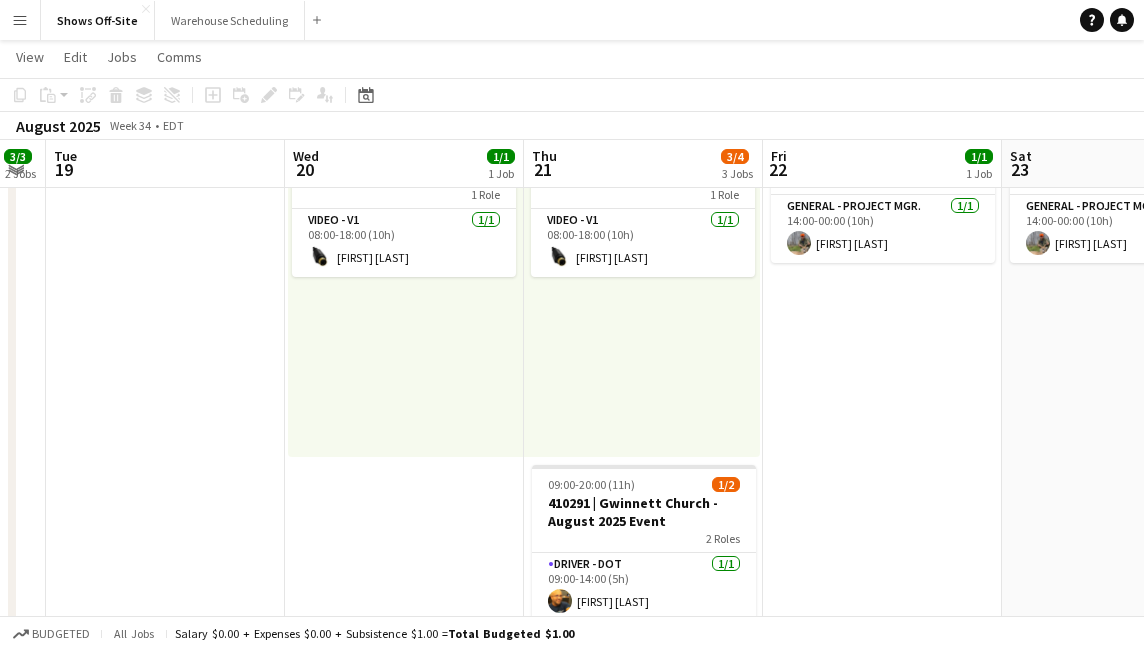 scroll, scrollTop: 0, scrollLeft: 688, axis: horizontal 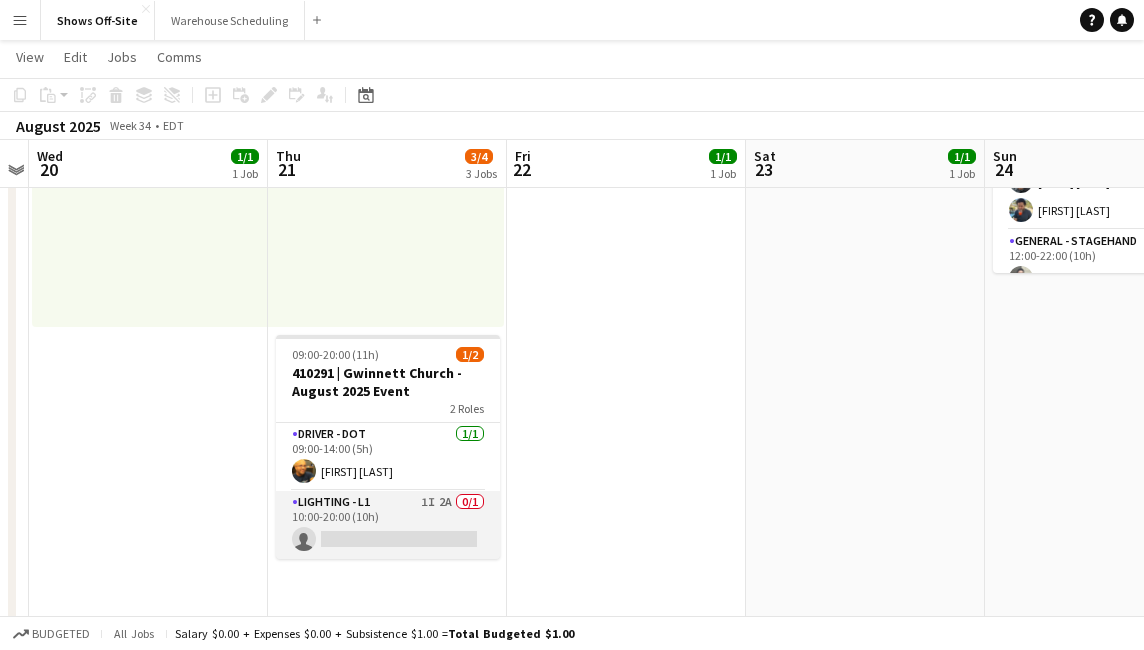 click on "Lighting - L1   1I   2A   0/1   10:00-20:00 (10h)
single-neutral-actions" at bounding box center [388, 525] 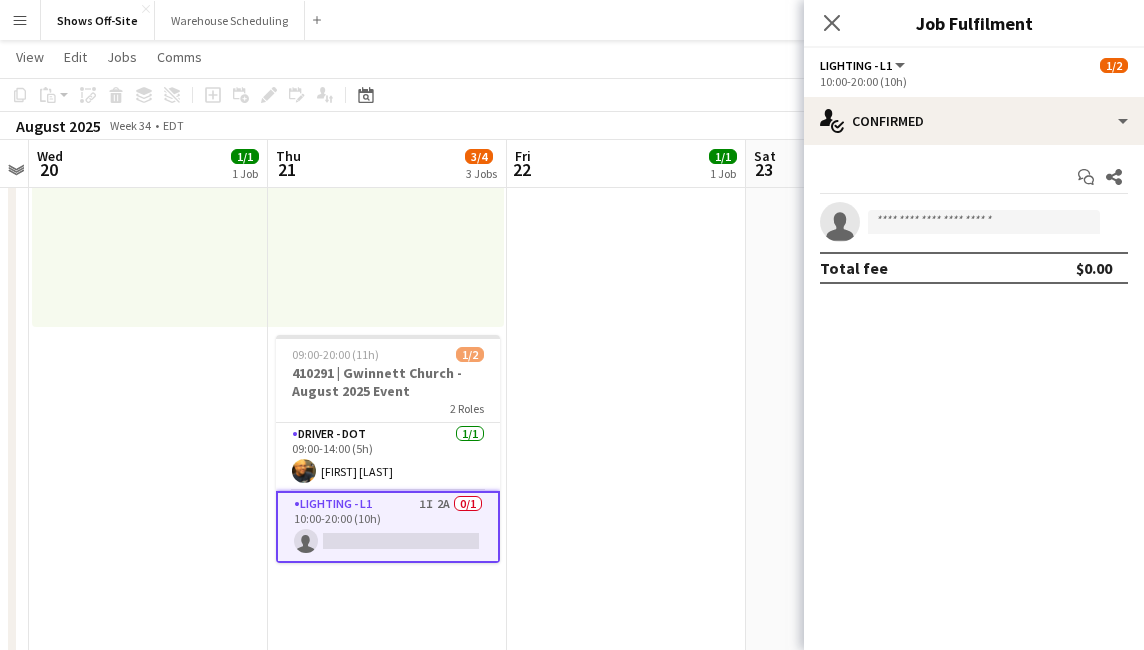 click on "Start chat
Share
single-neutral-actions
Total fee   $0.00" at bounding box center [974, 222] 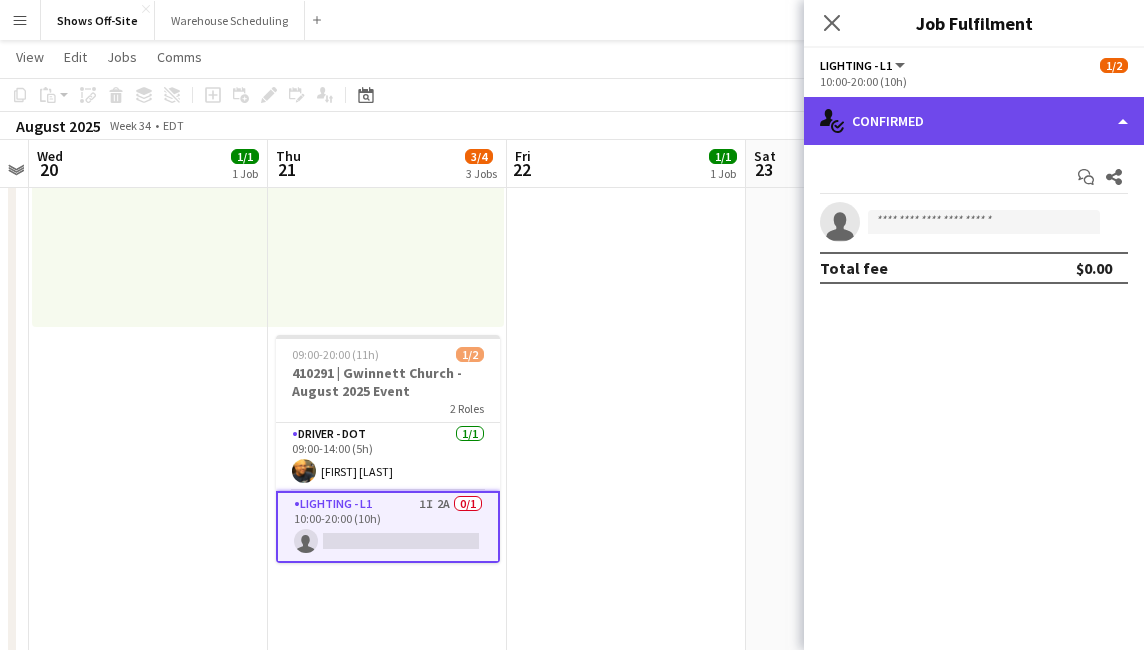 click on "single-neutral-actions-check-2
Confirmed" 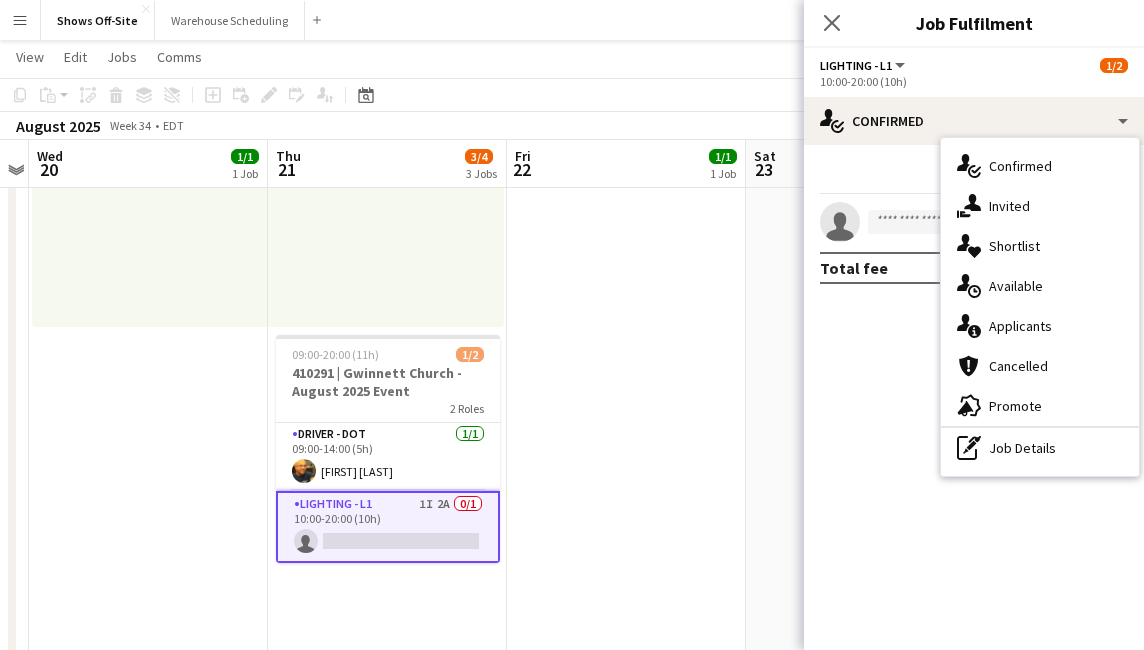 click 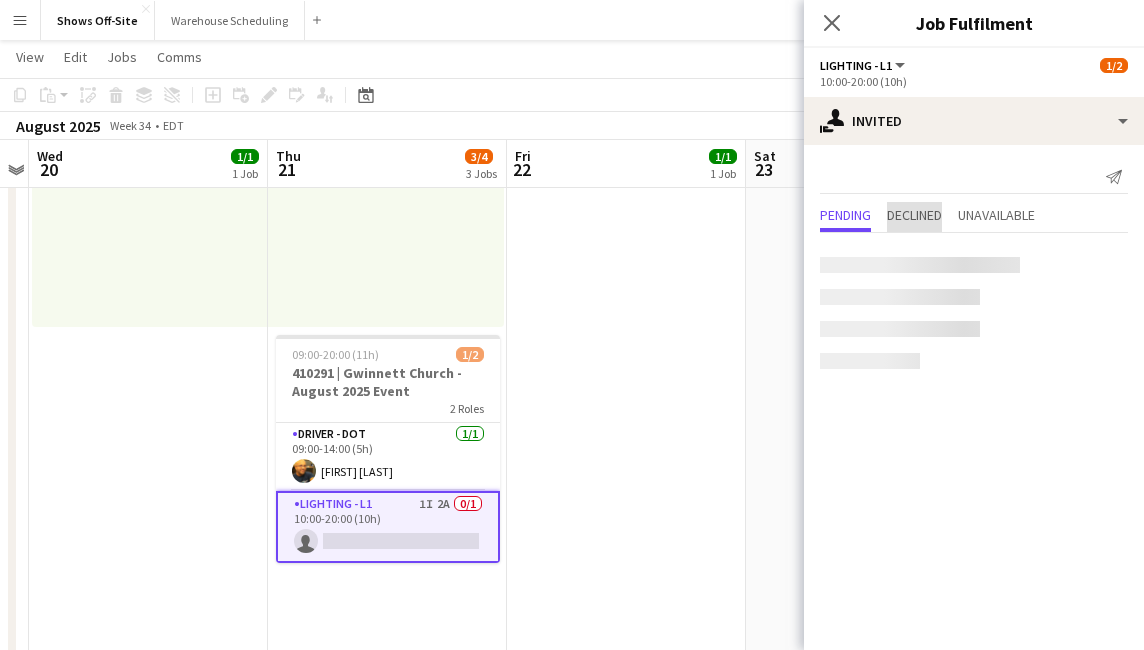 click on "Declined" at bounding box center (914, 215) 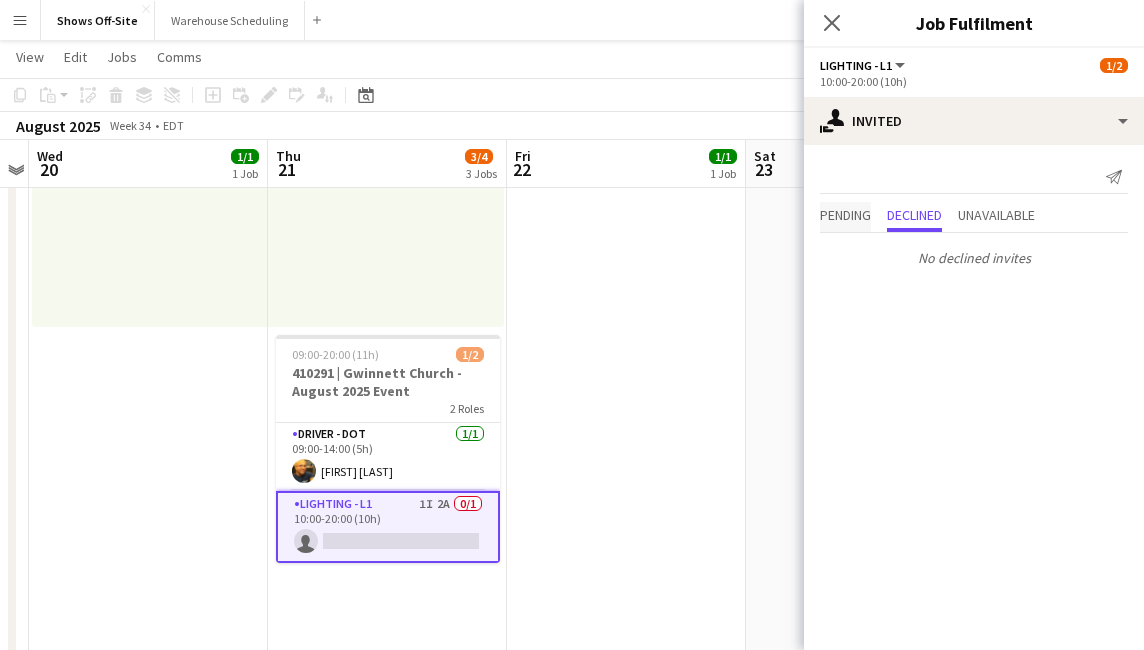 click on "Pending" at bounding box center [845, 215] 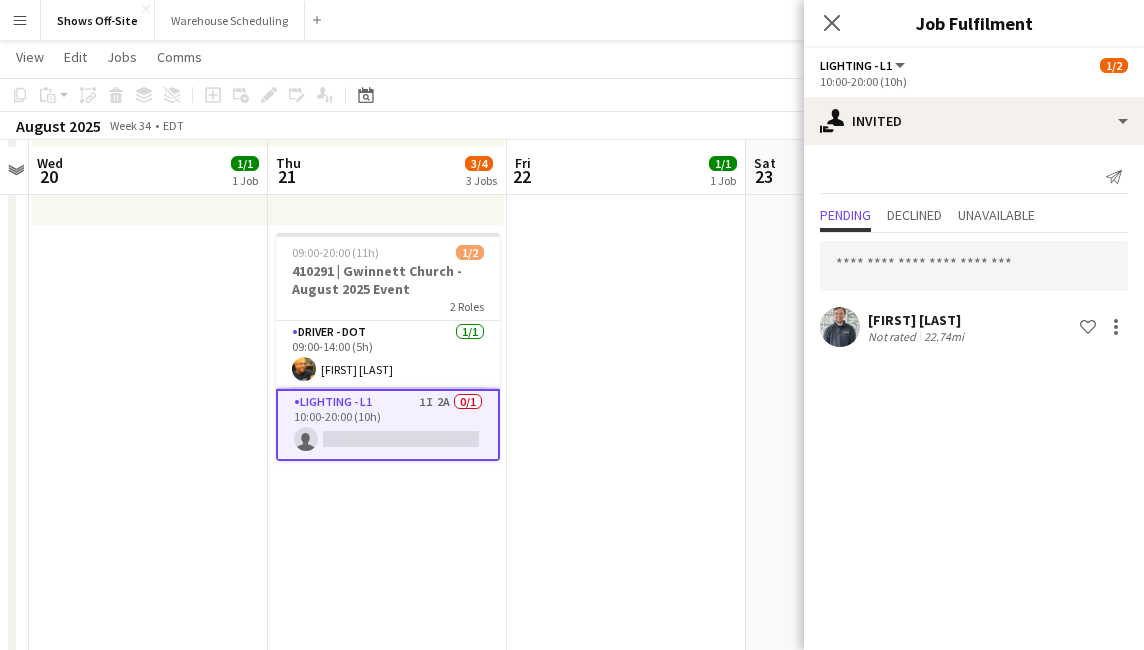 scroll, scrollTop: 733, scrollLeft: 0, axis: vertical 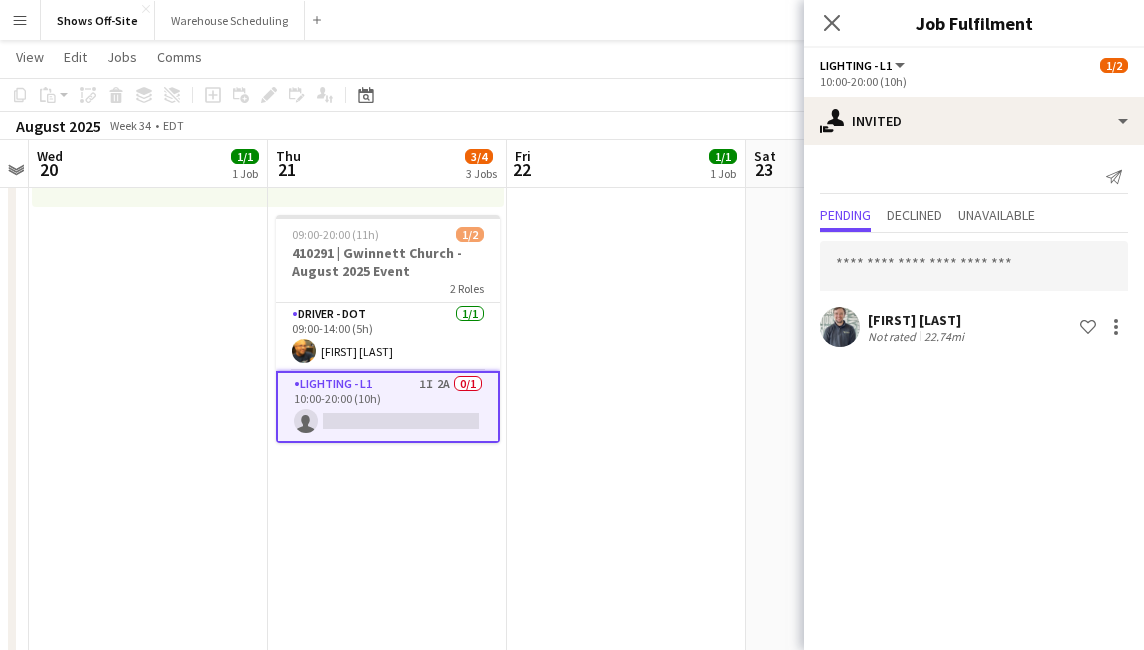 click 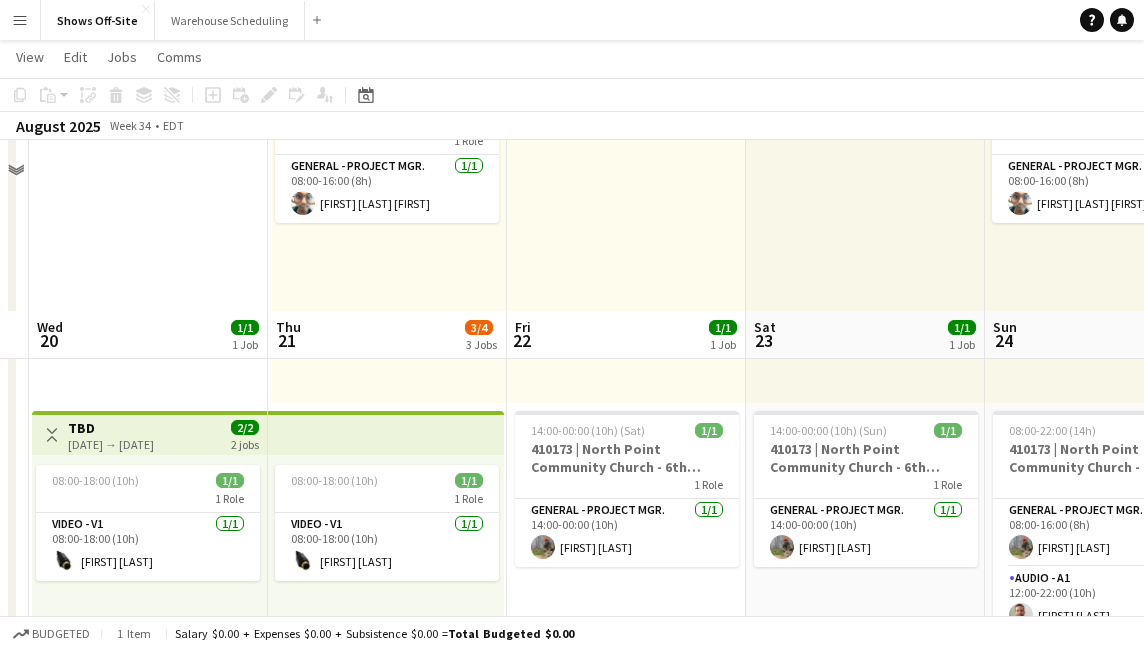 scroll, scrollTop: 0, scrollLeft: 0, axis: both 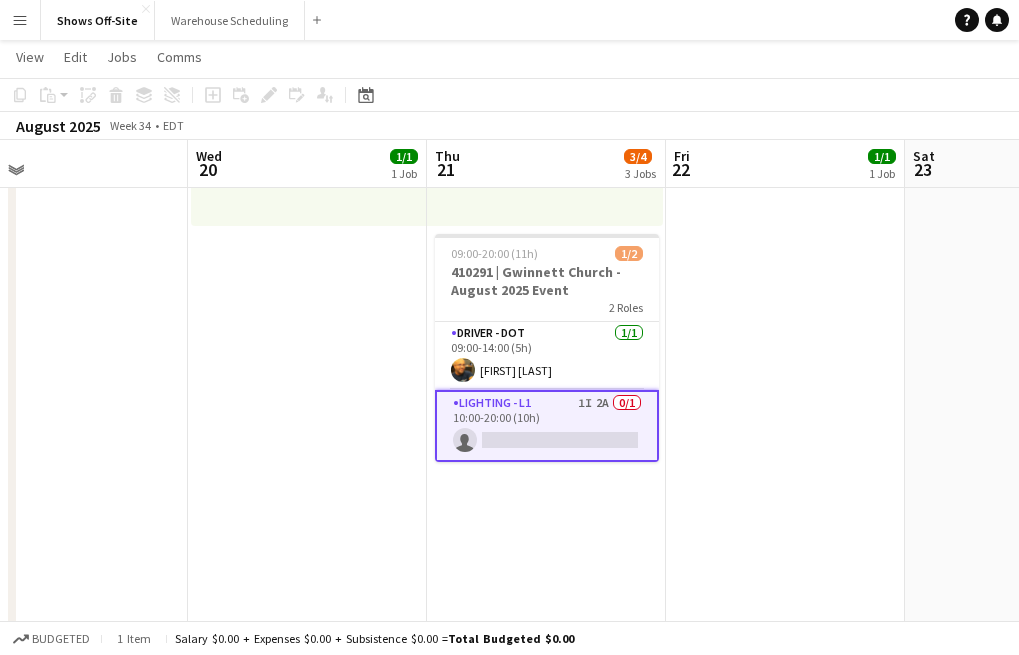 click on "Lighting - L1   1I   2A   0/1   10:00-20:00 (10h)
single-neutral-actions" at bounding box center [547, 426] 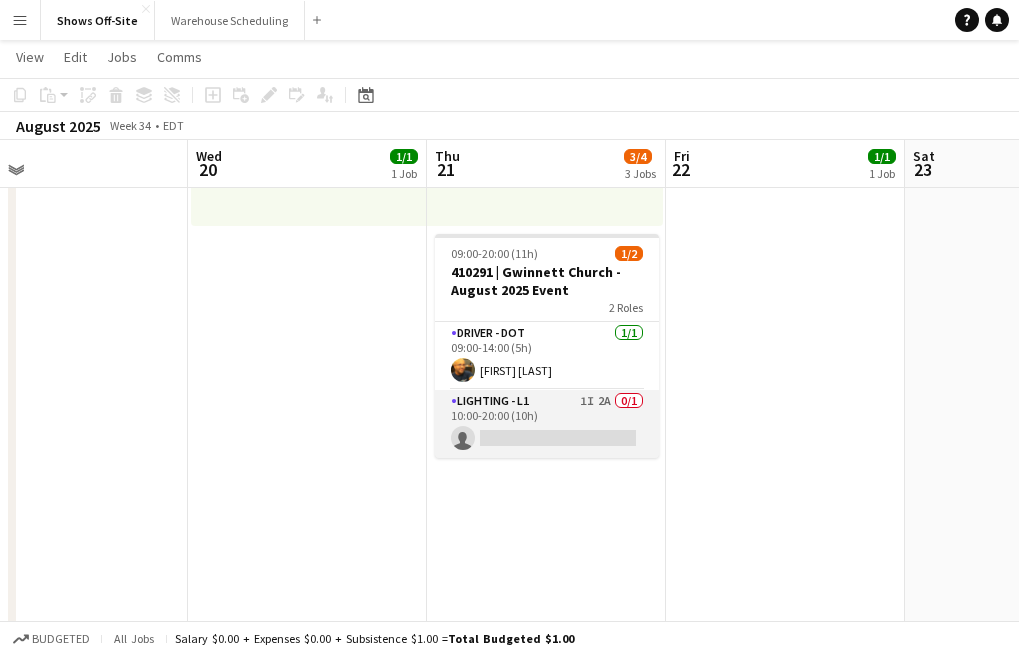 click on "Lighting - L1   1I   2A   0/1   10:00-20:00 (10h)
single-neutral-actions" at bounding box center (547, 424) 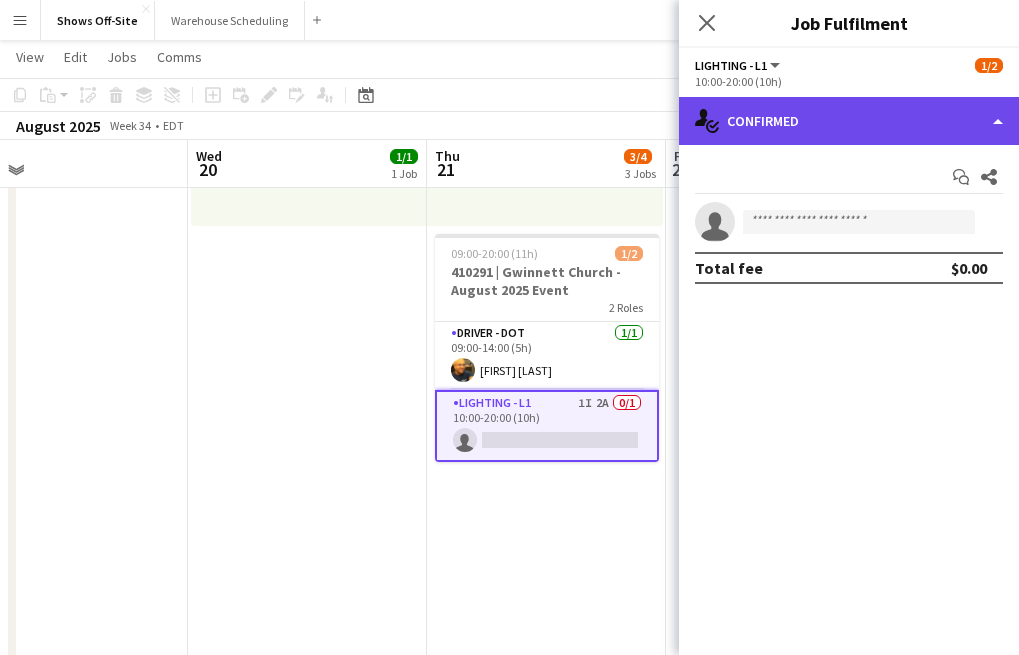 click on "single-neutral-actions-check-2
Confirmed" 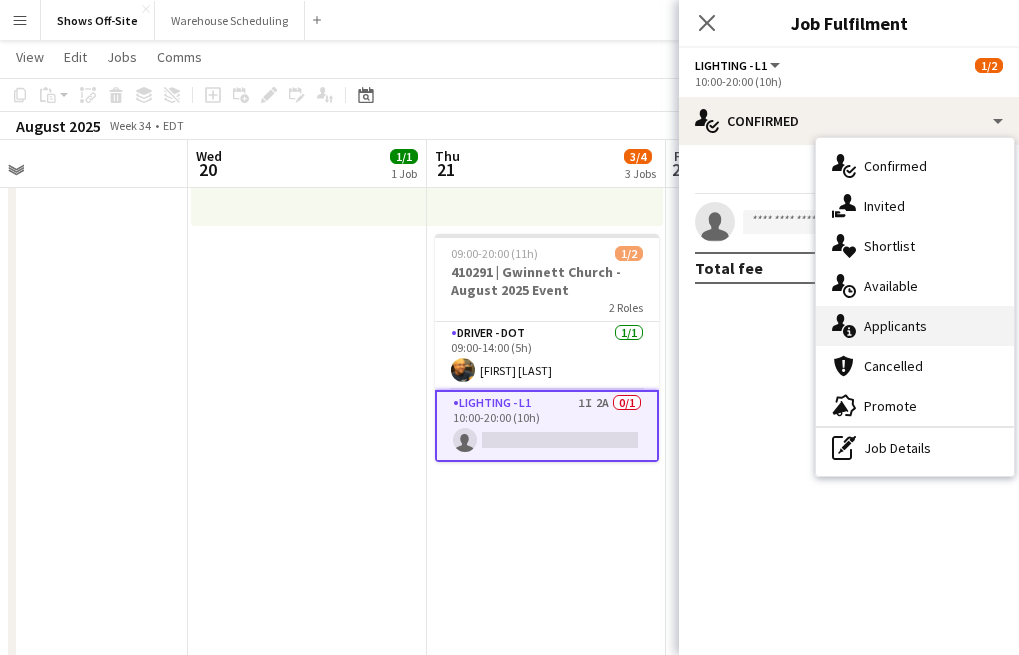 click on "single-neutral-actions-information
Applicants" at bounding box center [915, 326] 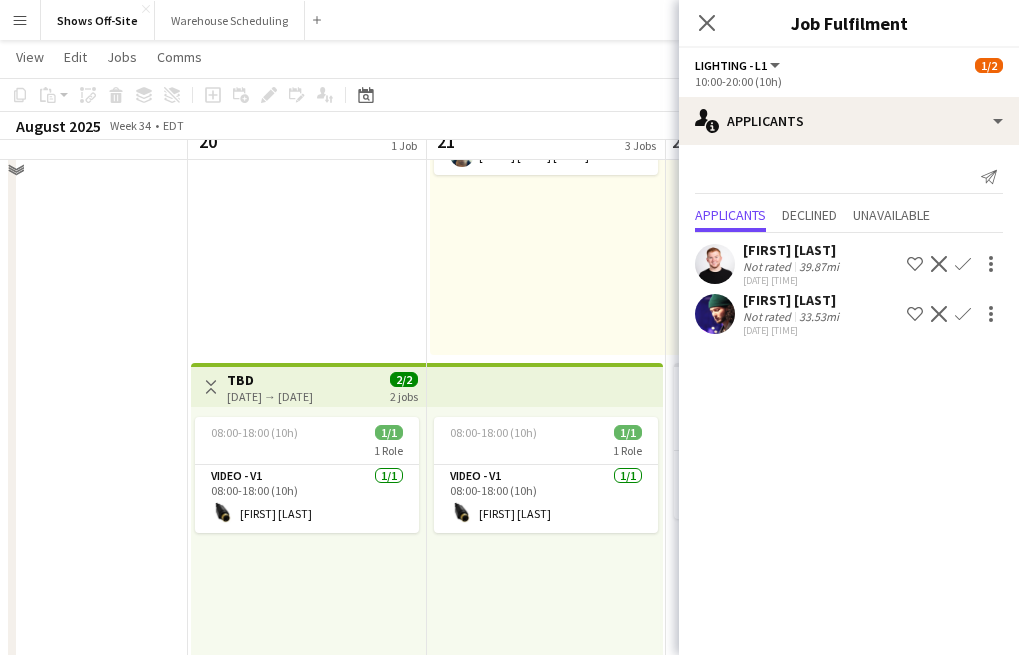 scroll, scrollTop: 0, scrollLeft: 0, axis: both 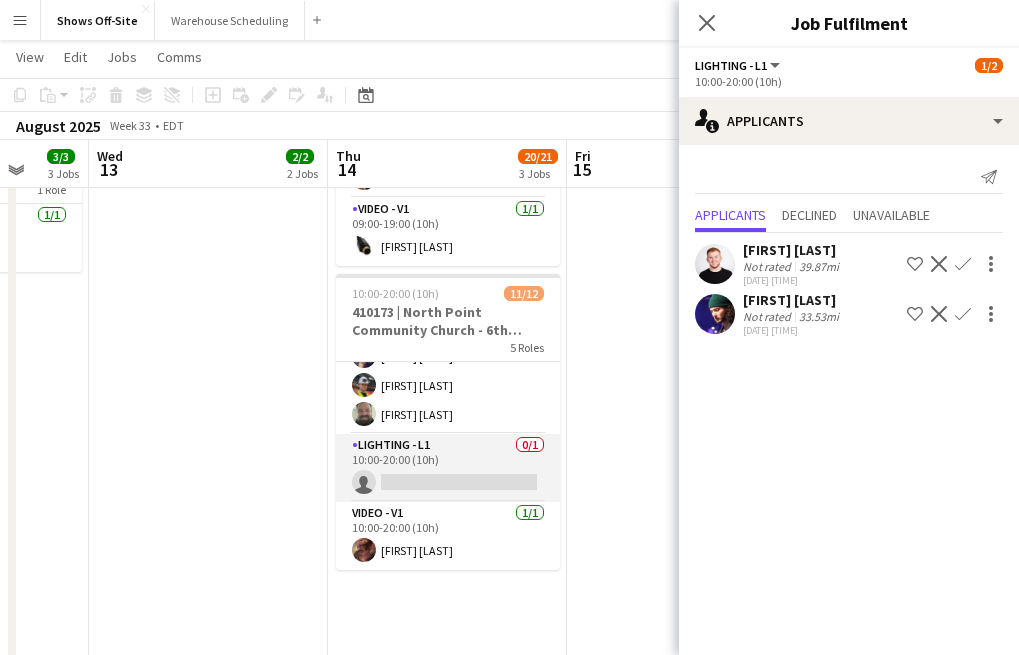 click on "Lighting - L1   0/1   10:00-20:00 (10h)
single-neutral-actions" at bounding box center [448, 468] 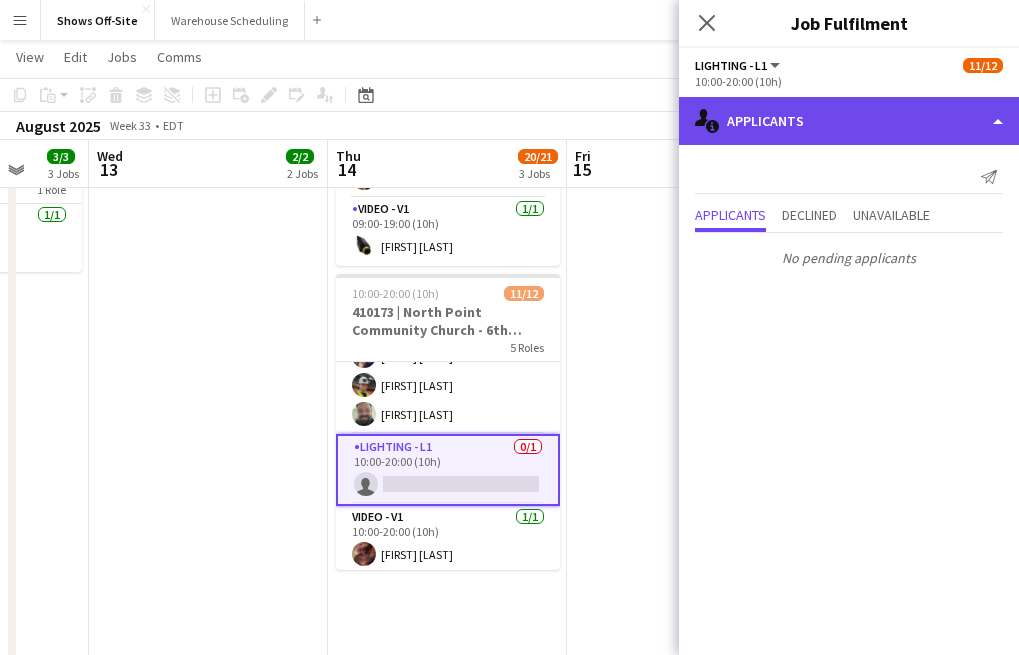 click on "single-neutral-actions-information
Applicants" 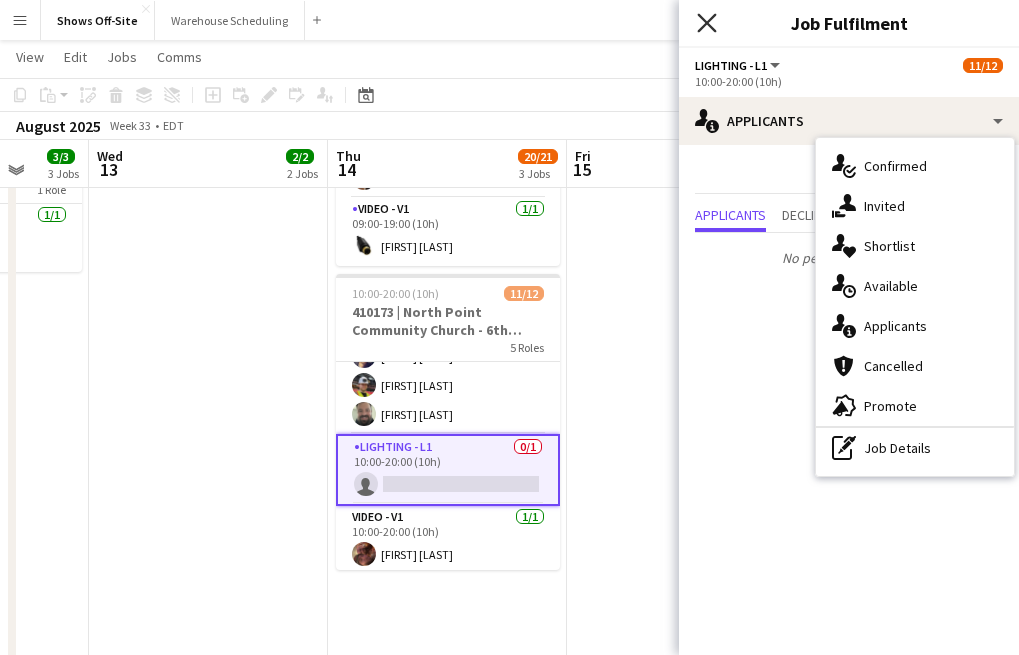 click on "Close pop-in" 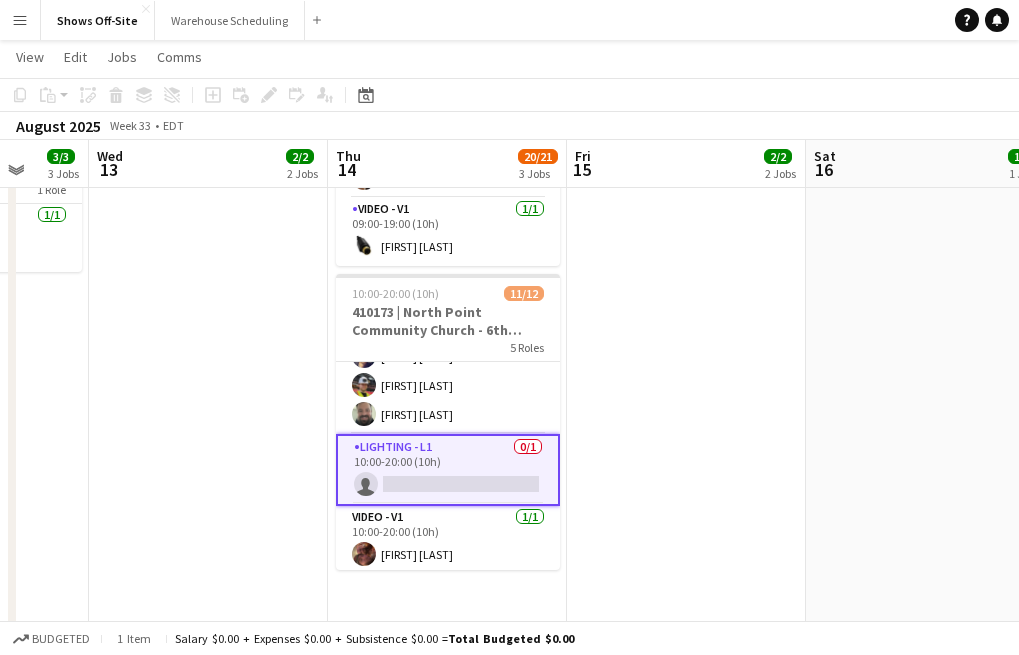scroll, scrollTop: 0, scrollLeft: 629, axis: horizontal 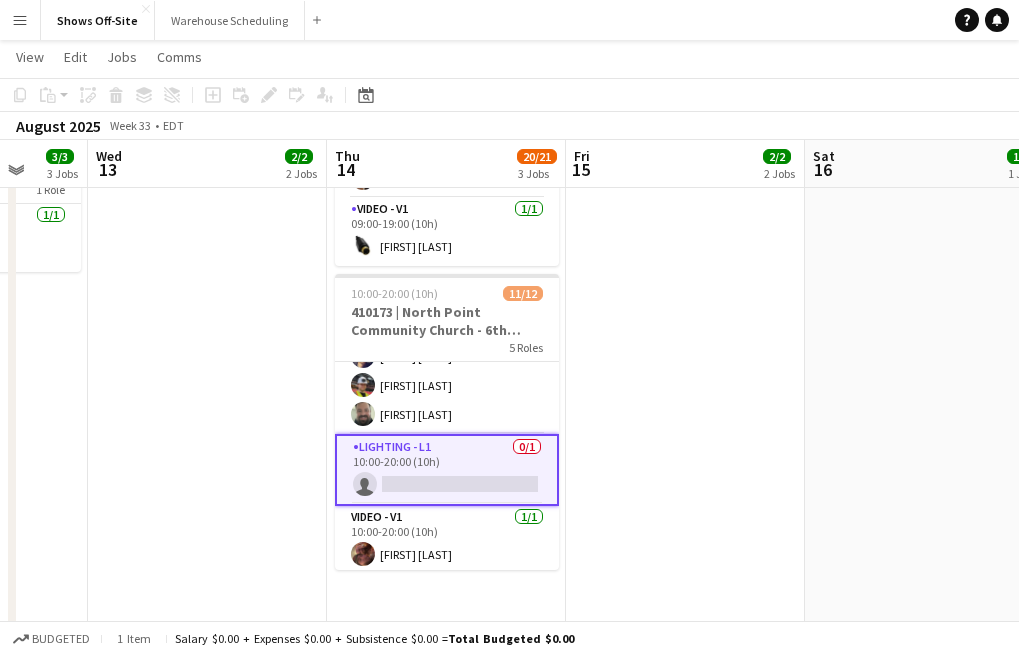 click on "08:00-18:00 (10h)    1/1   410302 | Victory Church - One Race Event   1 Role   Driver - DOT   1/1   08:00-18:00 (10h)
[FIRST] [LAST]     14:00-00:00 (10h) (Sat)   1/1   410173 | North Point Community Church - 6th Grade Fall Camp FFA 2025   1 Role   General - Project Mgr.   1/1   14:00-00:00 (10h)
[FIRST] [LAST]" at bounding box center (685, 679) 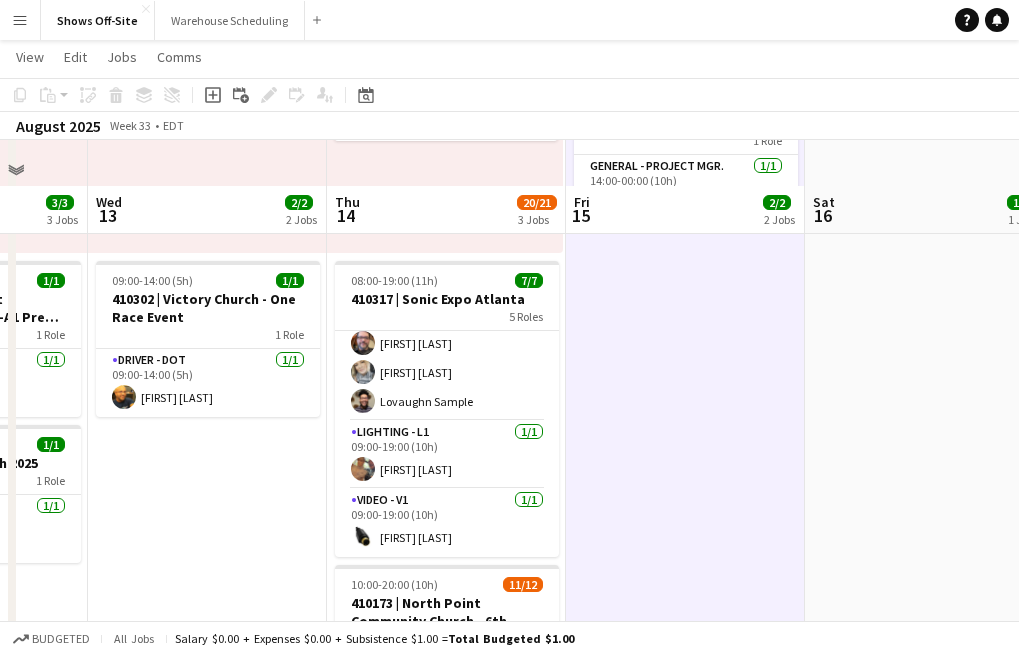 scroll, scrollTop: 375, scrollLeft: 0, axis: vertical 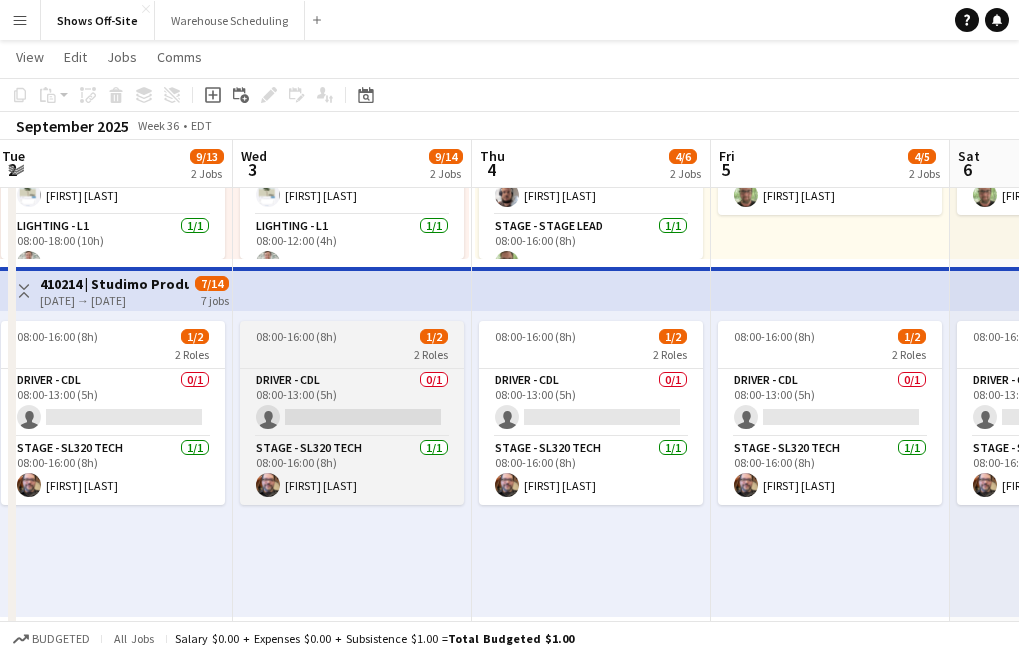 click on "2 Roles" at bounding box center (352, 354) 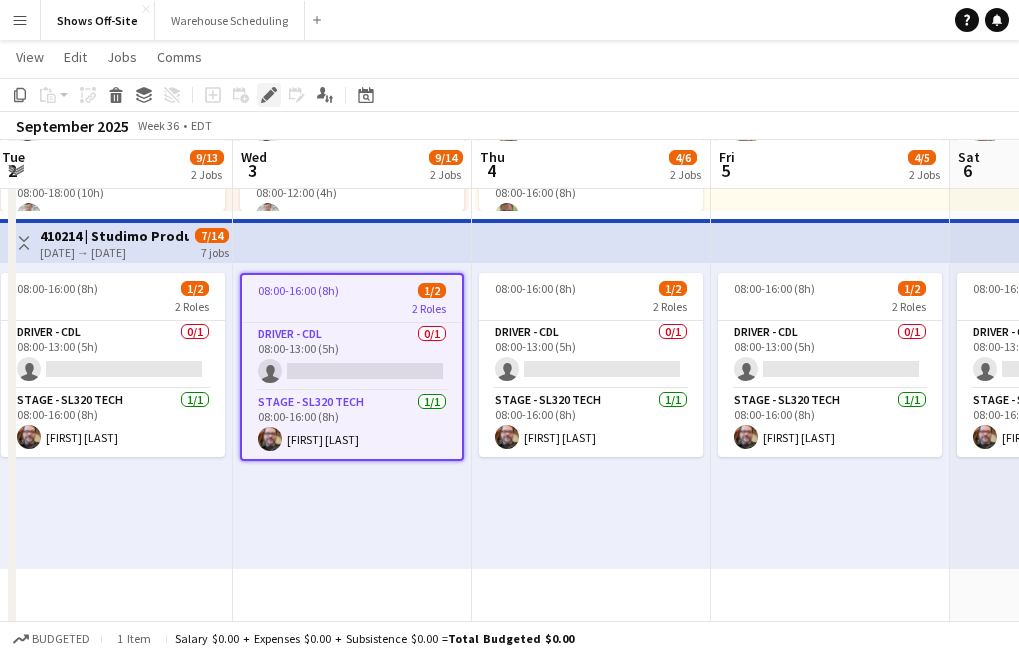 click on "Edit" 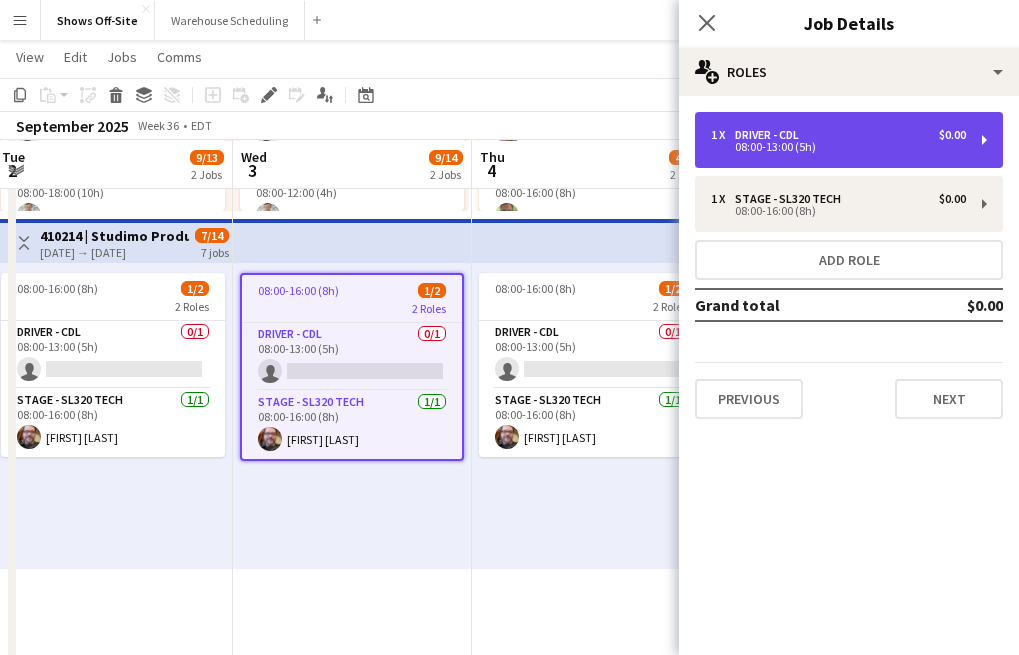 click on "Driver - CDL" at bounding box center (771, 135) 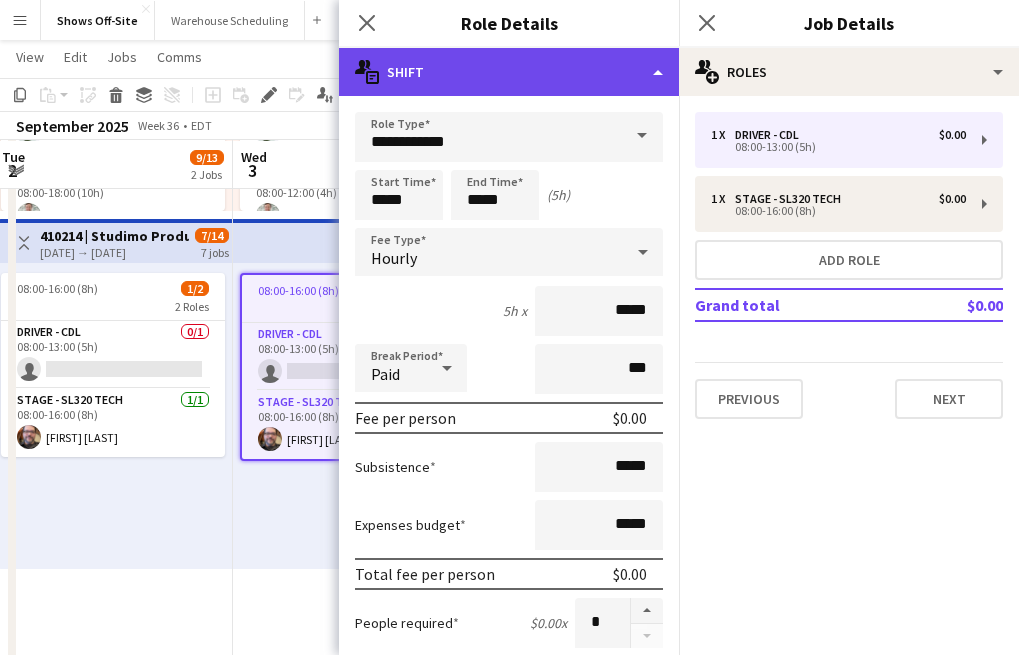 click on "multiple-actions-text
Shift" 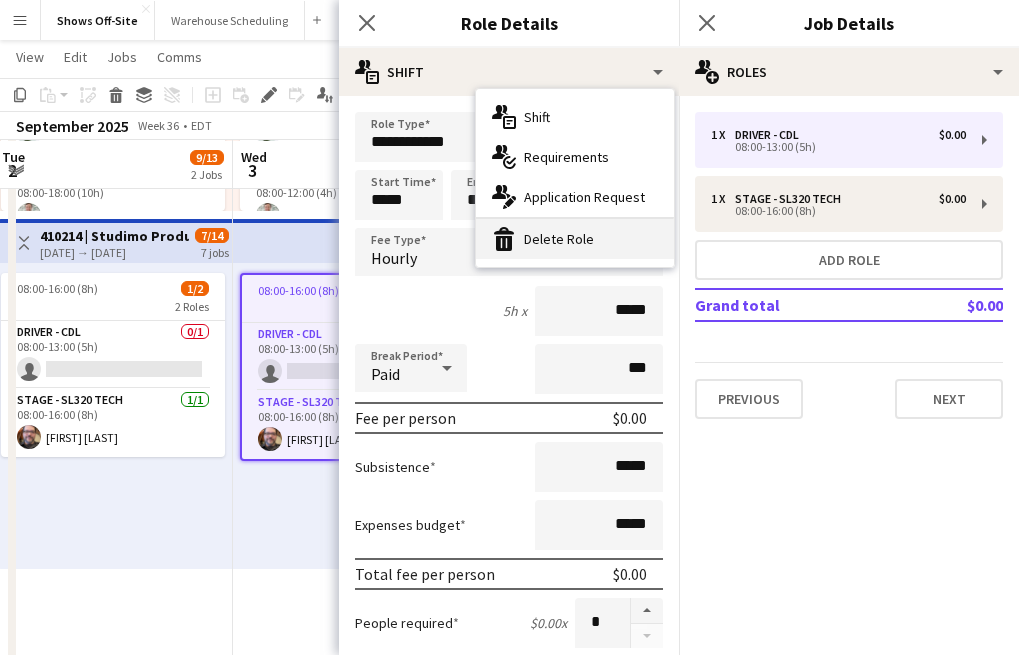 click on "bin-2
Delete Role" at bounding box center (575, 239) 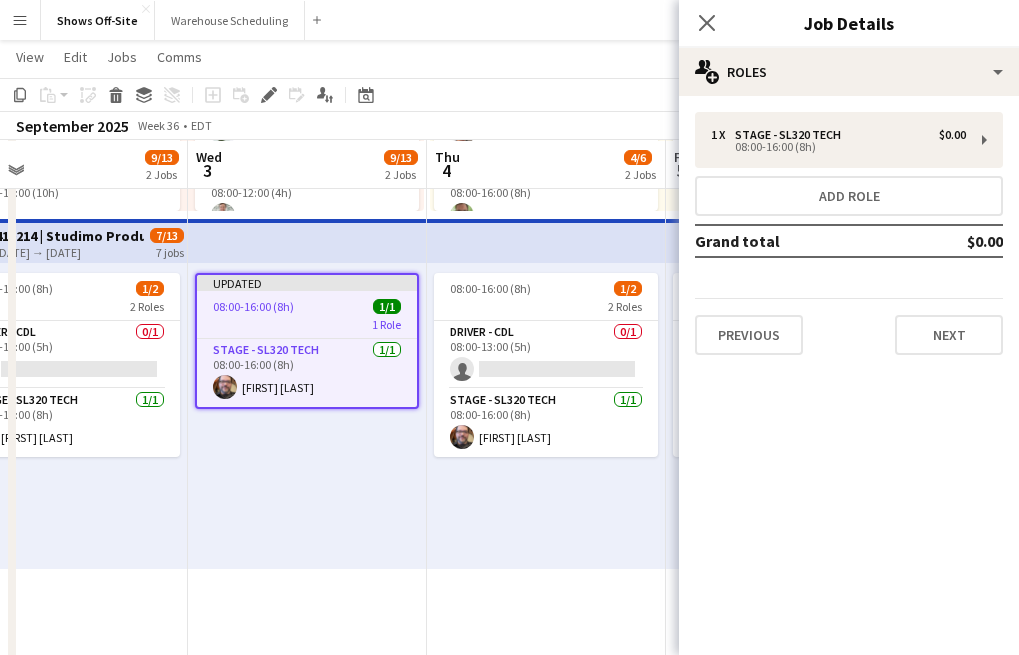 click on "08:00-16:00 (8h)    1/2   2 Roles   Driver - CDL   0/1   08:00-13:00 (5h)
single-neutral-actions
Stage - SL320 Tech   1/1   08:00-16:00 (8h)
[FIRST] [LAST]" at bounding box center [546, 416] 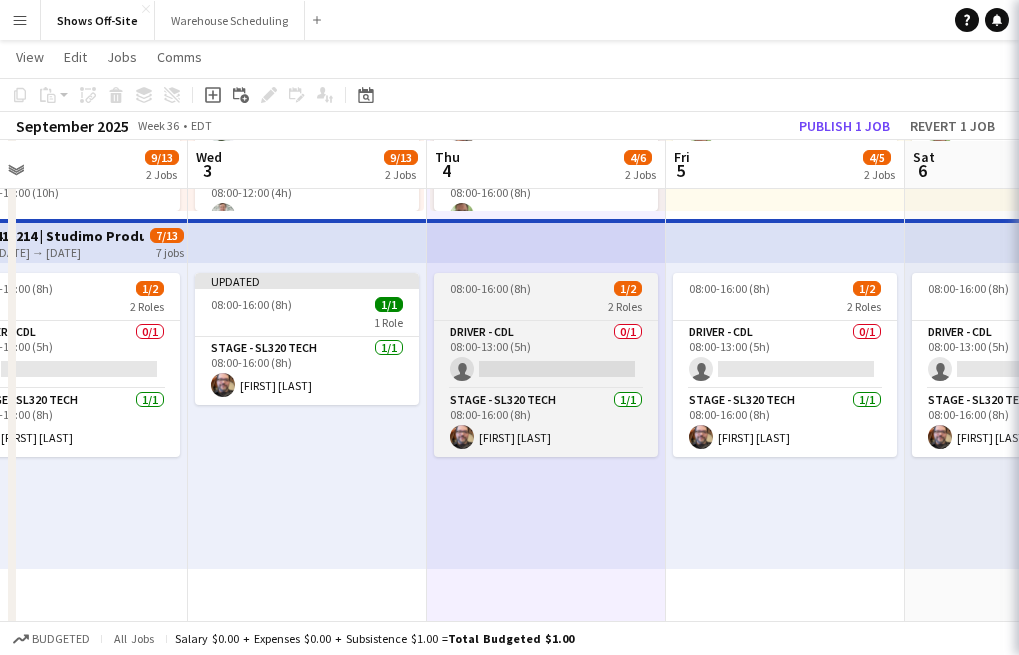 click on "08:00-16:00 (8h)    1/2" at bounding box center (546, 288) 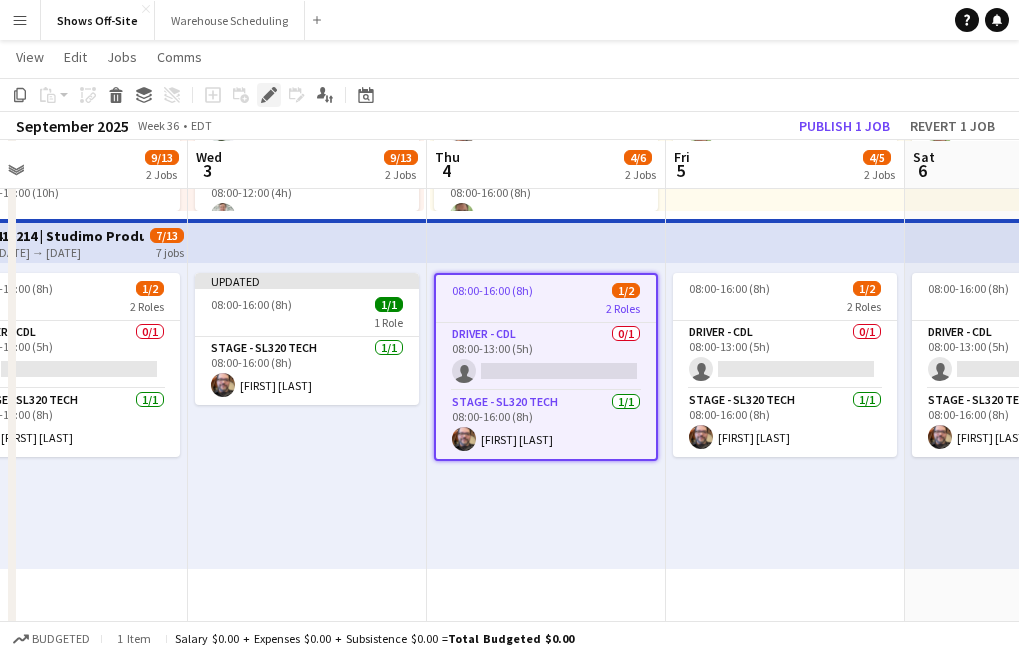 click 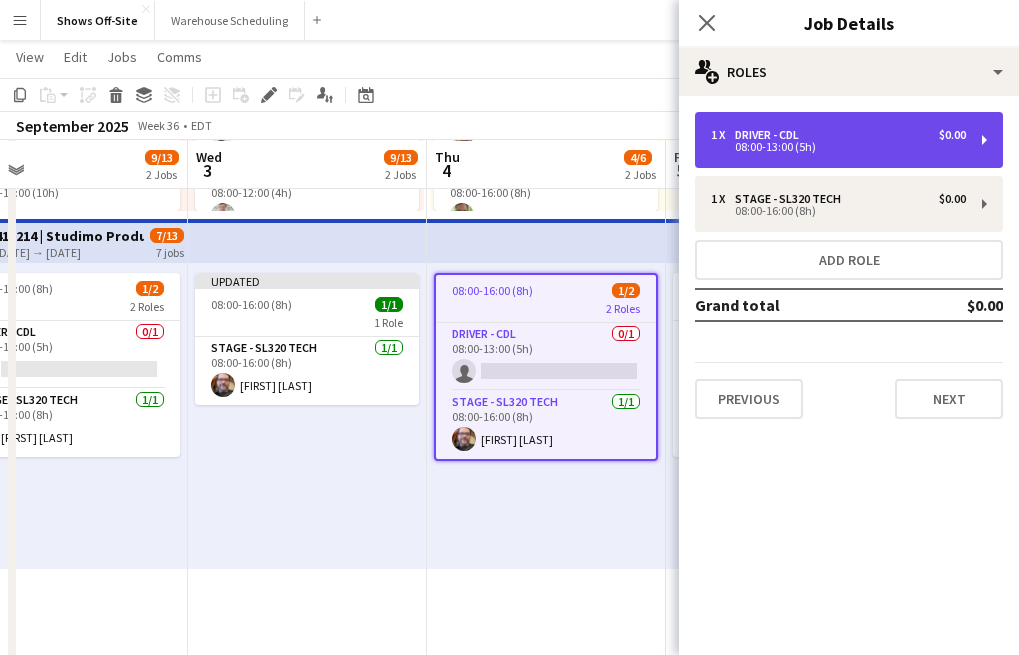 click on "1 x   Driver - CDL   $0.00   08:00-13:00 (5h)" at bounding box center (849, 140) 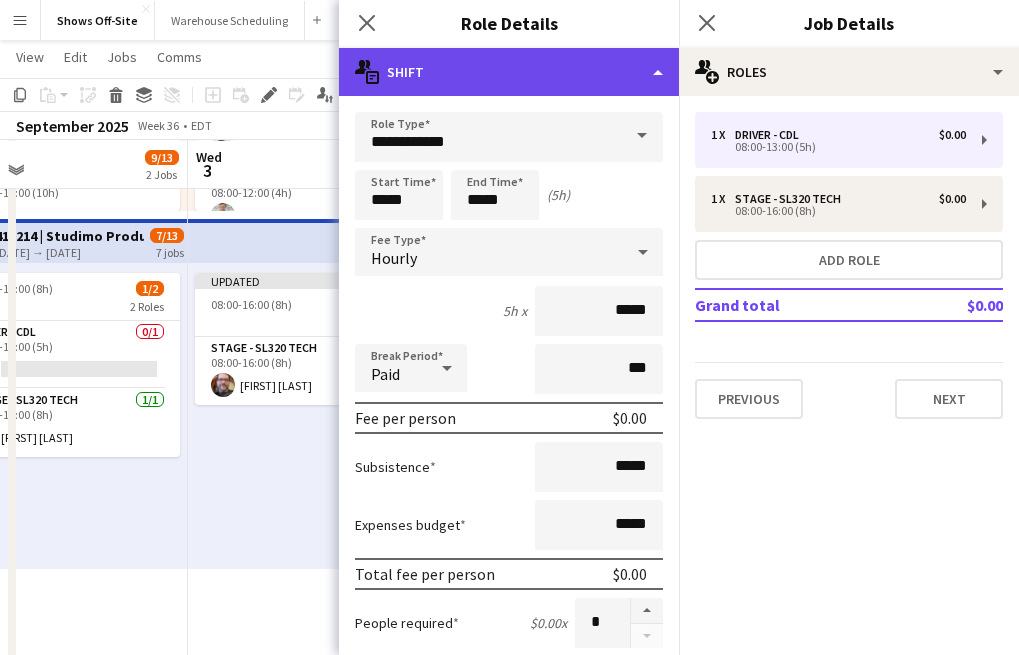 click on "multiple-actions-text
Shift" 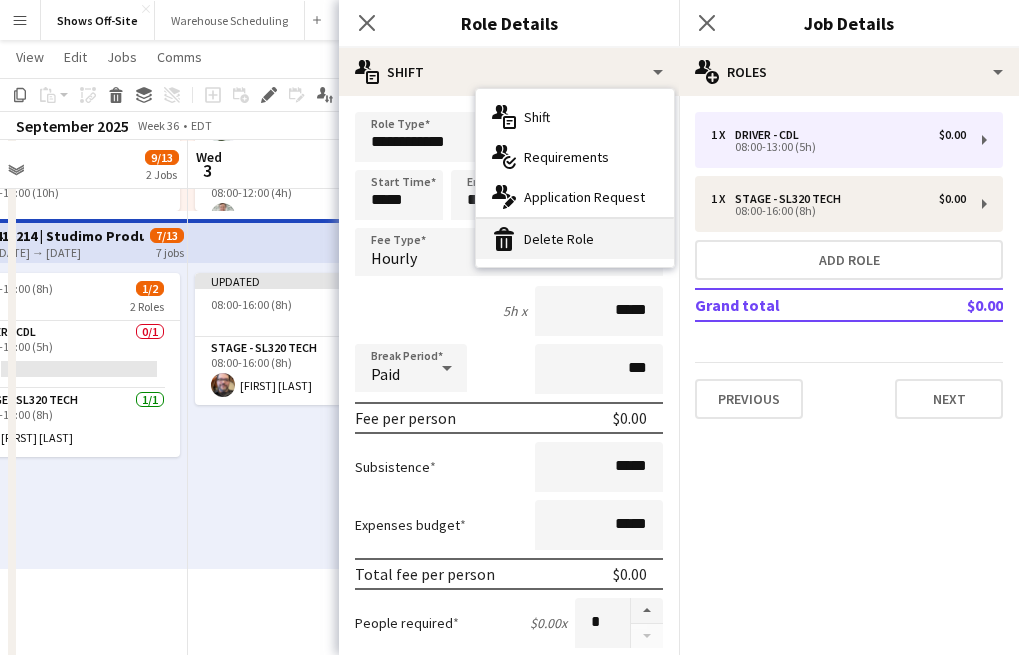 click on "bin-2
Delete Role" at bounding box center [575, 239] 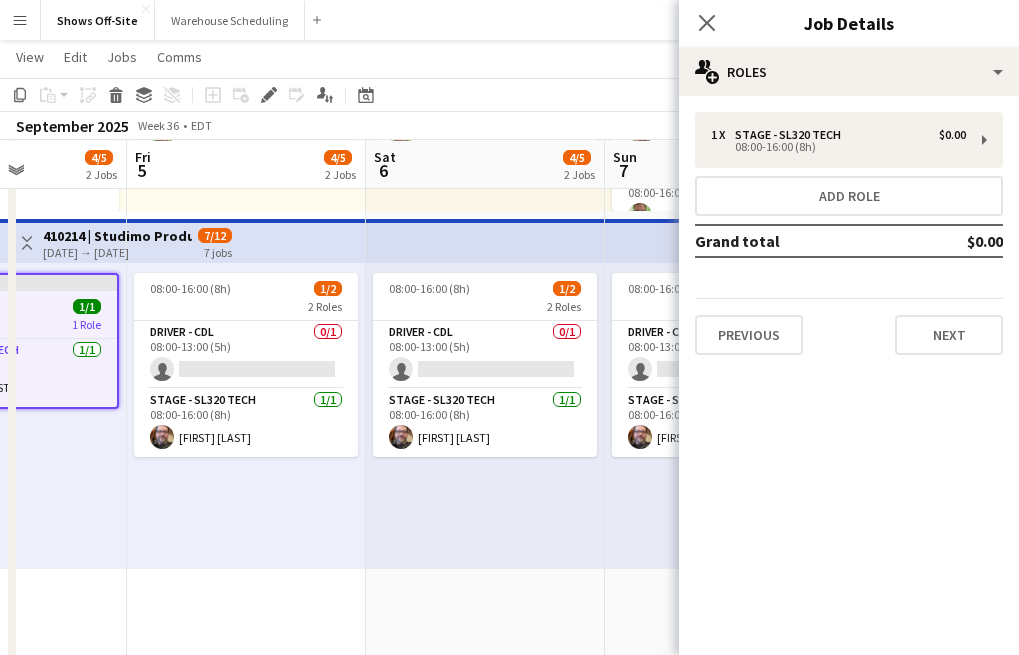 scroll, scrollTop: 0, scrollLeft: 919, axis: horizontal 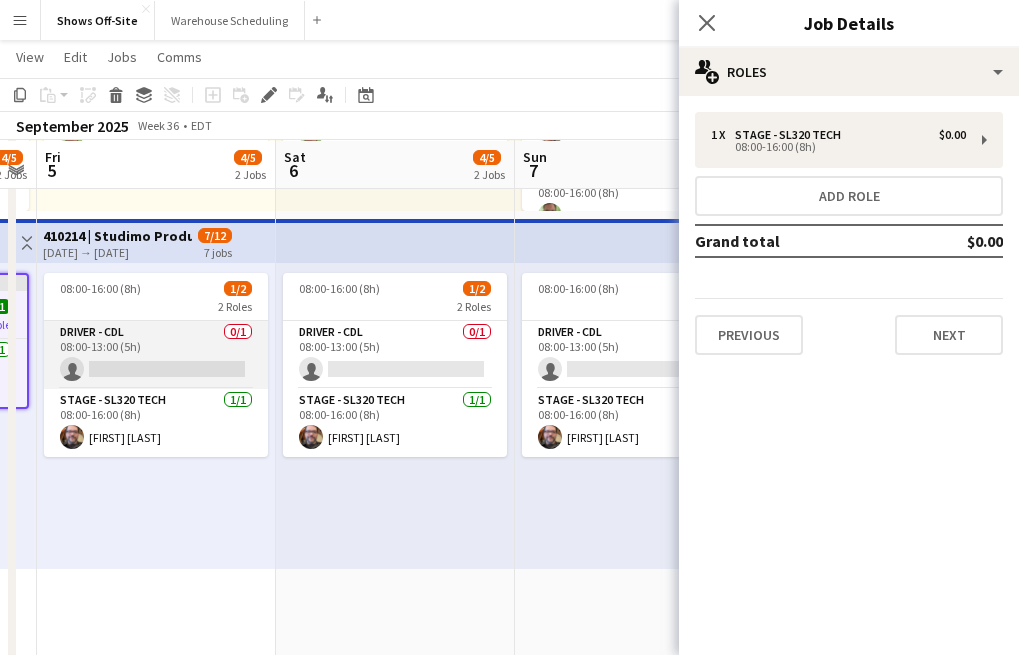 click on "Driver - CDL   0/1   08:00-13:00 (5h)
single-neutral-actions" at bounding box center [156, 355] 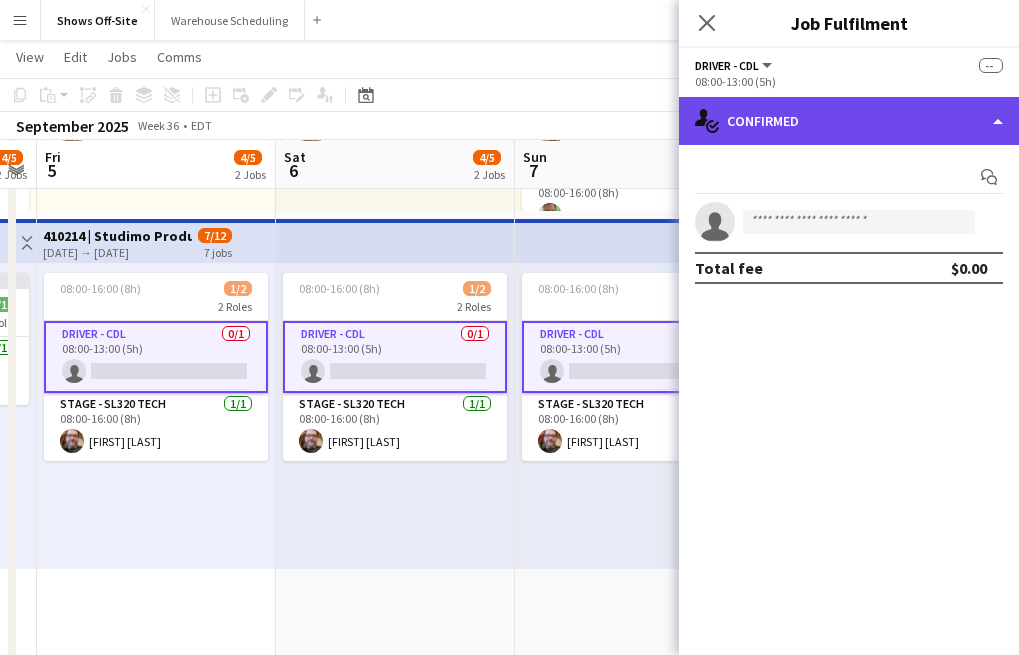 click on "single-neutral-actions-check-2
Confirmed" 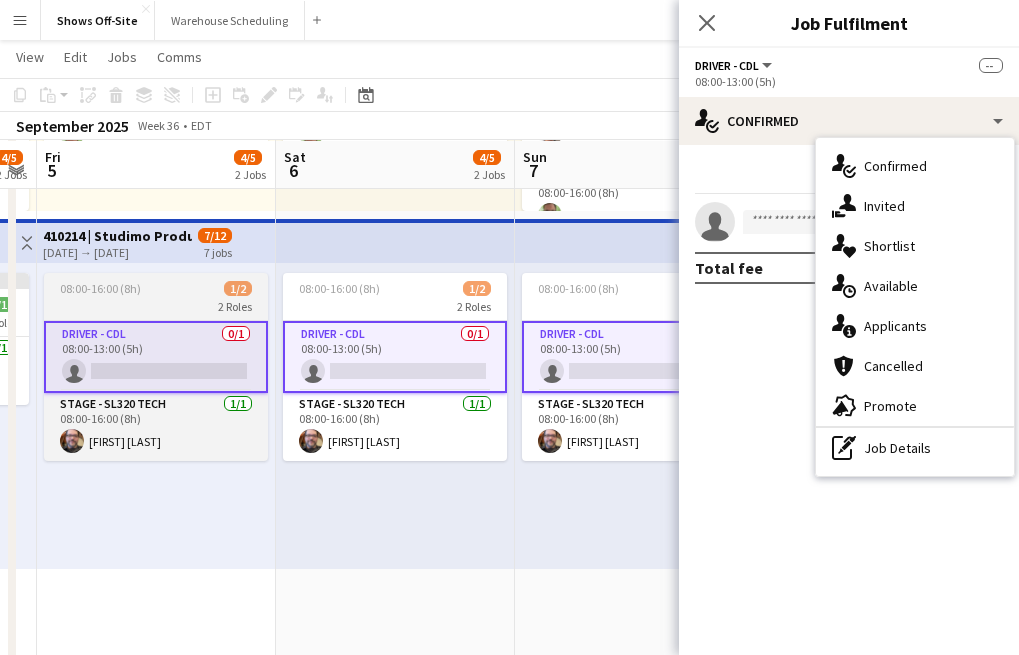 click on "08:00-16:00 (8h)    1/2   2 Roles   Driver - CDL   0/1   08:00-13:00 (5h)
single-neutral-actions
Stage - SL320 Tech   1/1   08:00-16:00 (8h)
[FIRST] [LAST]" at bounding box center [156, 367] 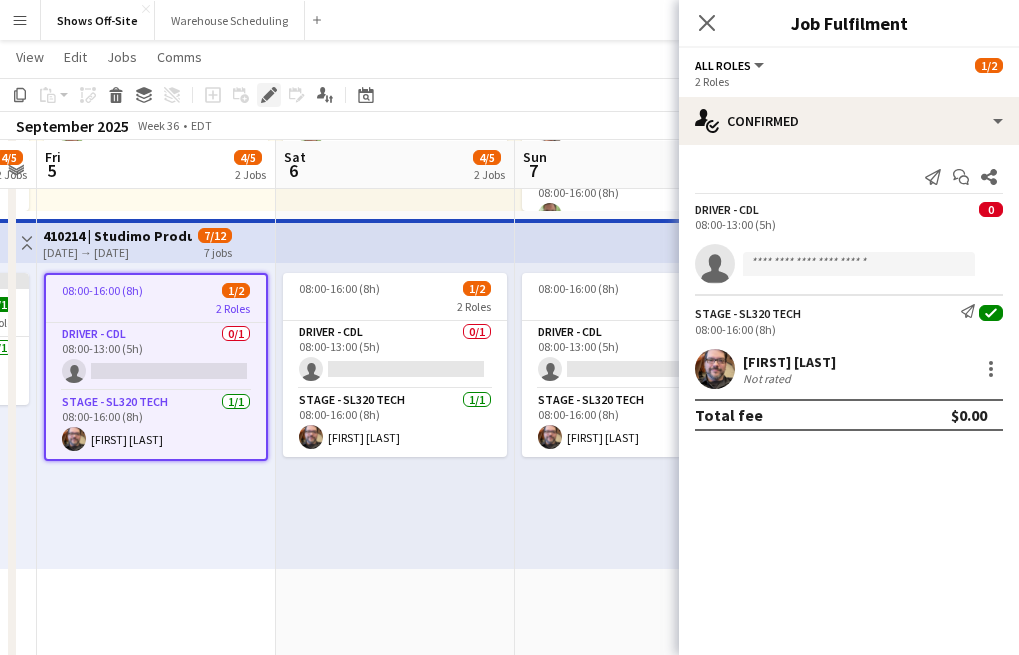 click on "Edit" 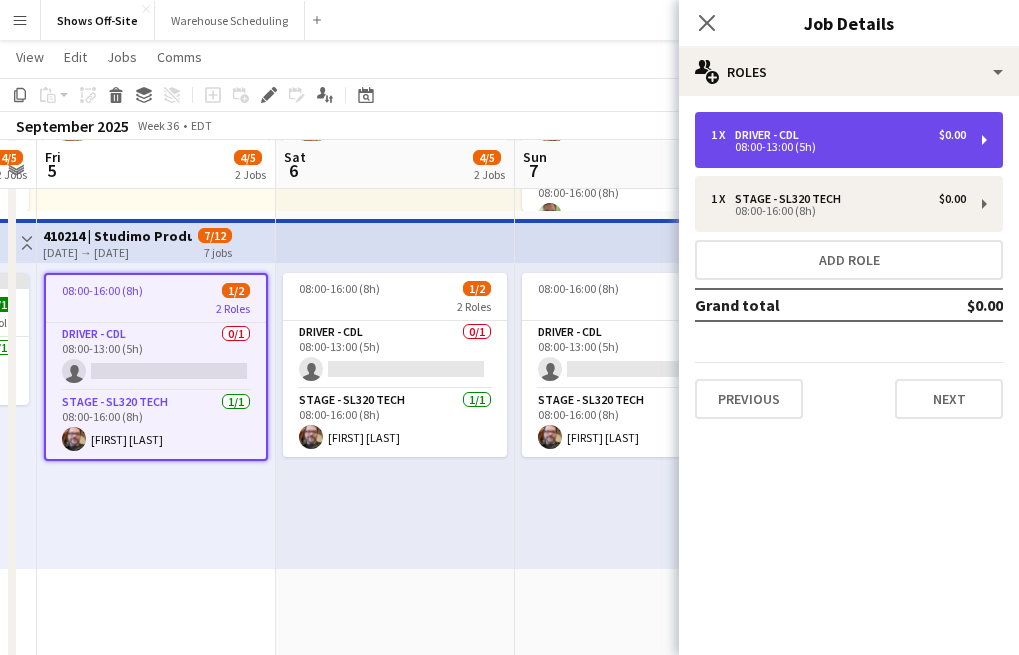 click on "1 x   Driver - CDL   $0.00" at bounding box center (838, 135) 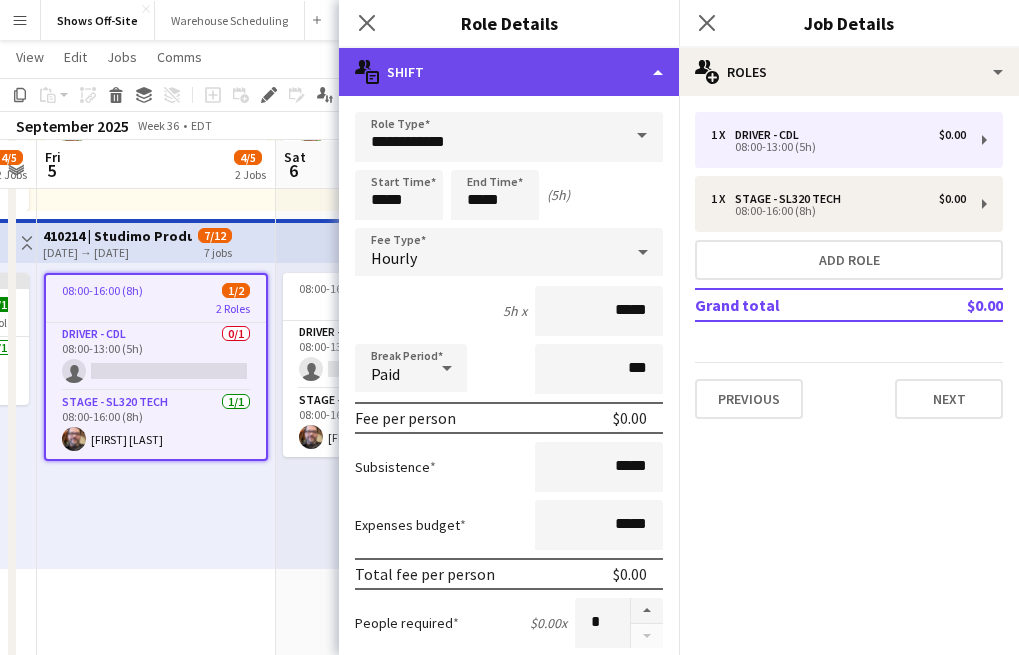 click on "multiple-actions-text
Shift" 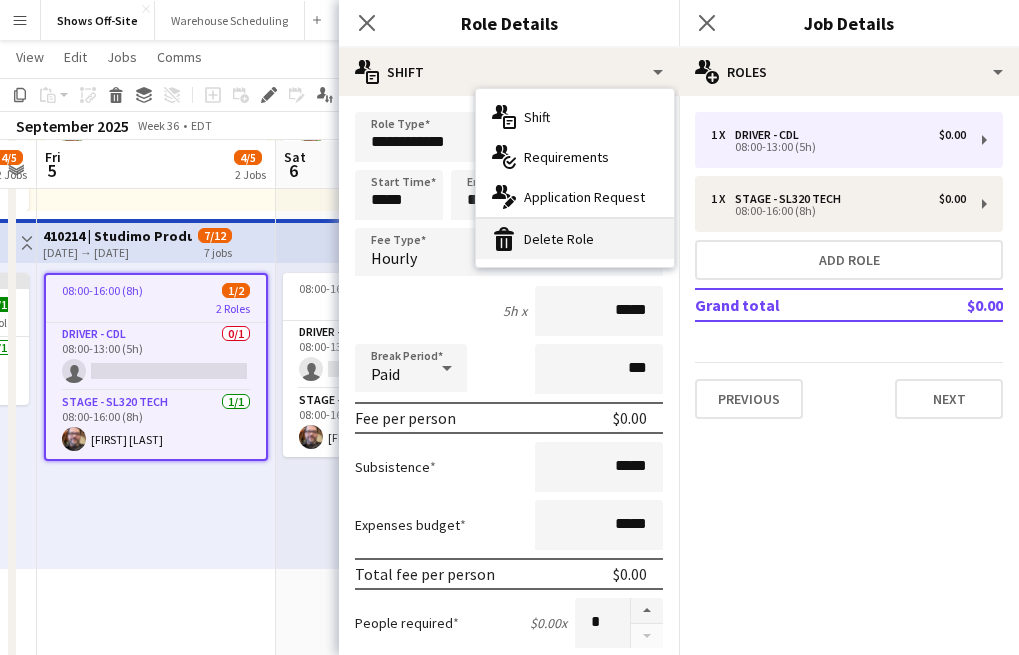 click on "bin-2
Delete Role" at bounding box center [575, 239] 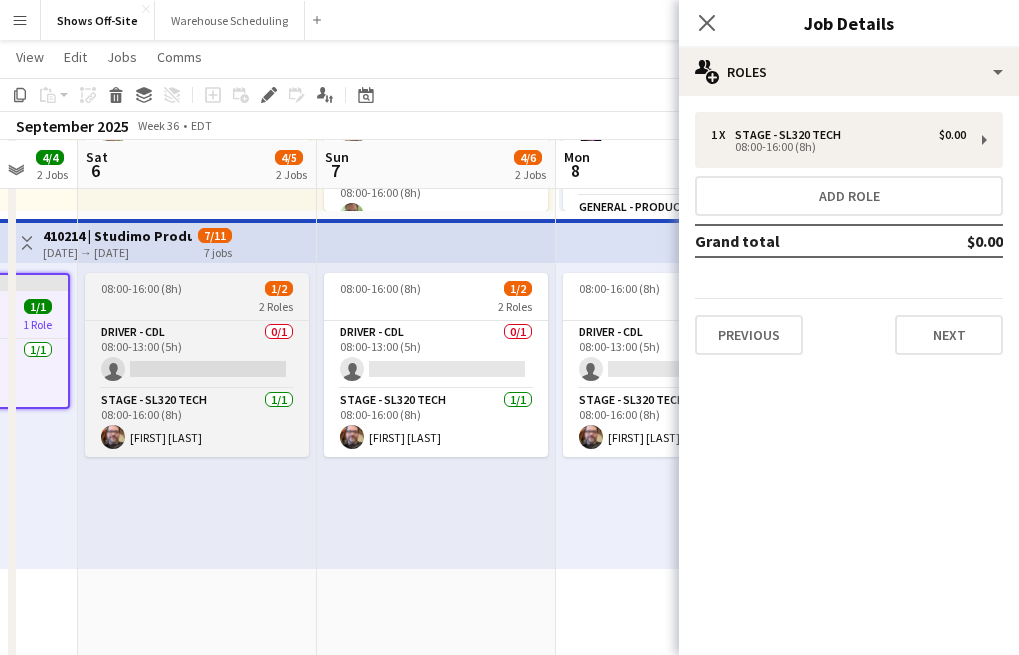 scroll, scrollTop: 0, scrollLeft: 655, axis: horizontal 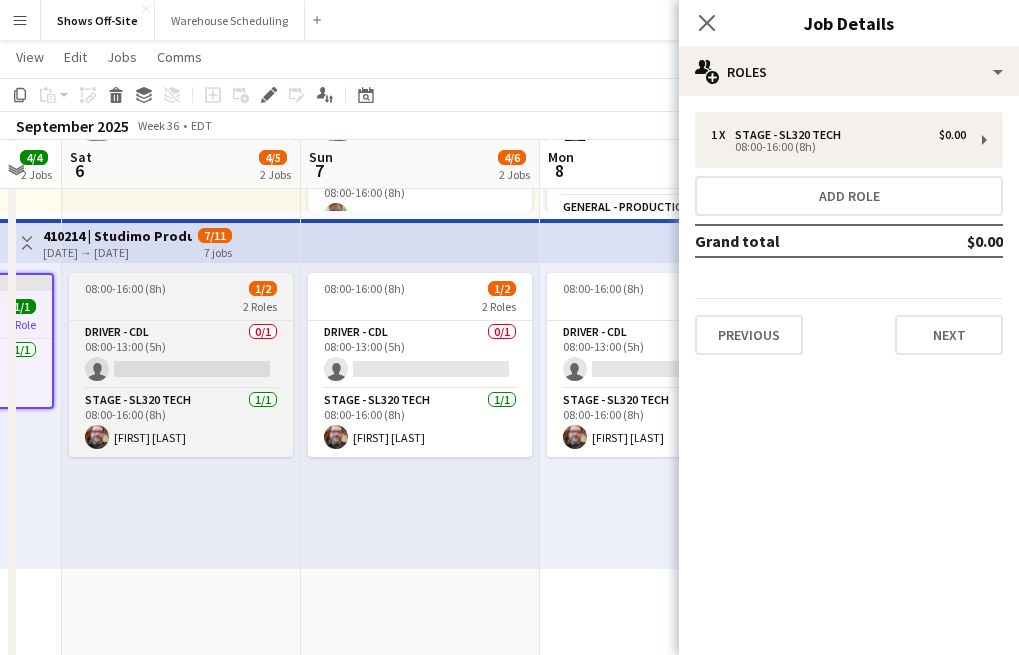 click on "08:00-16:00 (8h)    1/2" at bounding box center (181, 288) 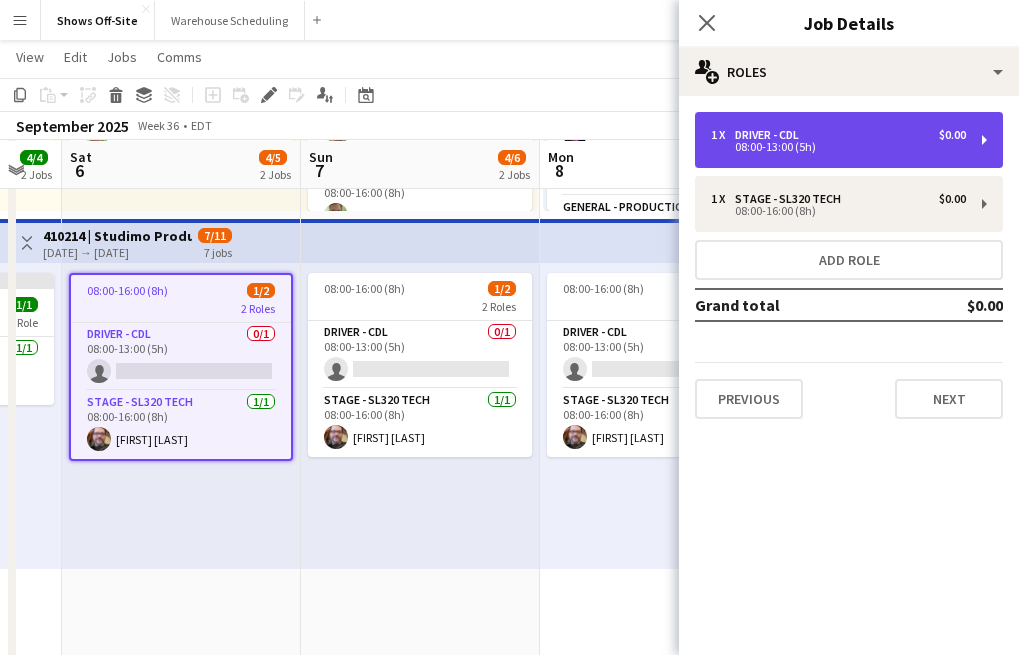 click on "1 x   Driver - CDL   $0.00   08:00-13:00 (5h)" at bounding box center [849, 140] 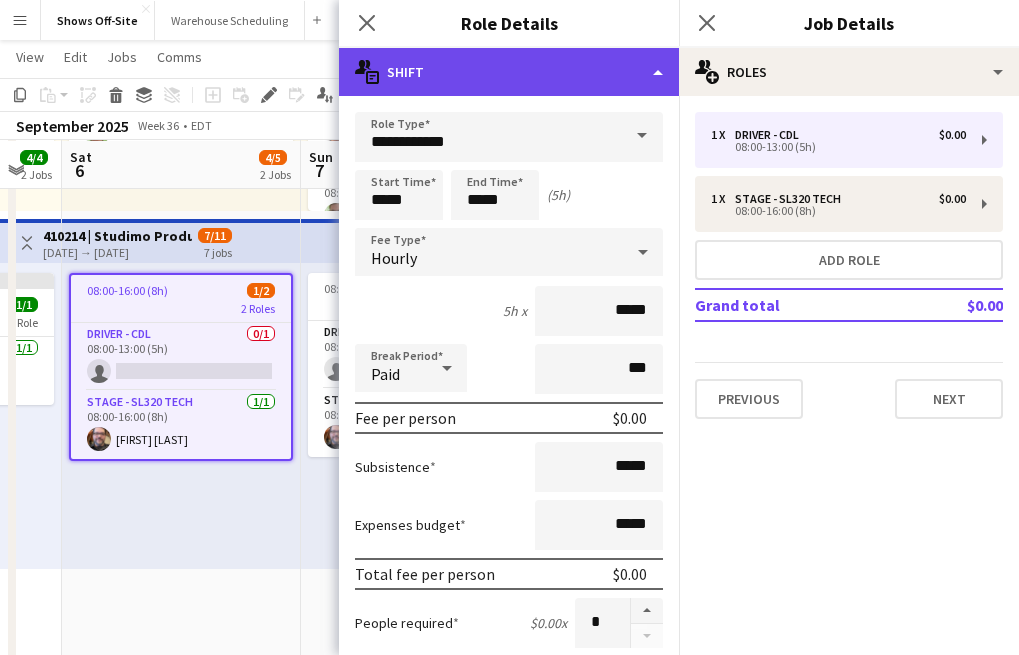 click on "multiple-actions-text
Shift" 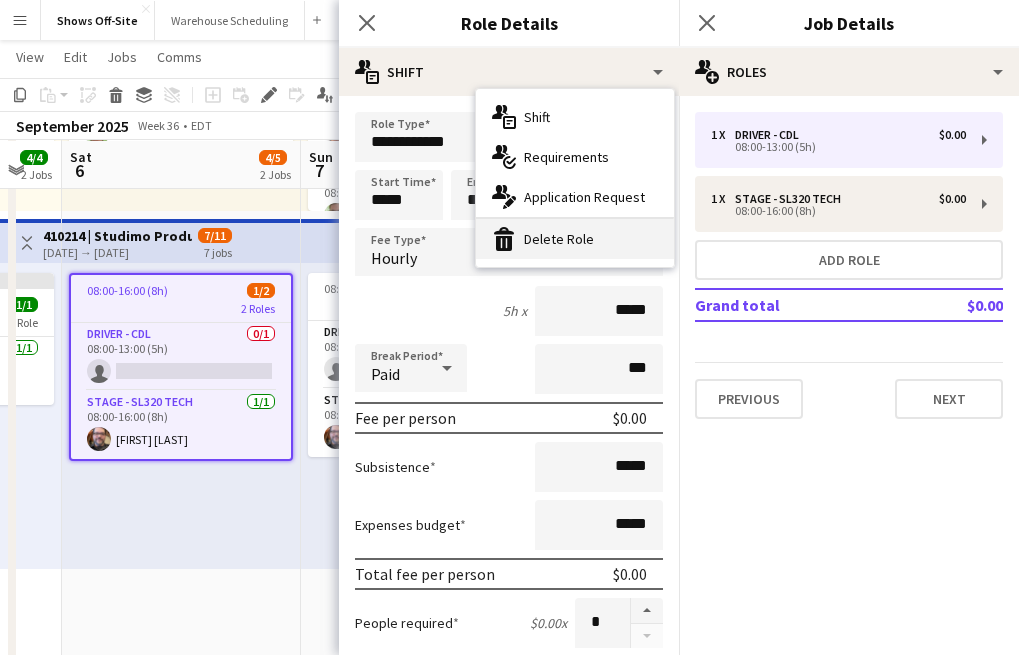 click on "bin-2
Delete Role" at bounding box center [575, 239] 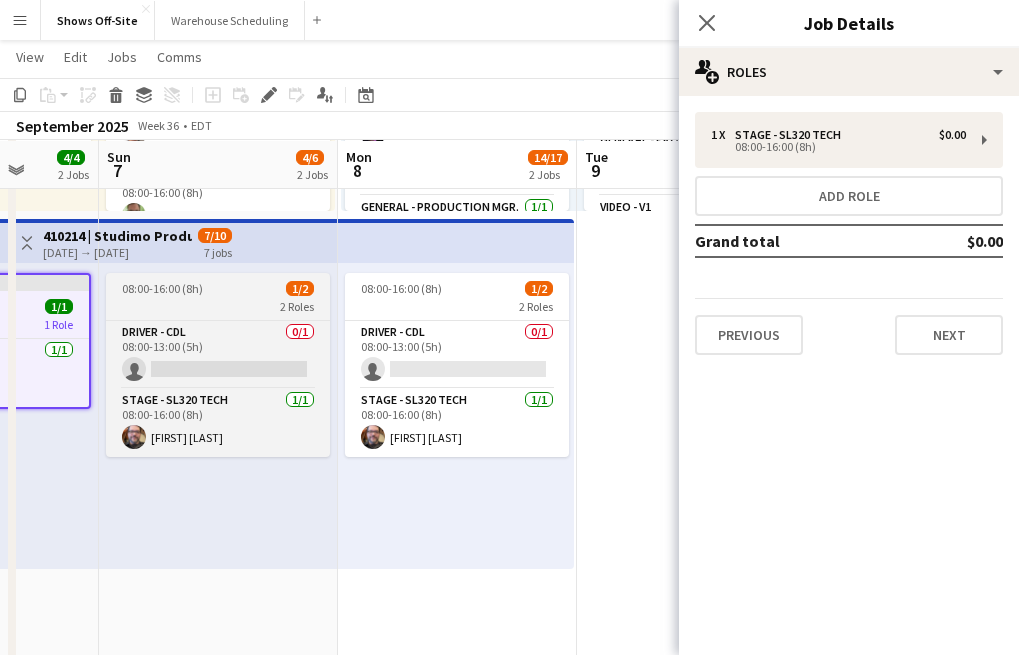 scroll, scrollTop: 0, scrollLeft: 867, axis: horizontal 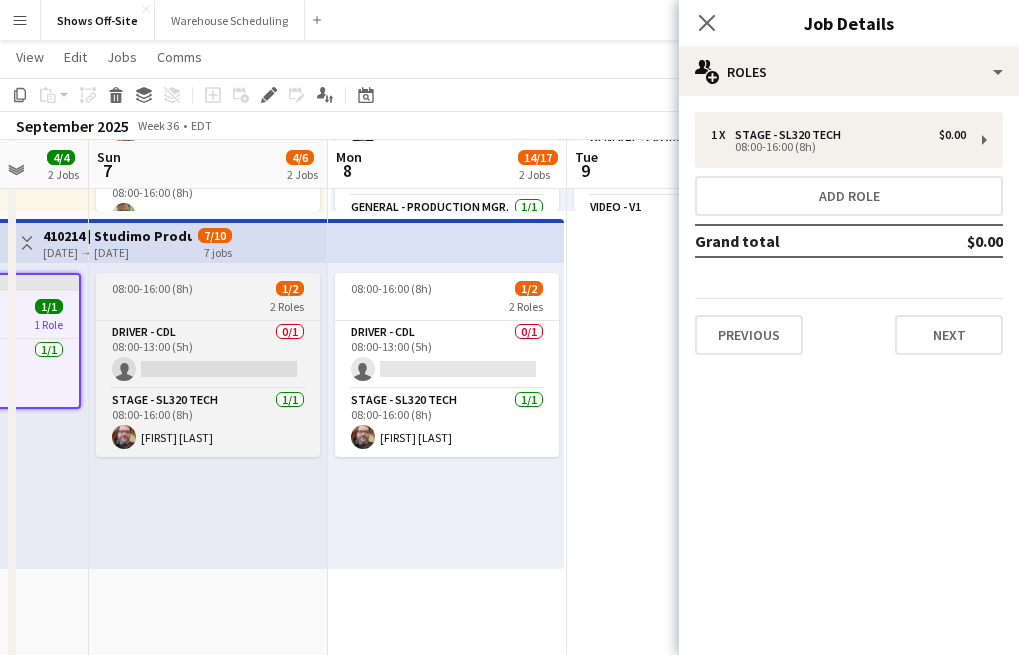 click on "08:00-16:00 (8h)    1/2" at bounding box center [208, 288] 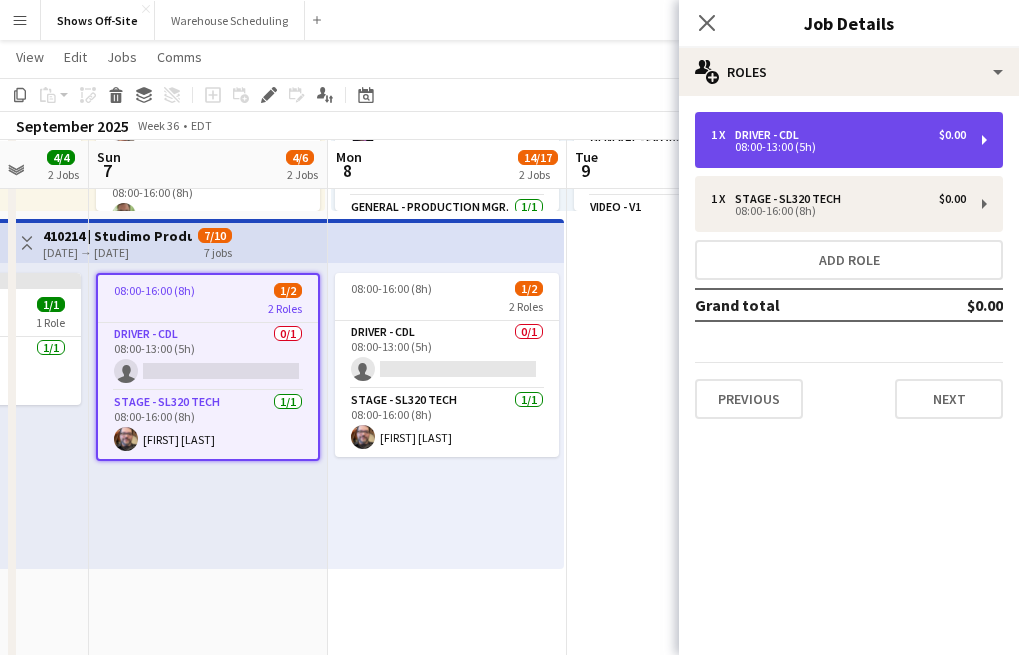 click on "Driver - CDL" at bounding box center (771, 135) 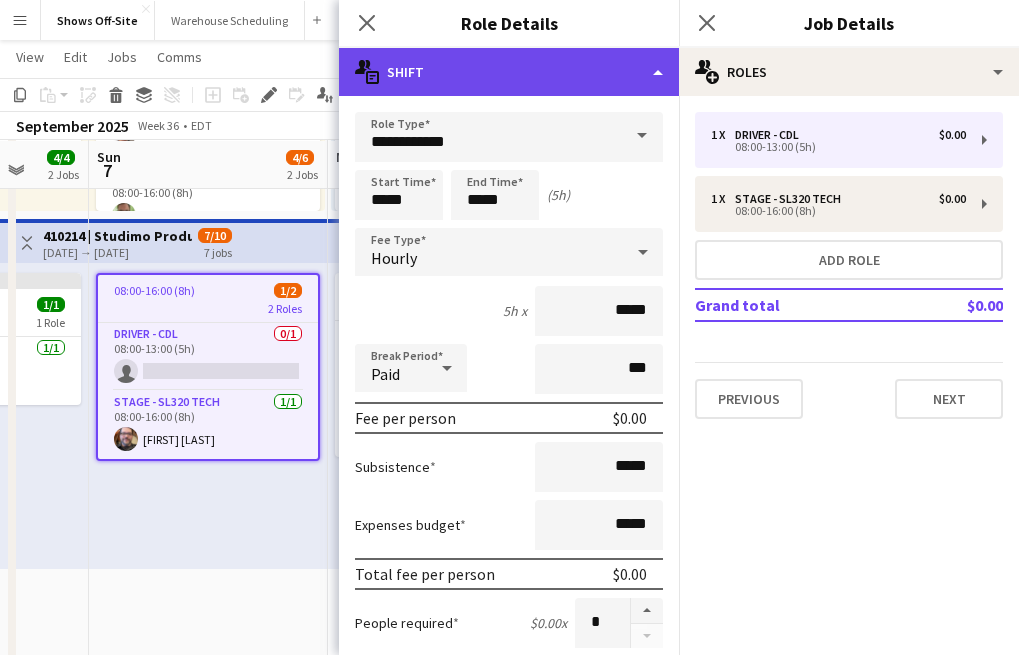 click on "multiple-actions-text
Shift" 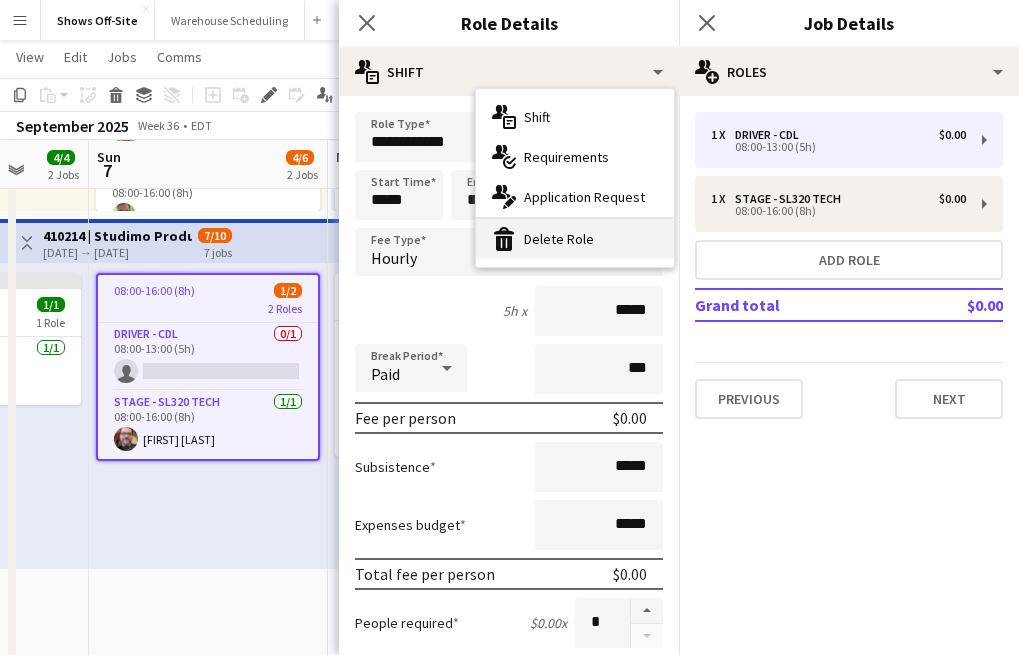 click on "bin-2
Delete Role" at bounding box center [575, 239] 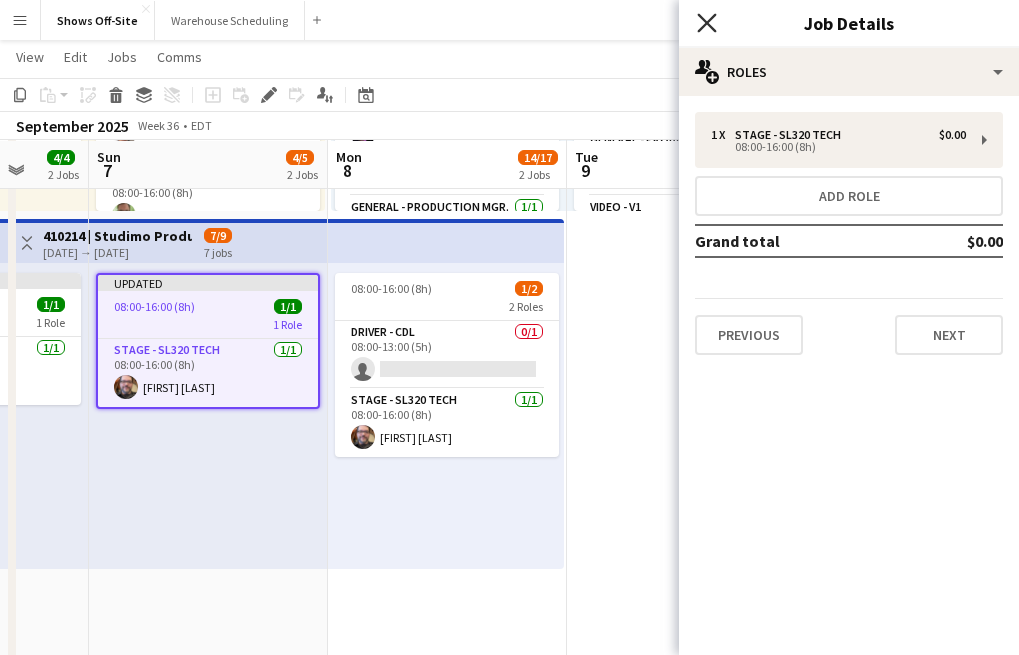 click 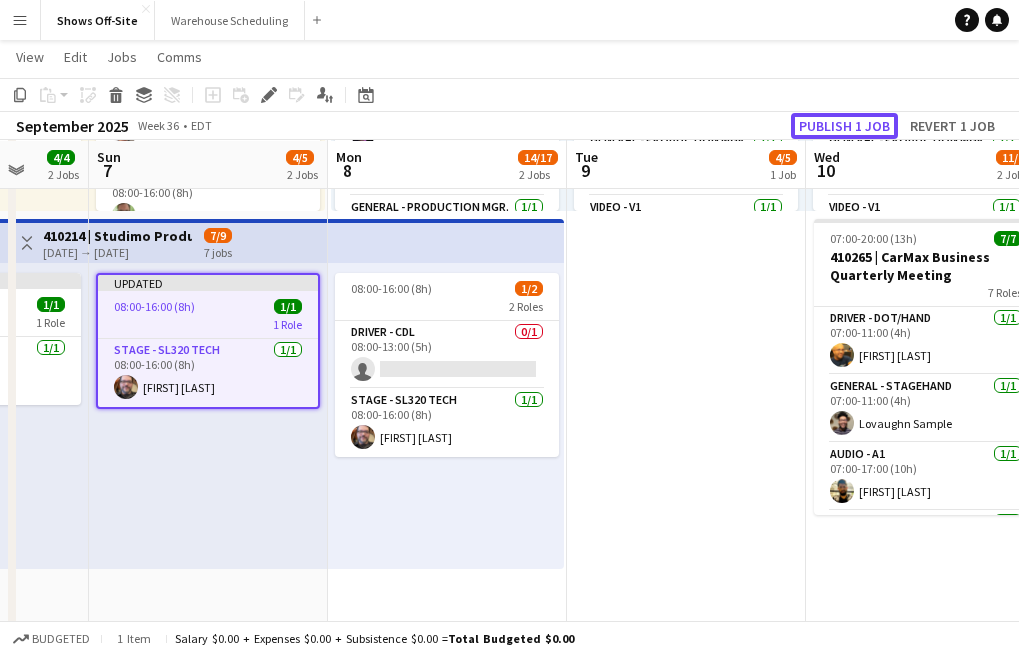 click on "Publish 1 job" 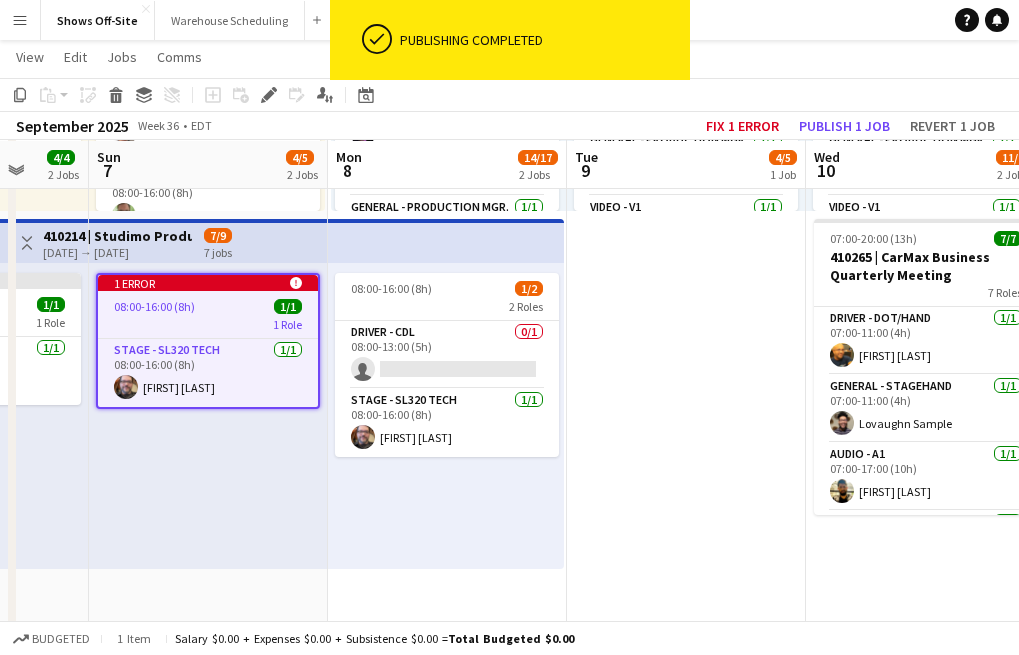 click on "08:00-18:00 (10h)    4/5   4 Roles   Audio - A1   2I   0/1   08:00-18:00 (10h)
single-neutral-actions
General - Breakout Tech   2/2   08:00-18:00 (10h)
[FIRST] [LAST] [FIRST] [LAST]  General - Production Mgr.   1/1   08:00-18:00 (10h)
[FIRST] [LAST]  Video - V1   1/1   08:00-18:00 (10h)
[FIRST] [LAST]" at bounding box center (686, 928) 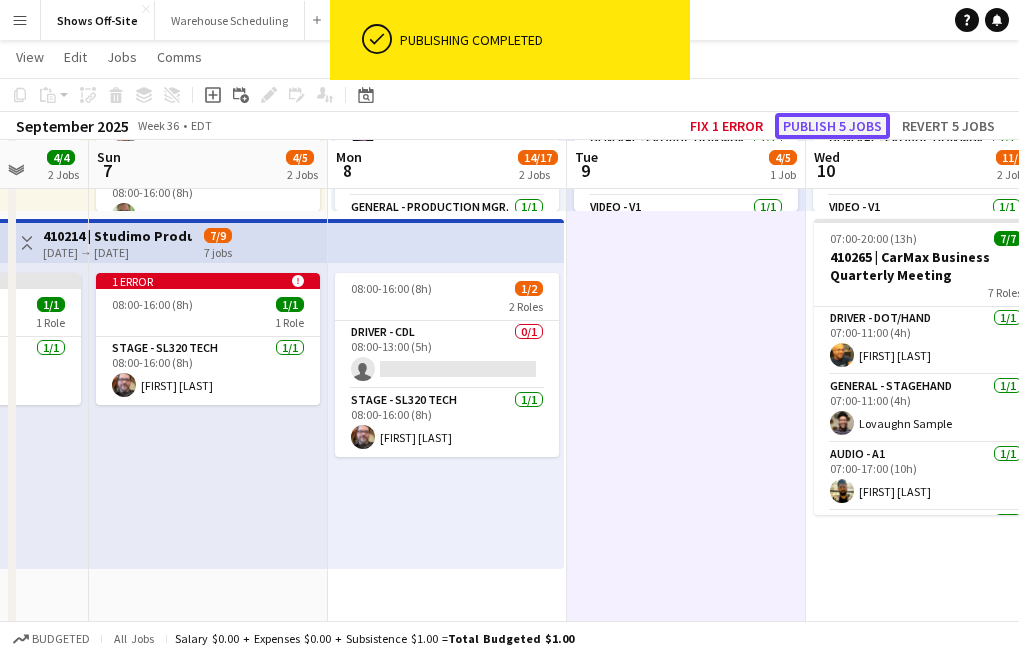 click on "Publish 5 jobs" 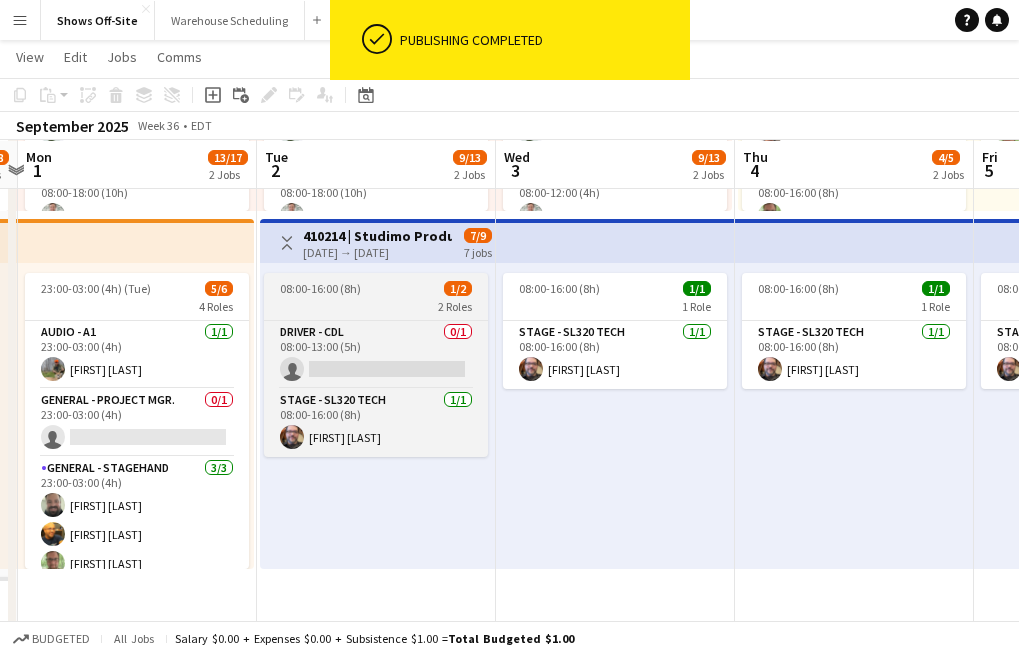 scroll, scrollTop: 0, scrollLeft: 947, axis: horizontal 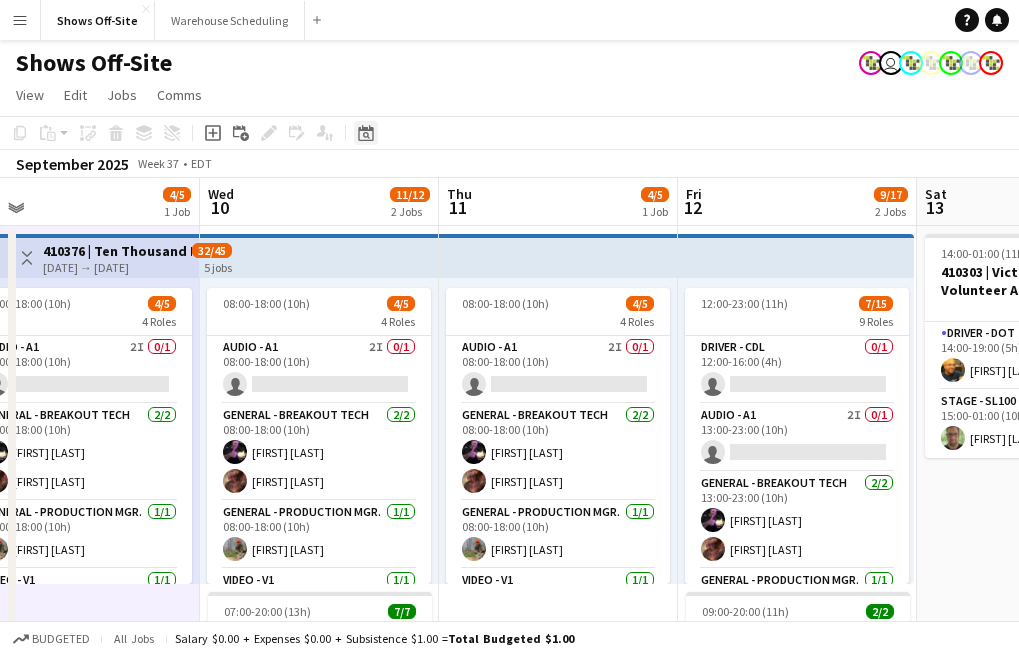 click on "Date picker" 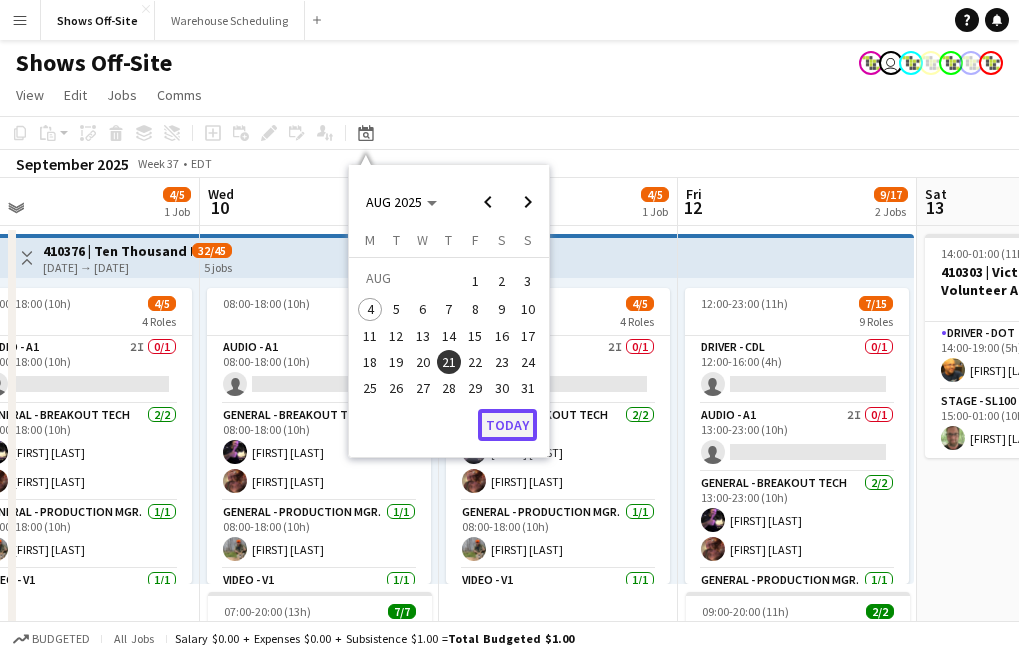 click on "Today" at bounding box center (507, 425) 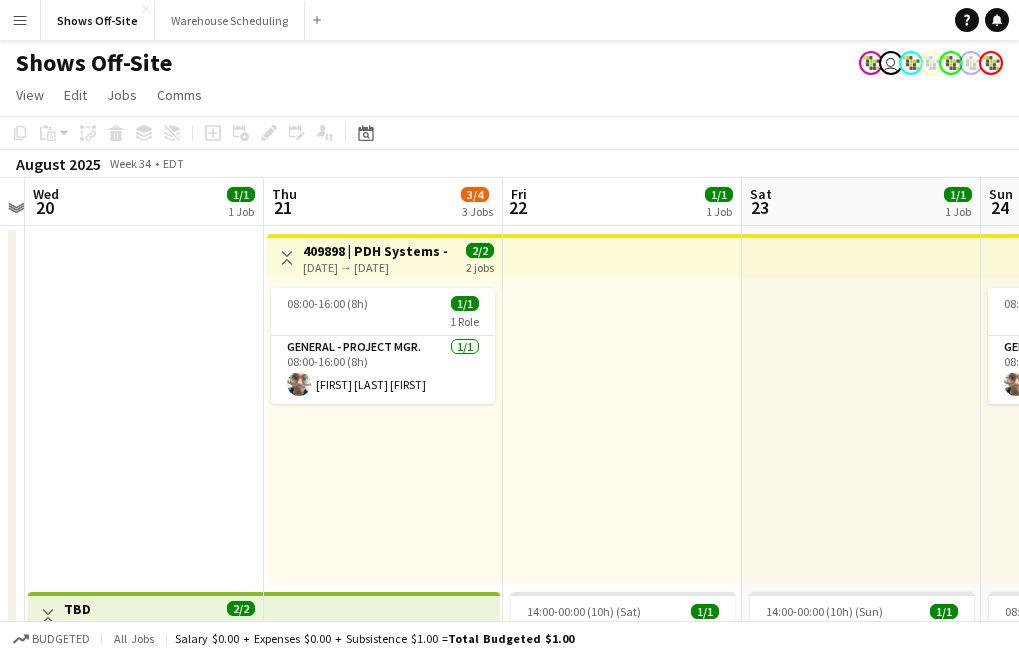 scroll, scrollTop: 0, scrollLeft: 955, axis: horizontal 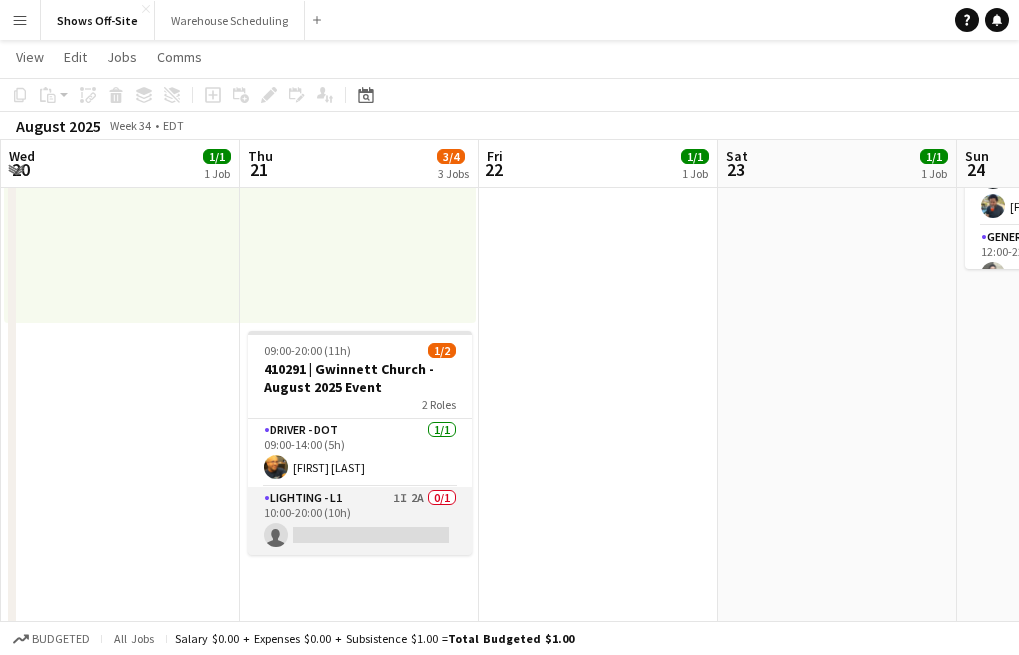 click on "Lighting - L1   1I   2A   0/1   10:00-20:00 (10h)
single-neutral-actions" at bounding box center (360, 521) 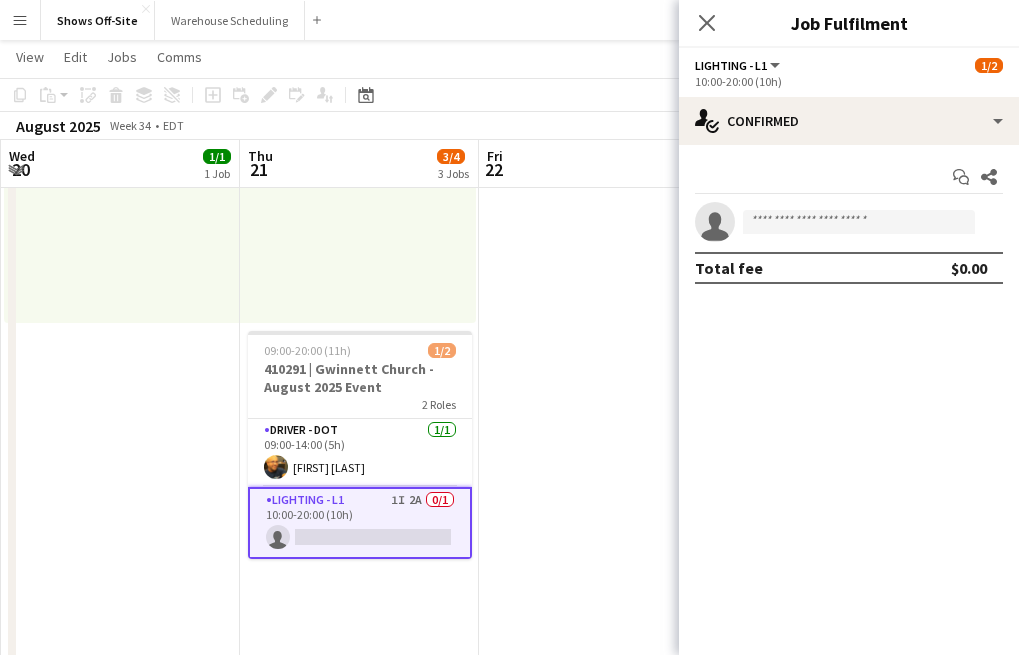 click on "Start chat
Share
single-neutral-actions
Total fee   $0.00" at bounding box center [849, 222] 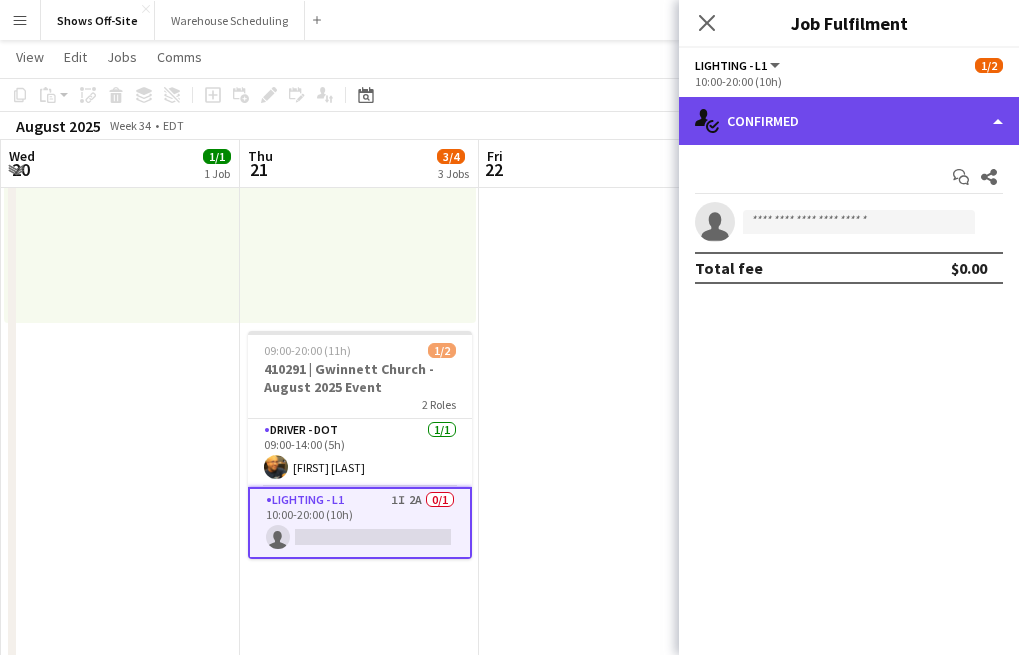click on "single-neutral-actions-check-2
Confirmed" 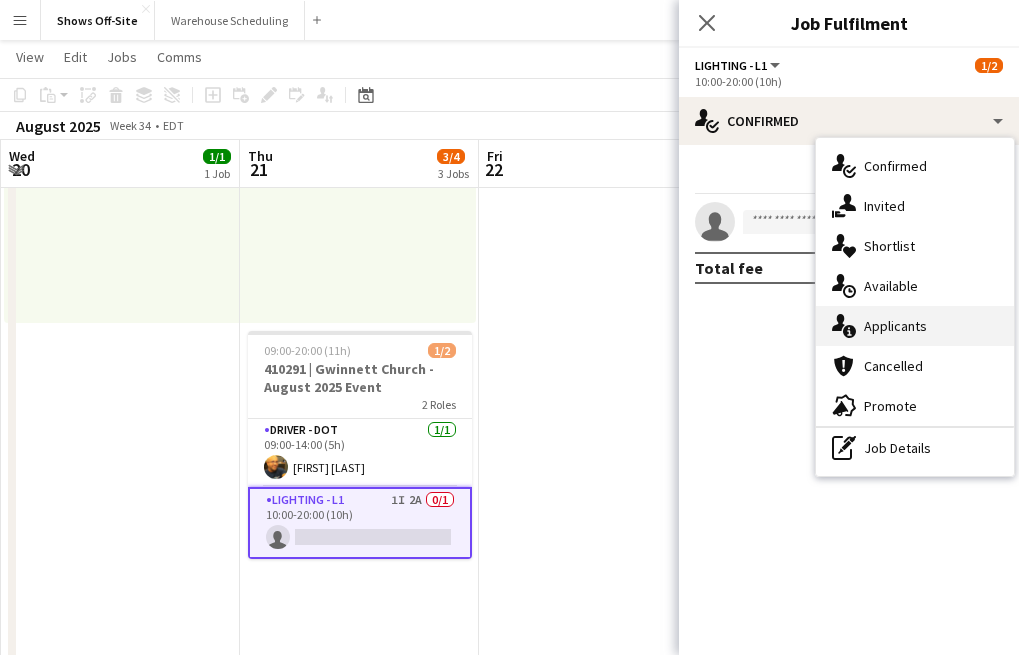 click on "single-neutral-actions-information
Applicants" at bounding box center [915, 326] 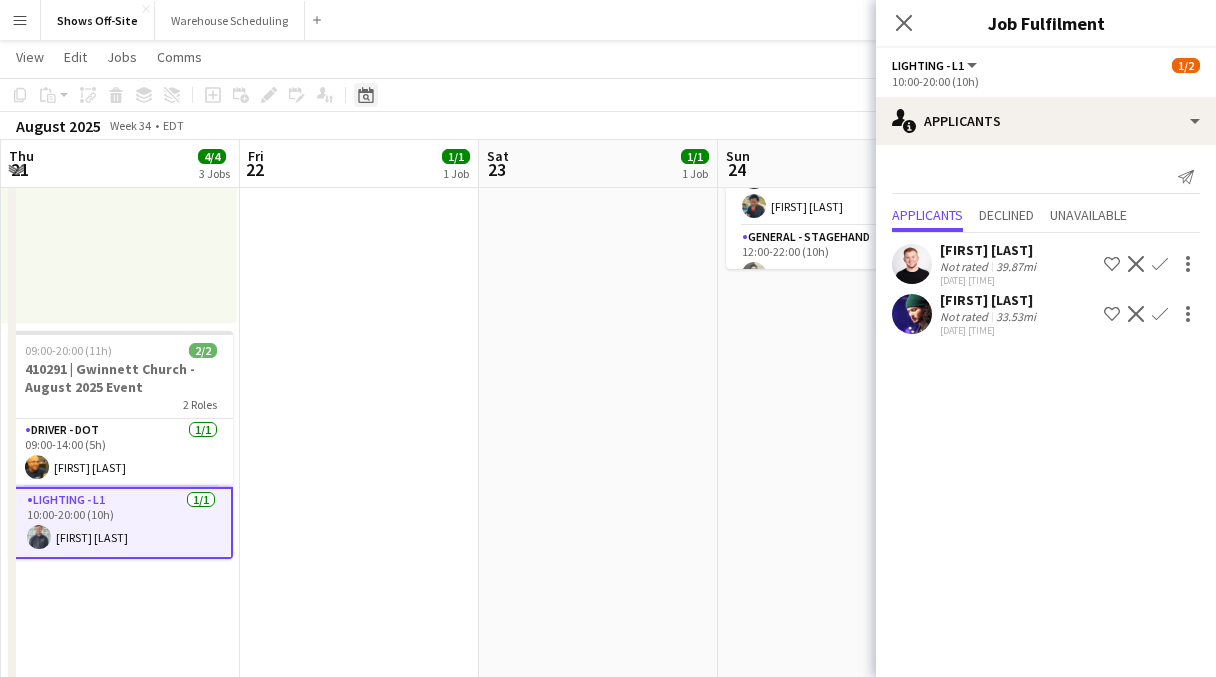 click 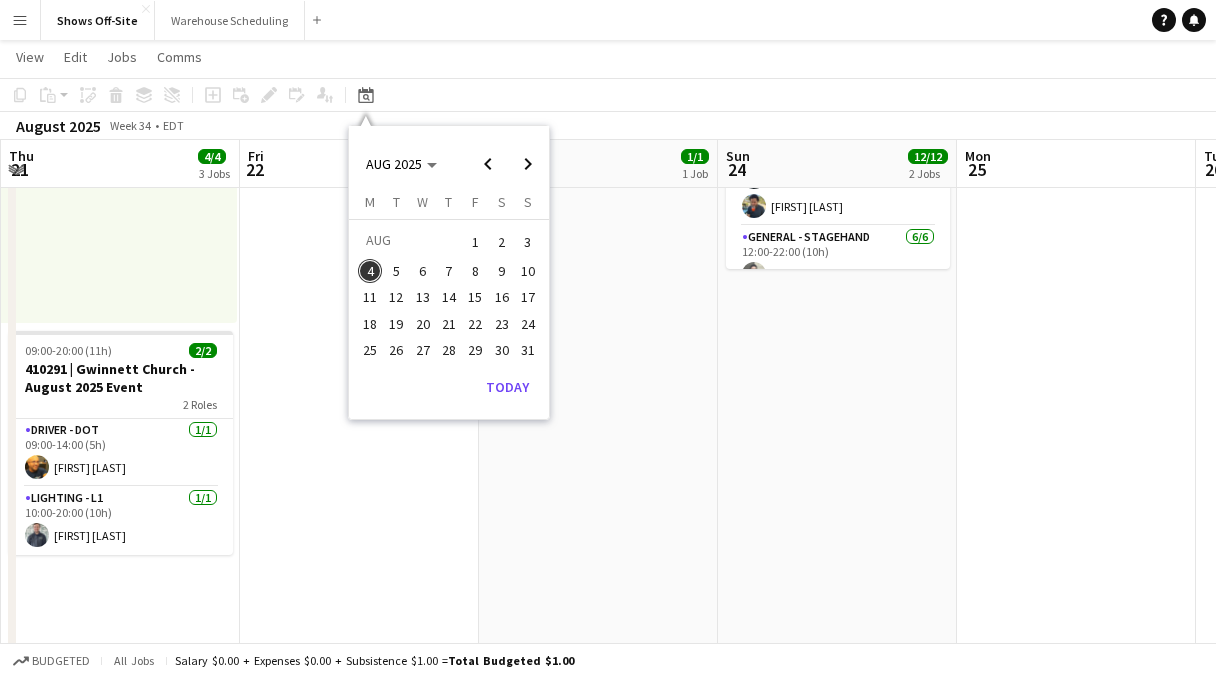 click on "21" at bounding box center [449, 324] 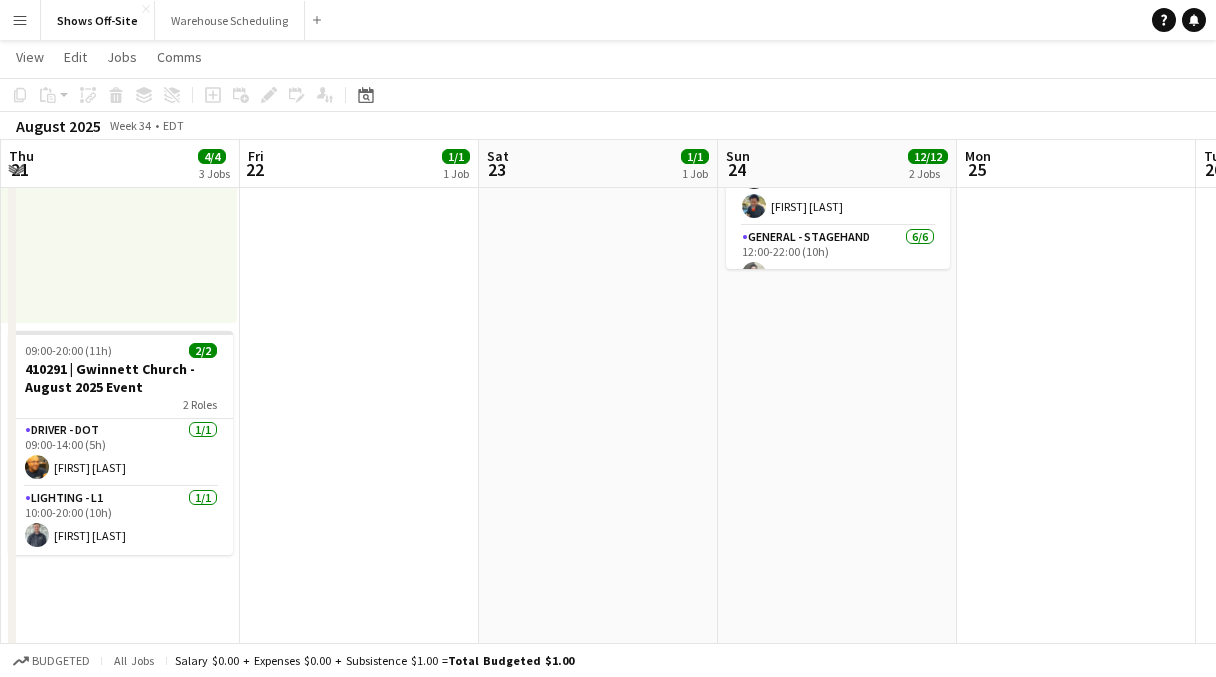 scroll, scrollTop: 0, scrollLeft: 688, axis: horizontal 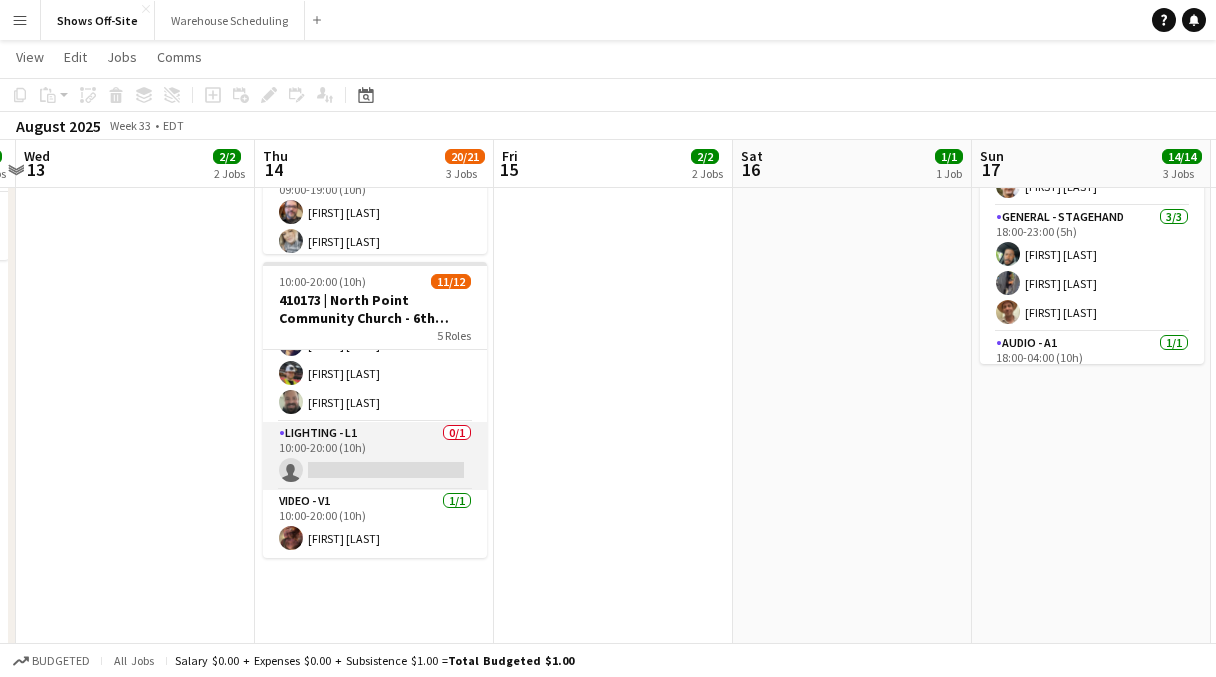 click on "Lighting - L1   0/1   10:00-20:00 (10h)
single-neutral-actions" at bounding box center [375, 456] 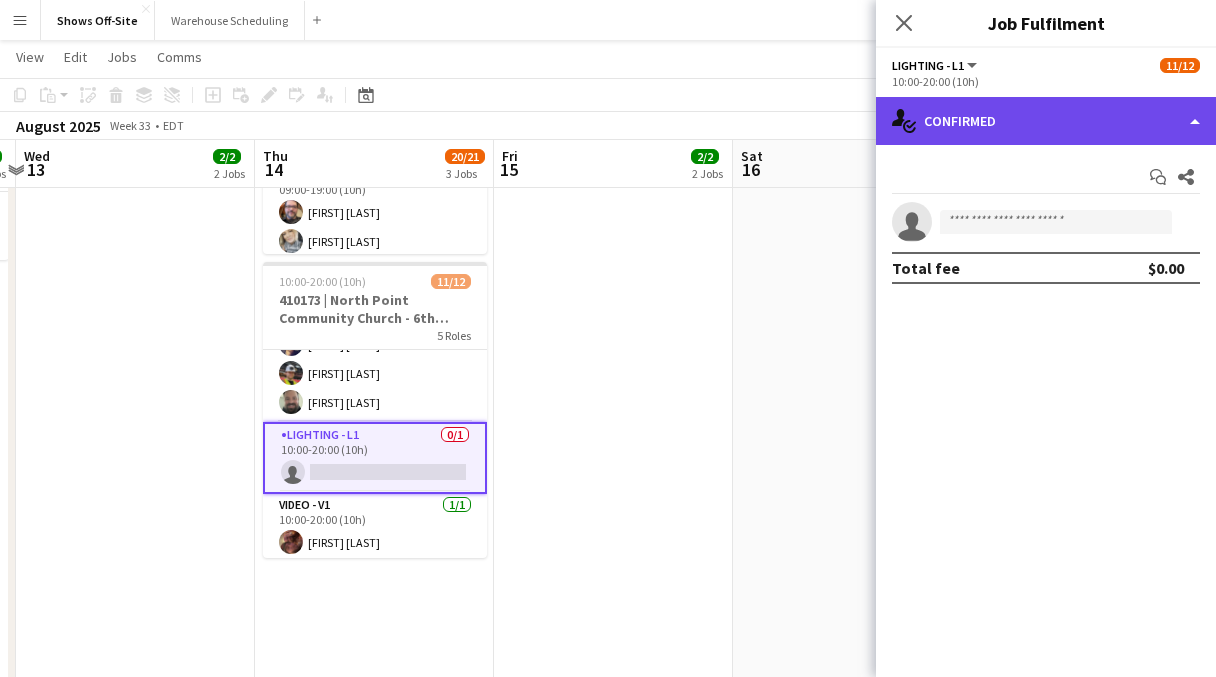 click on "single-neutral-actions-check-2
Confirmed" 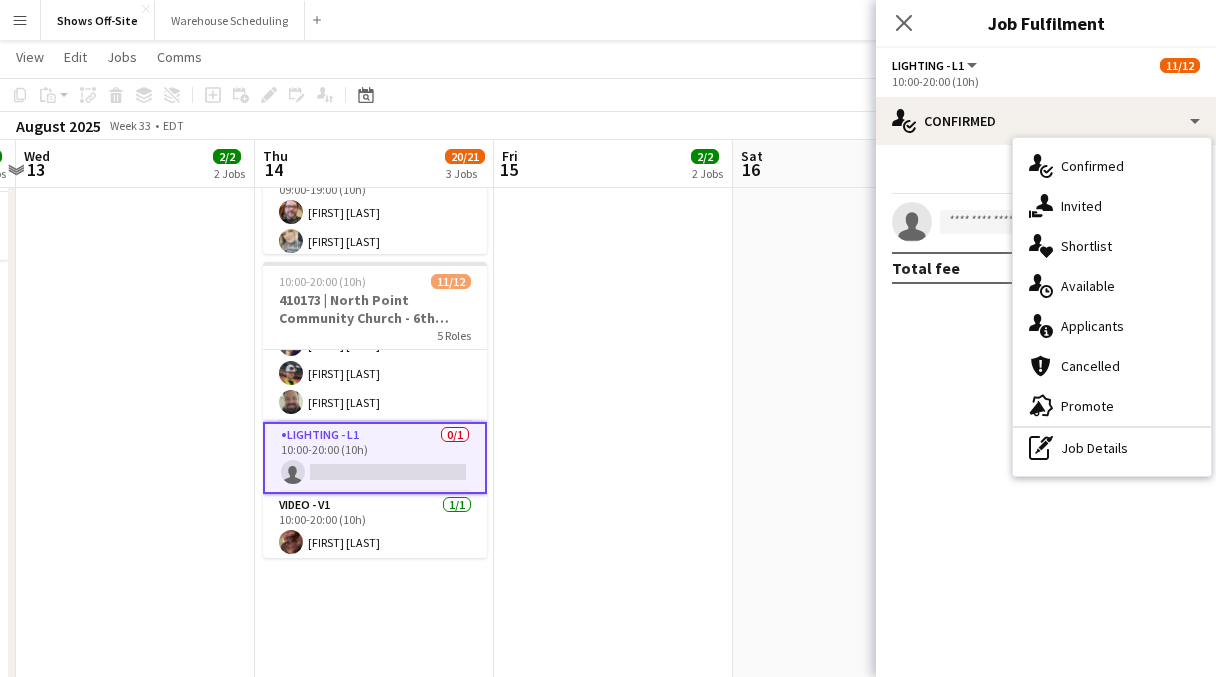 click on "single-neutral-actions-information
Applicants" at bounding box center (1112, 326) 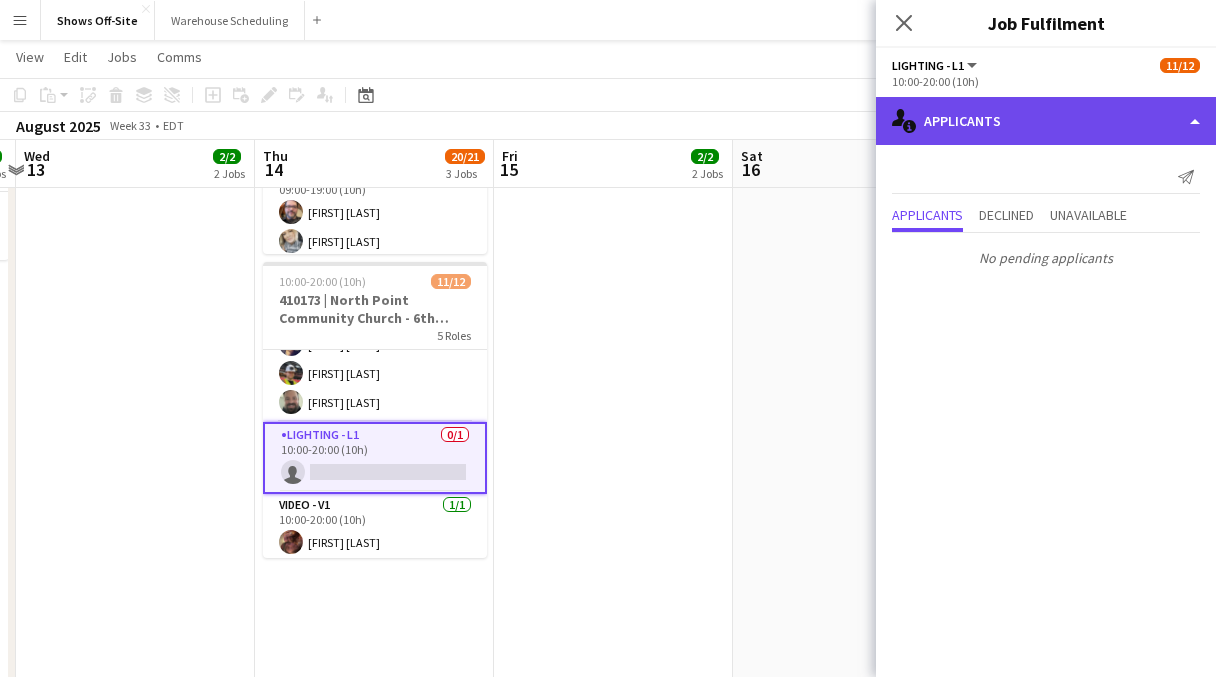 click on "single-neutral-actions-information
Applicants" 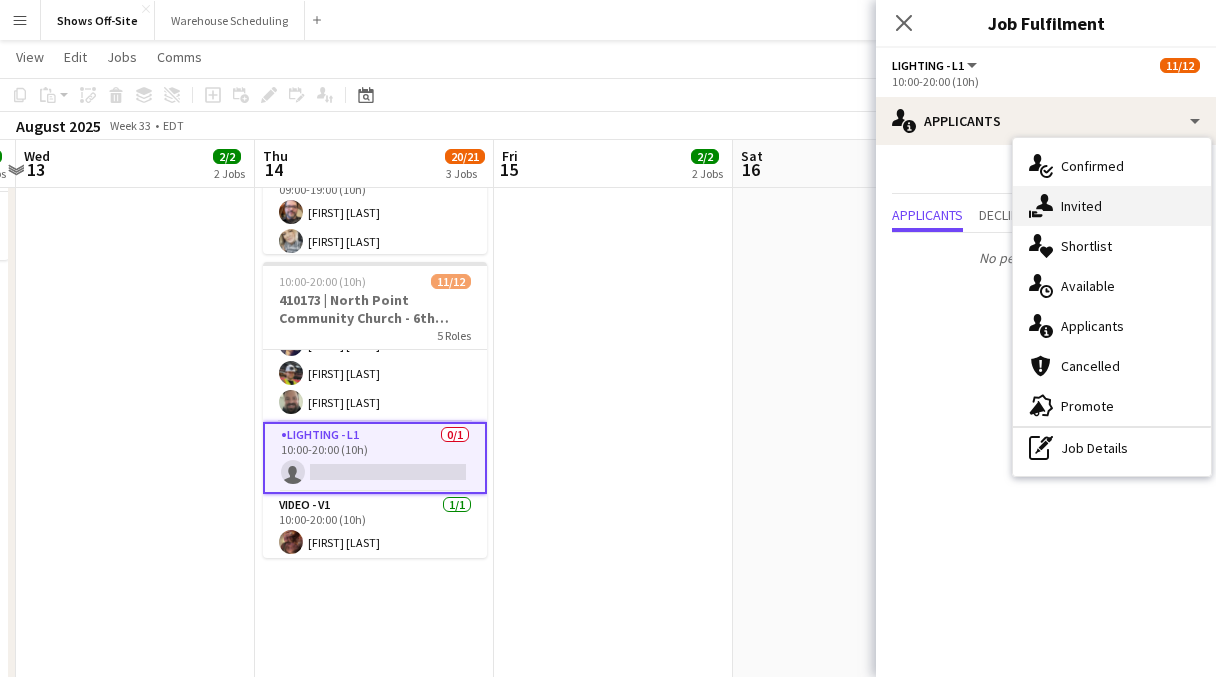 click on "single-neutral-actions-share-1
Invited" at bounding box center [1112, 206] 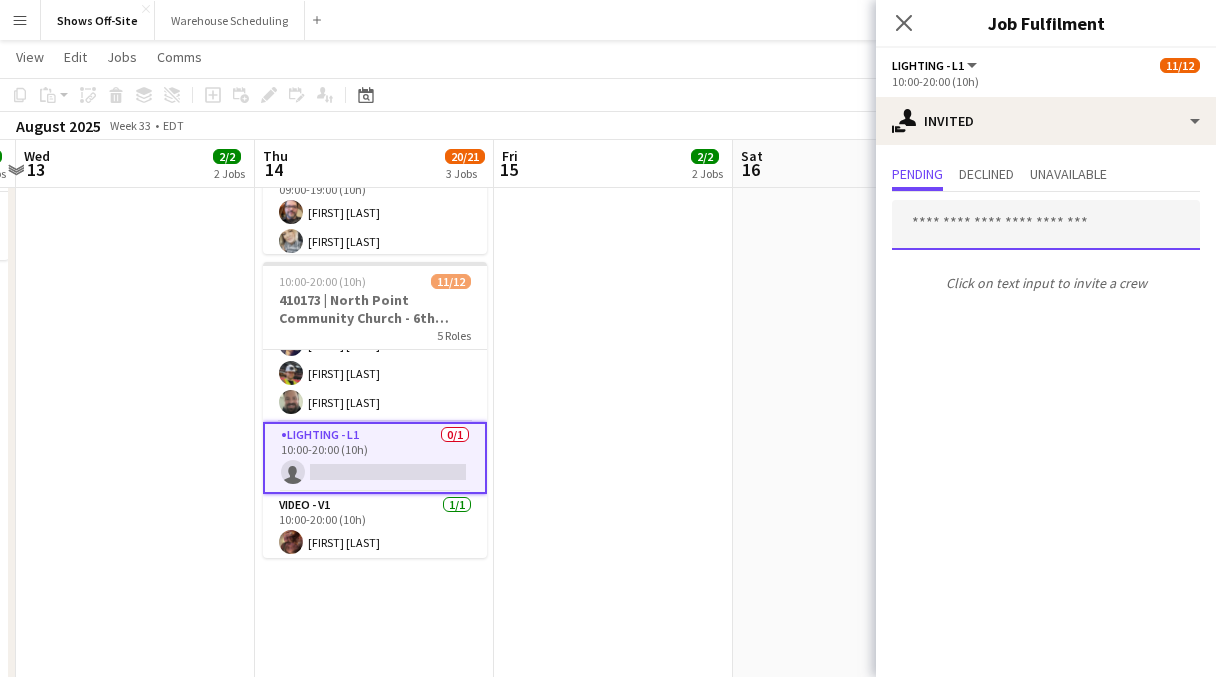 click at bounding box center (1046, 225) 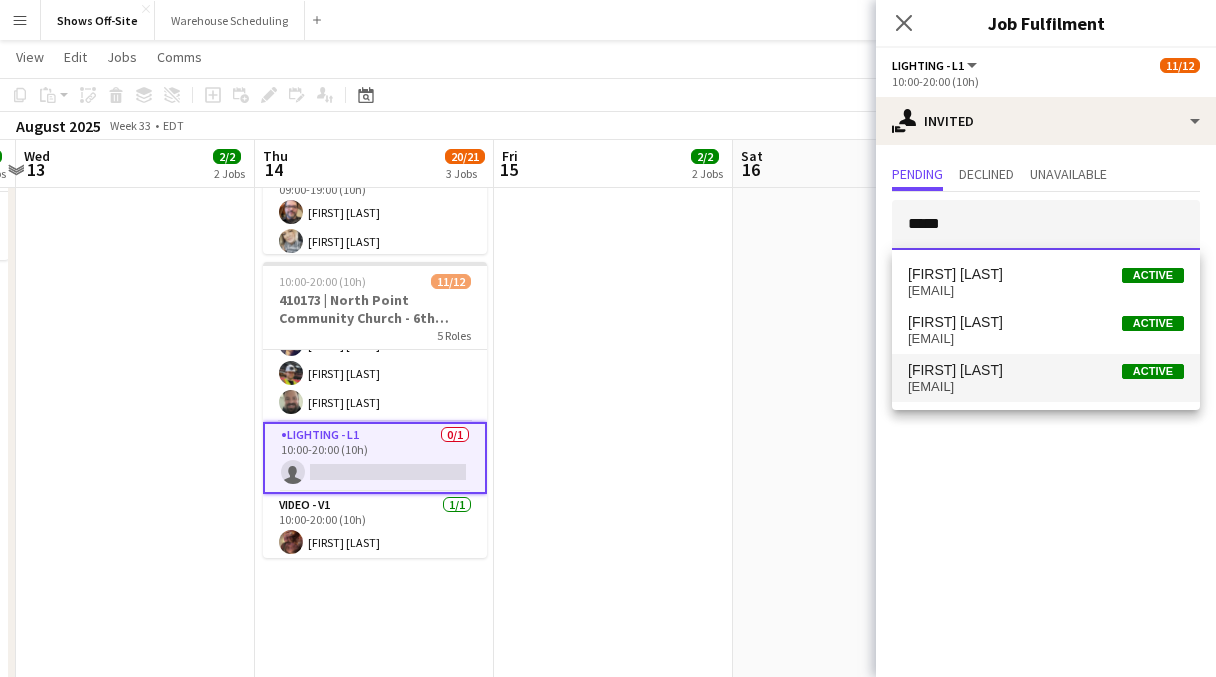 type on "*****" 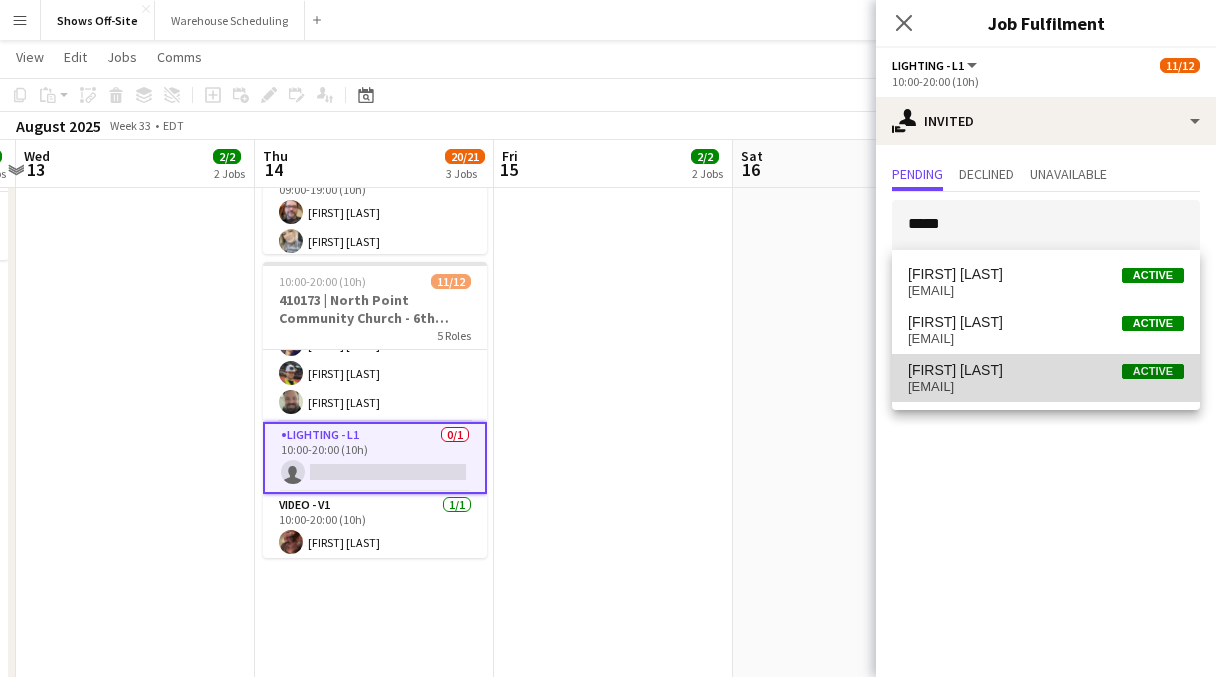 click on "[FIRST] [LAST]  Active" at bounding box center [1046, 370] 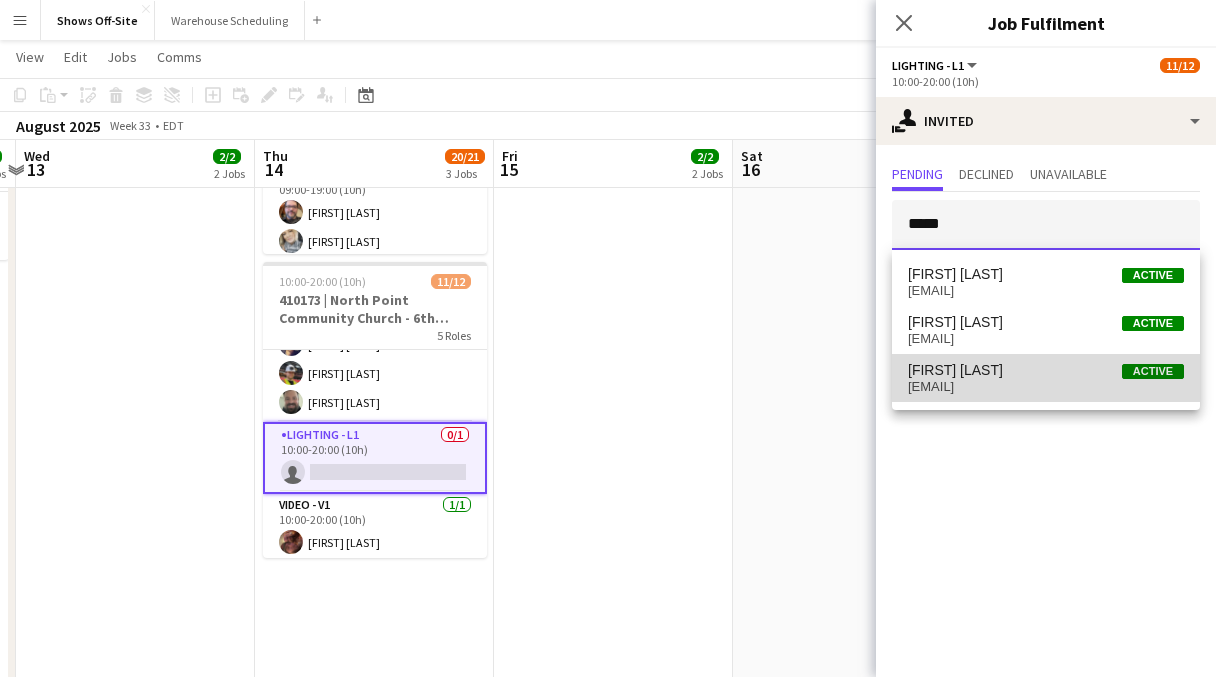 type 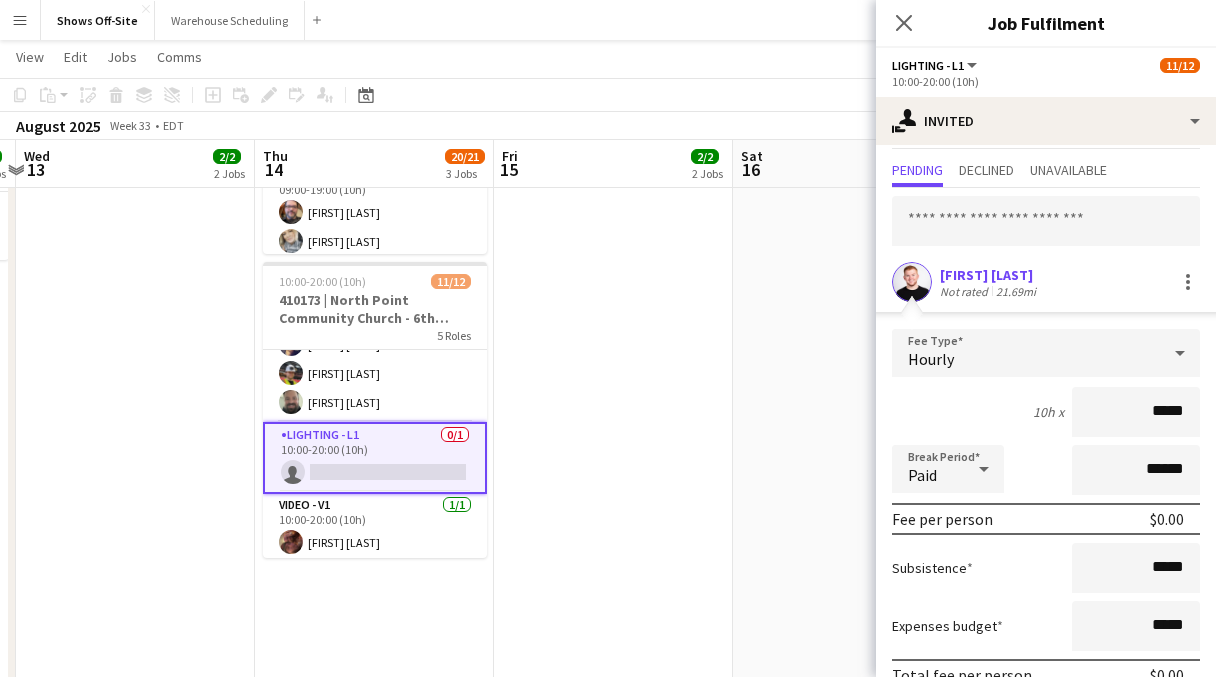 scroll, scrollTop: 144, scrollLeft: 0, axis: vertical 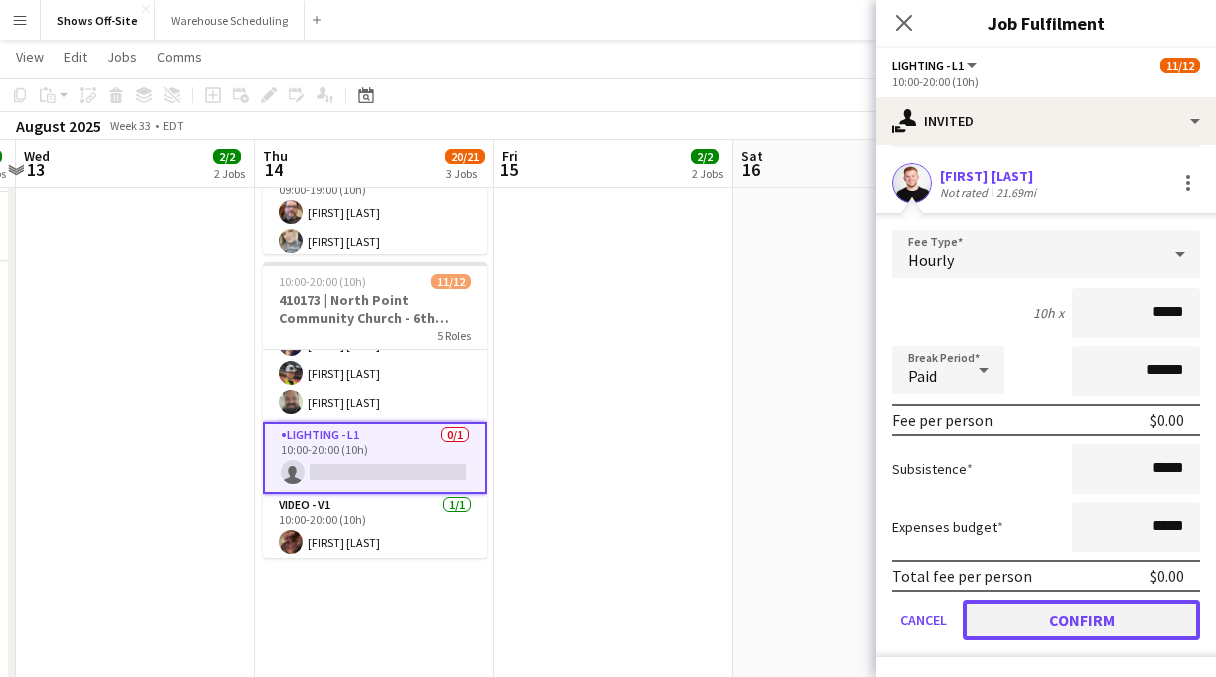 click on "Confirm" 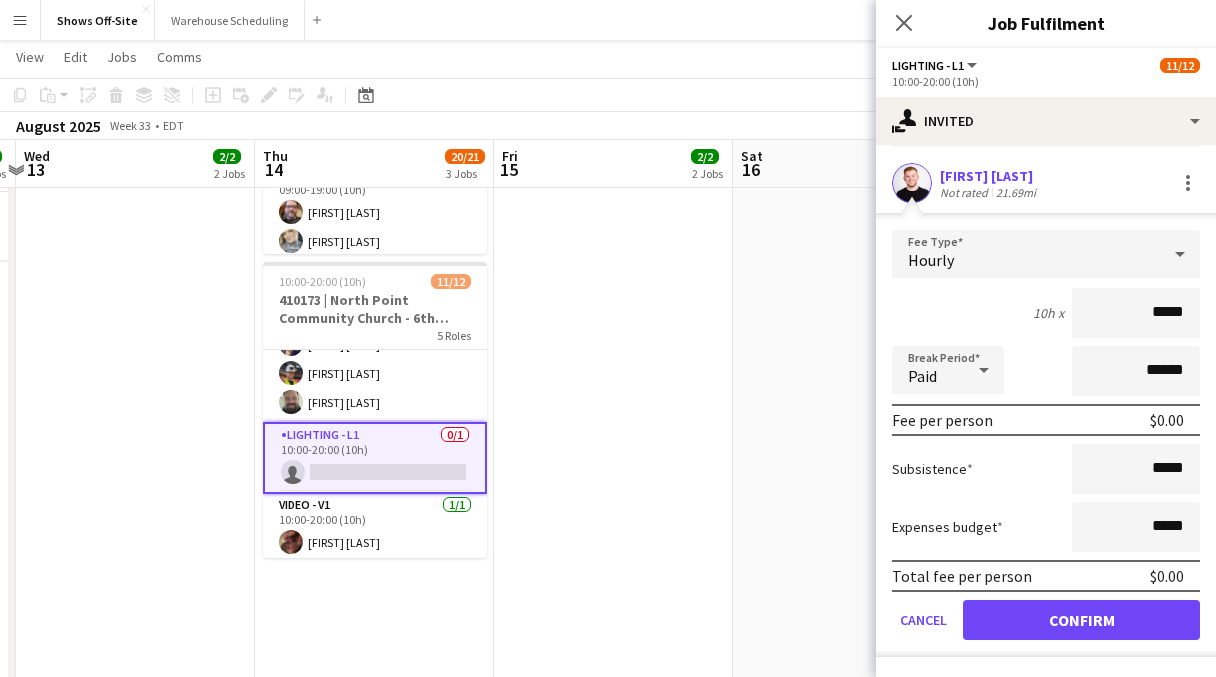 scroll, scrollTop: 0, scrollLeft: 0, axis: both 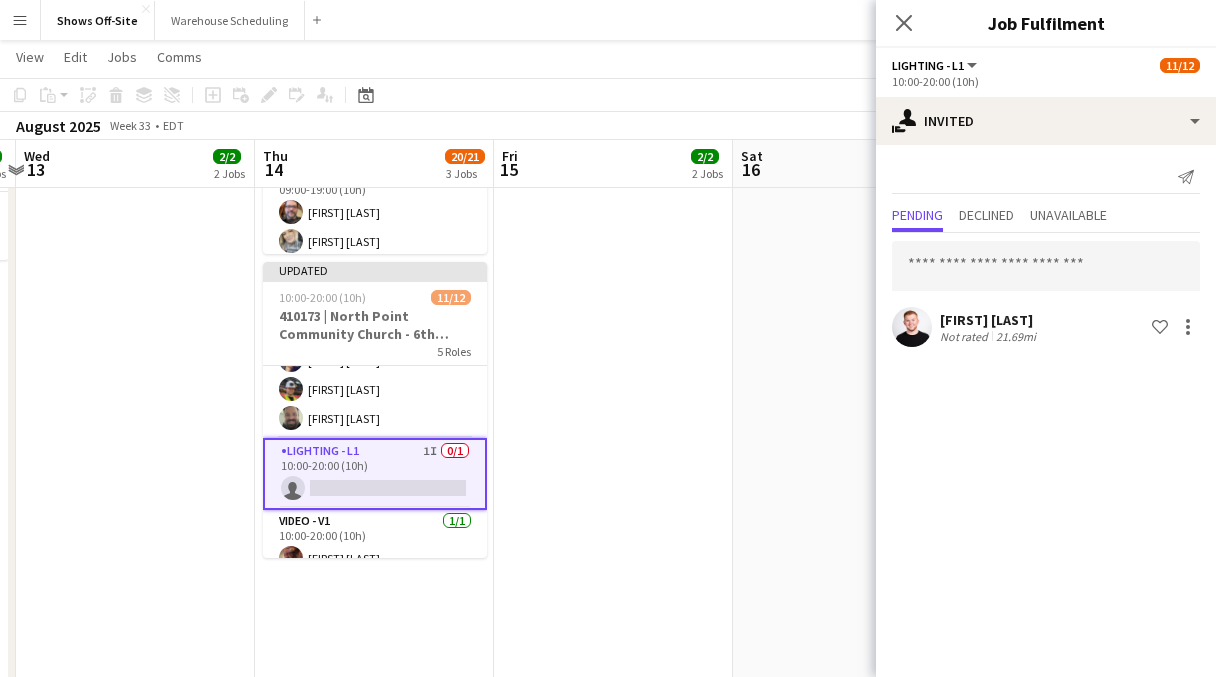 click on "Close pop-in" 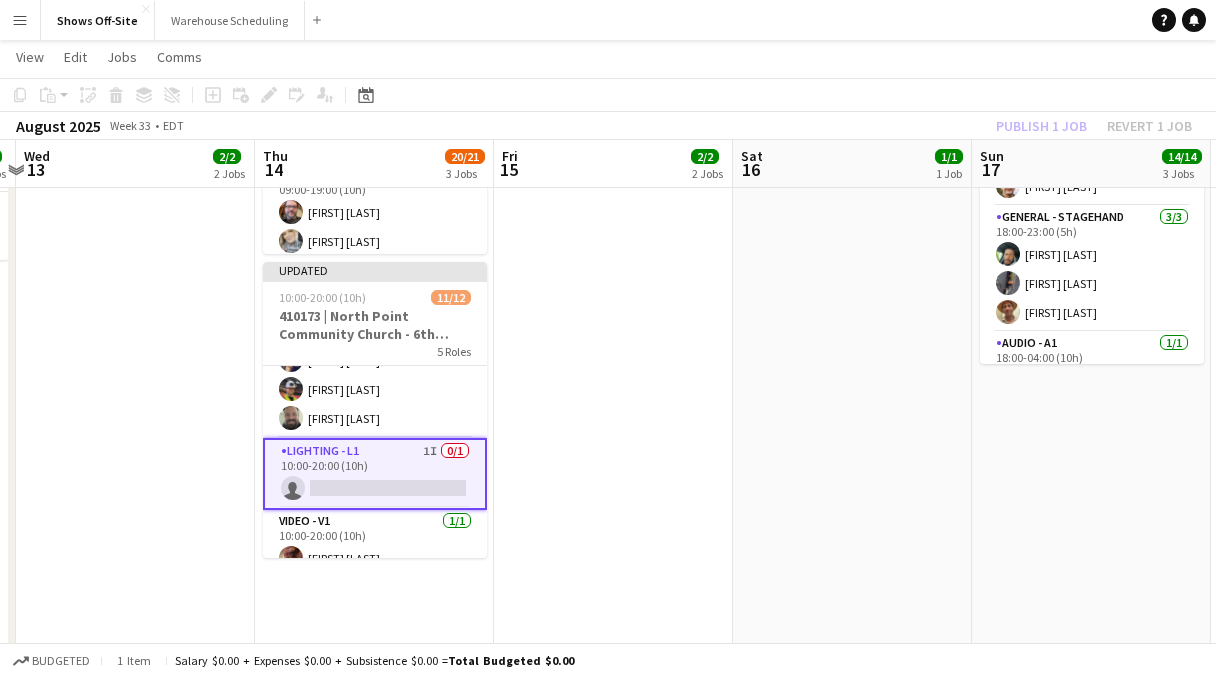 click on "Publish 1 job   Revert 1 job" 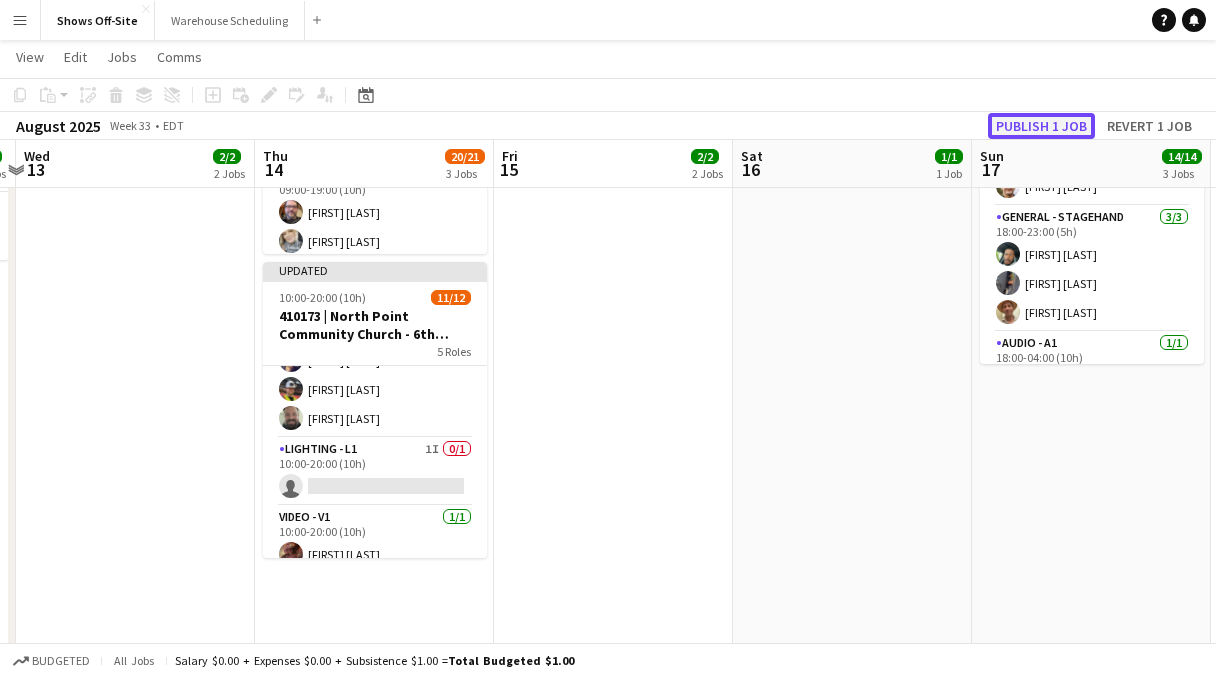 click on "Publish 1 job" 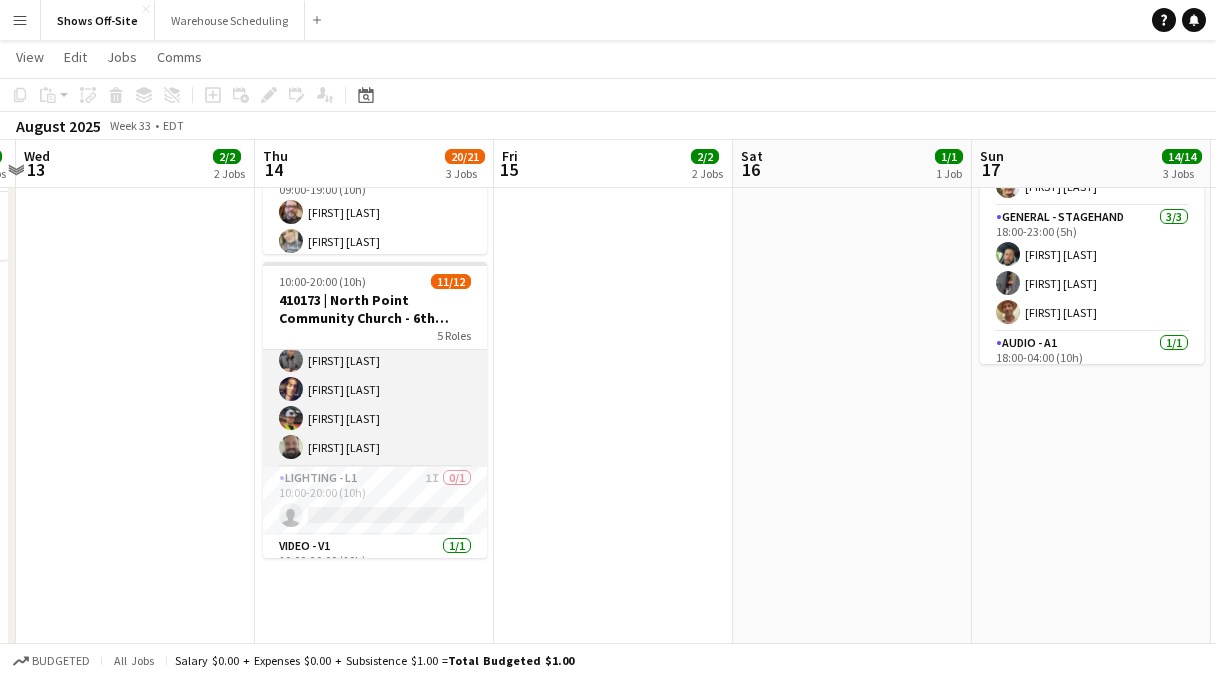 scroll, scrollTop: 282, scrollLeft: 0, axis: vertical 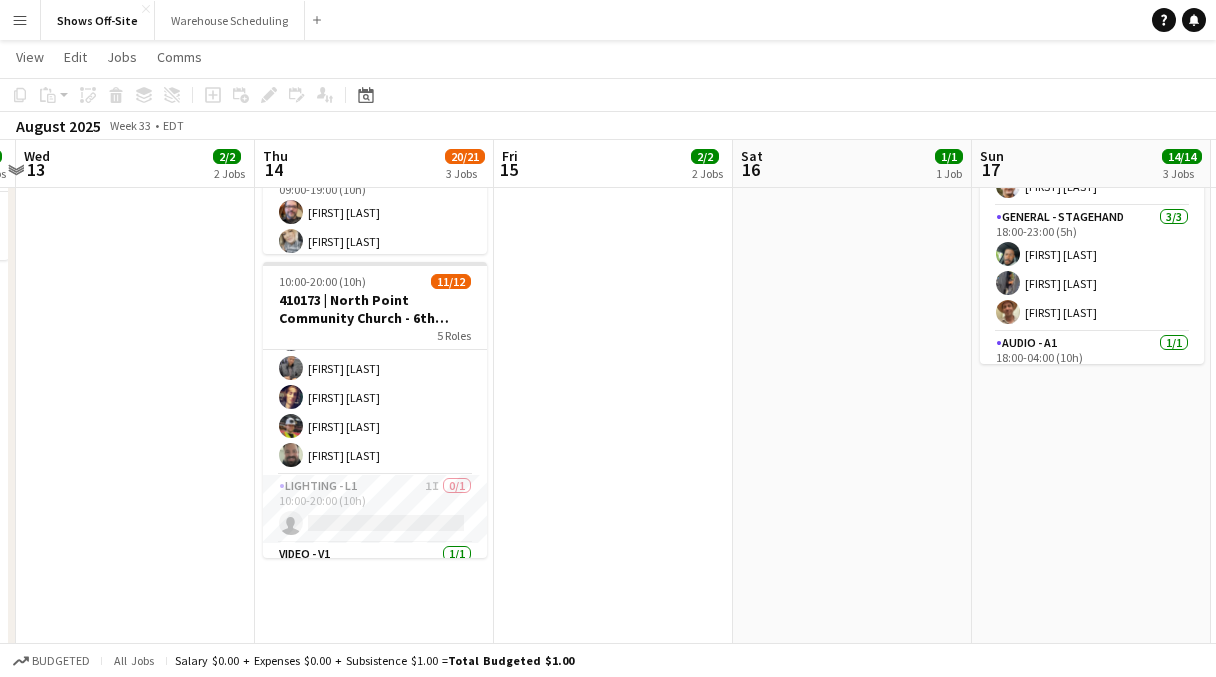click on "Menu" at bounding box center [20, 20] 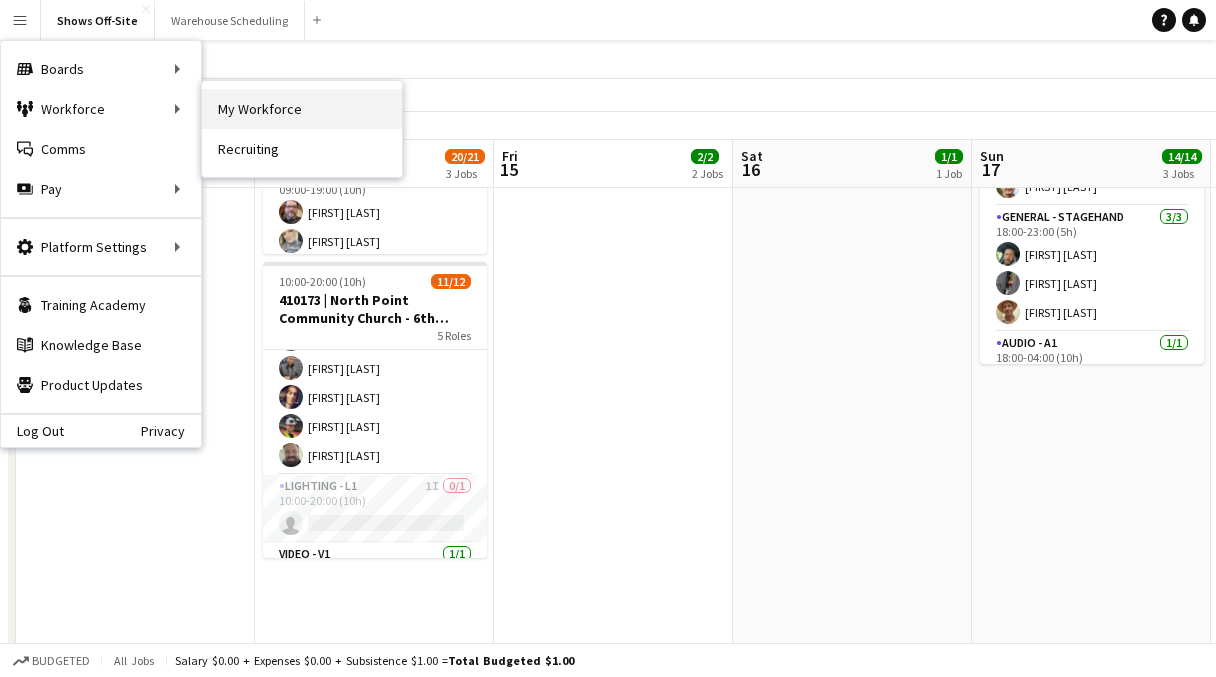 click on "My Workforce" at bounding box center (302, 109) 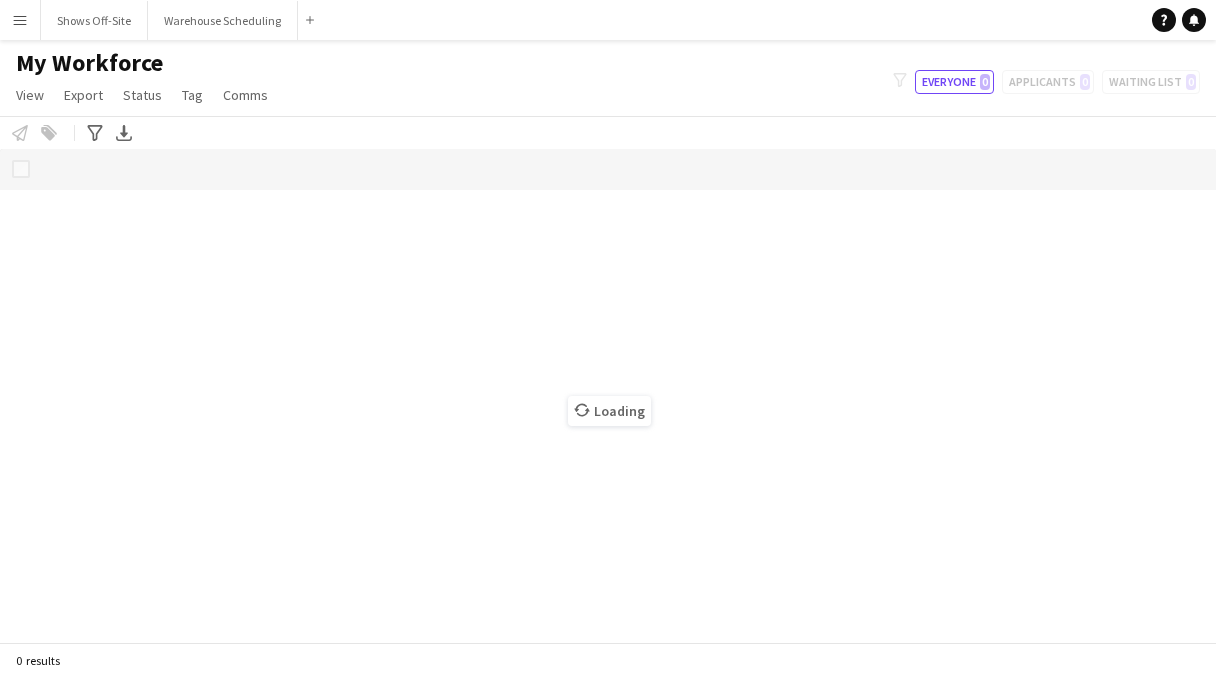 scroll, scrollTop: 0, scrollLeft: 0, axis: both 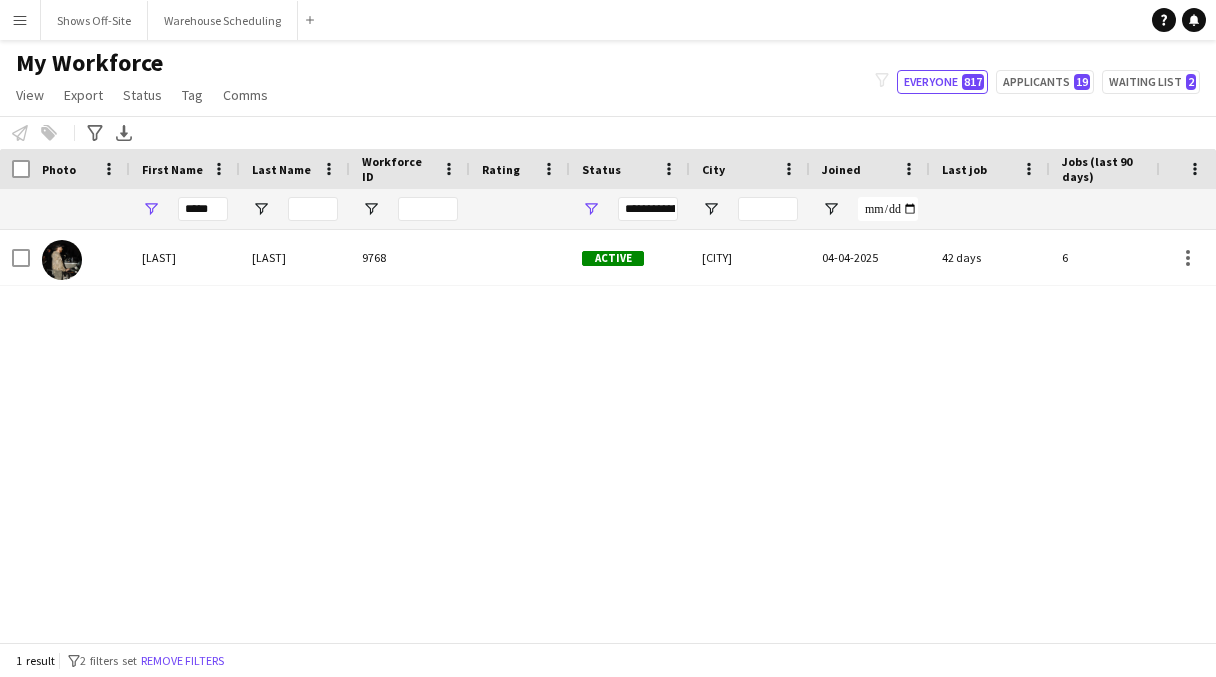 drag, startPoint x: 151, startPoint y: 197, endPoint x: 92, endPoint y: 197, distance: 59 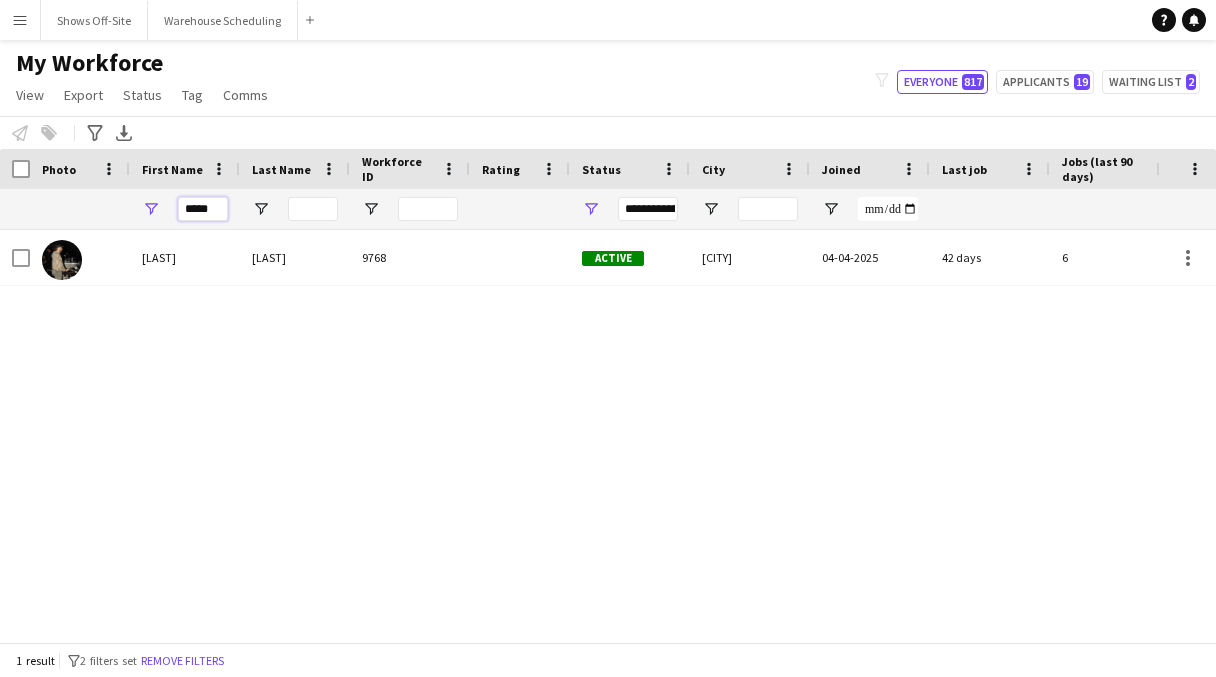 drag, startPoint x: 222, startPoint y: 209, endPoint x: 110, endPoint y: 203, distance: 112.1606 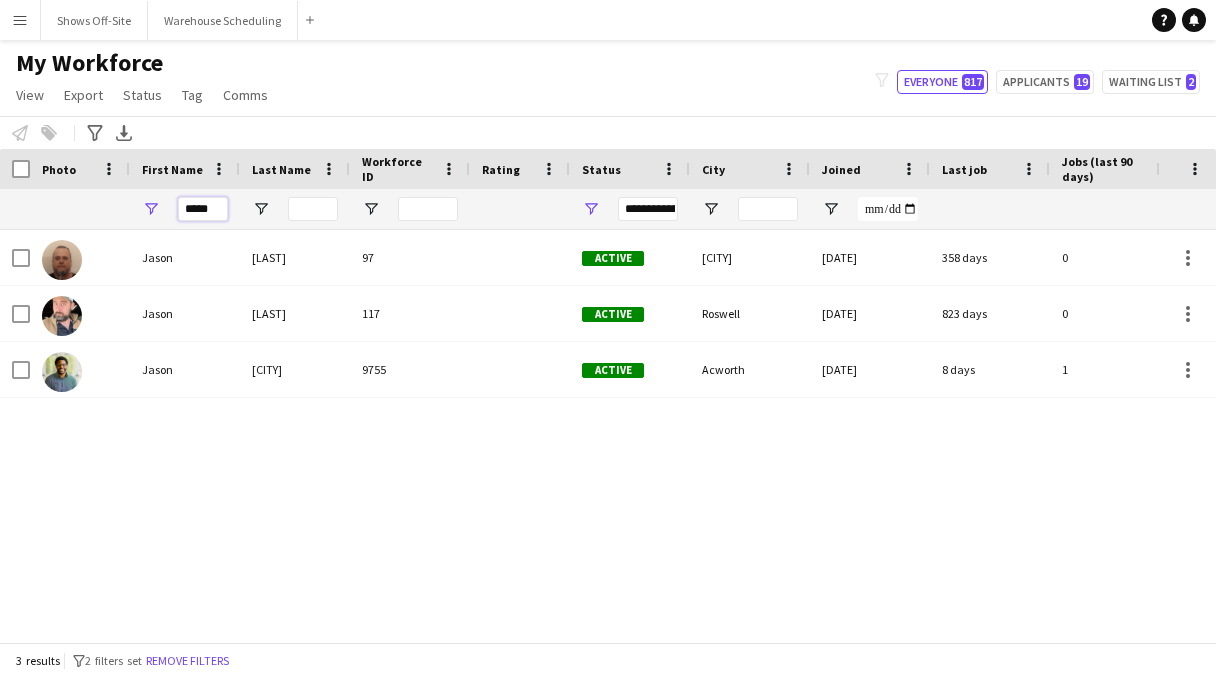 type on "*****" 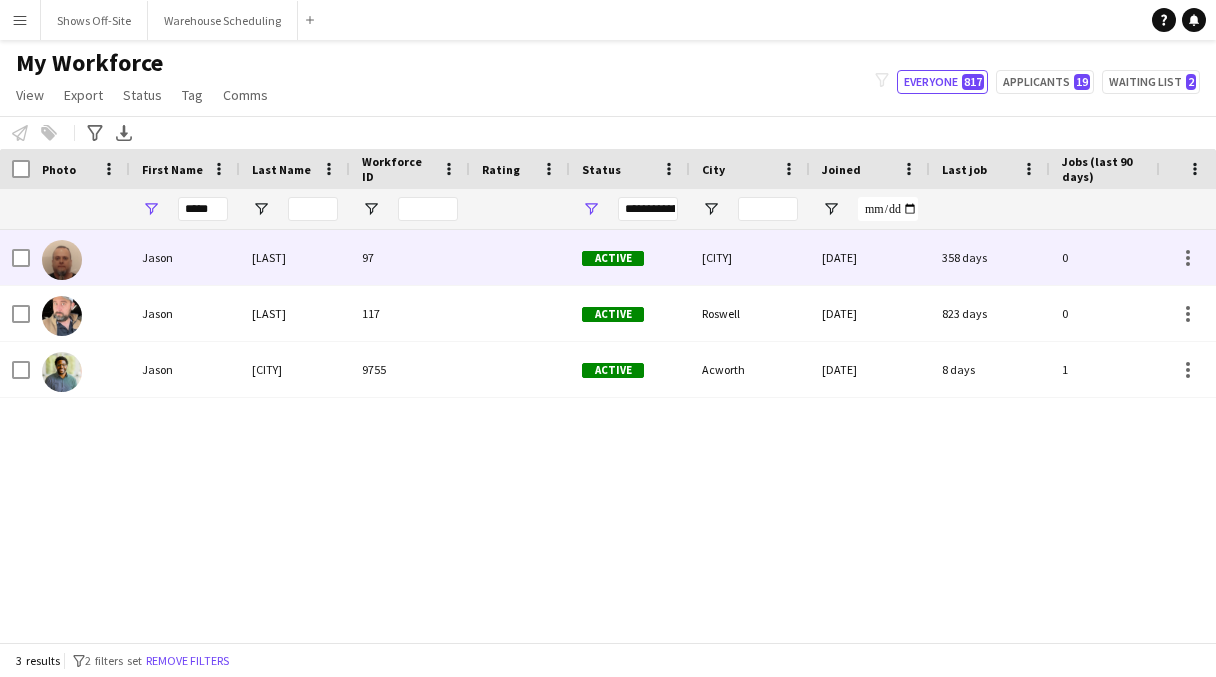 click on "[LAST]" at bounding box center [295, 257] 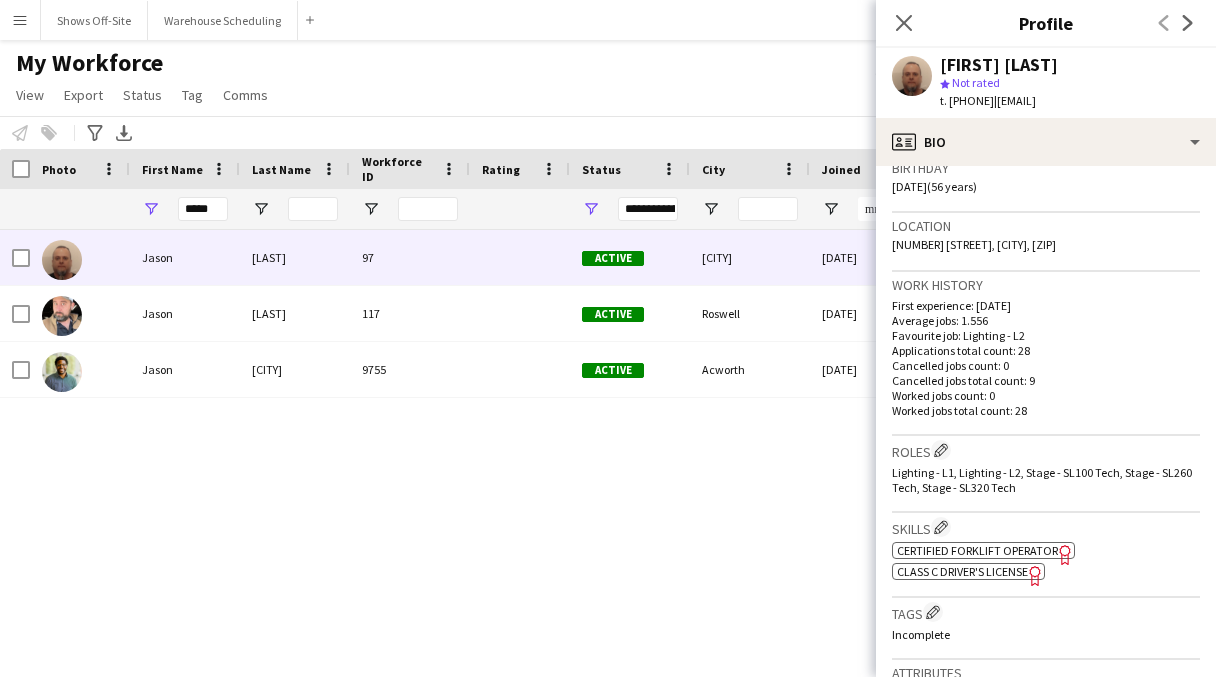 scroll, scrollTop: 0, scrollLeft: 0, axis: both 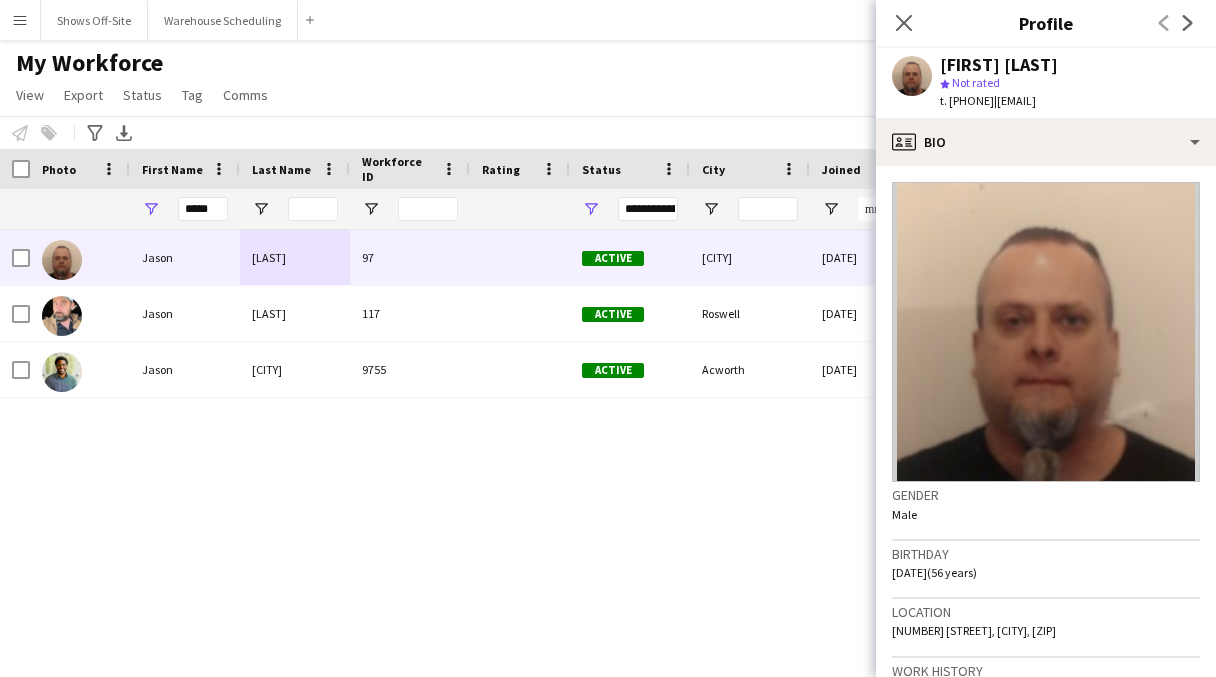 drag, startPoint x: 960, startPoint y: 101, endPoint x: 1020, endPoint y: 102, distance: 60.00833 